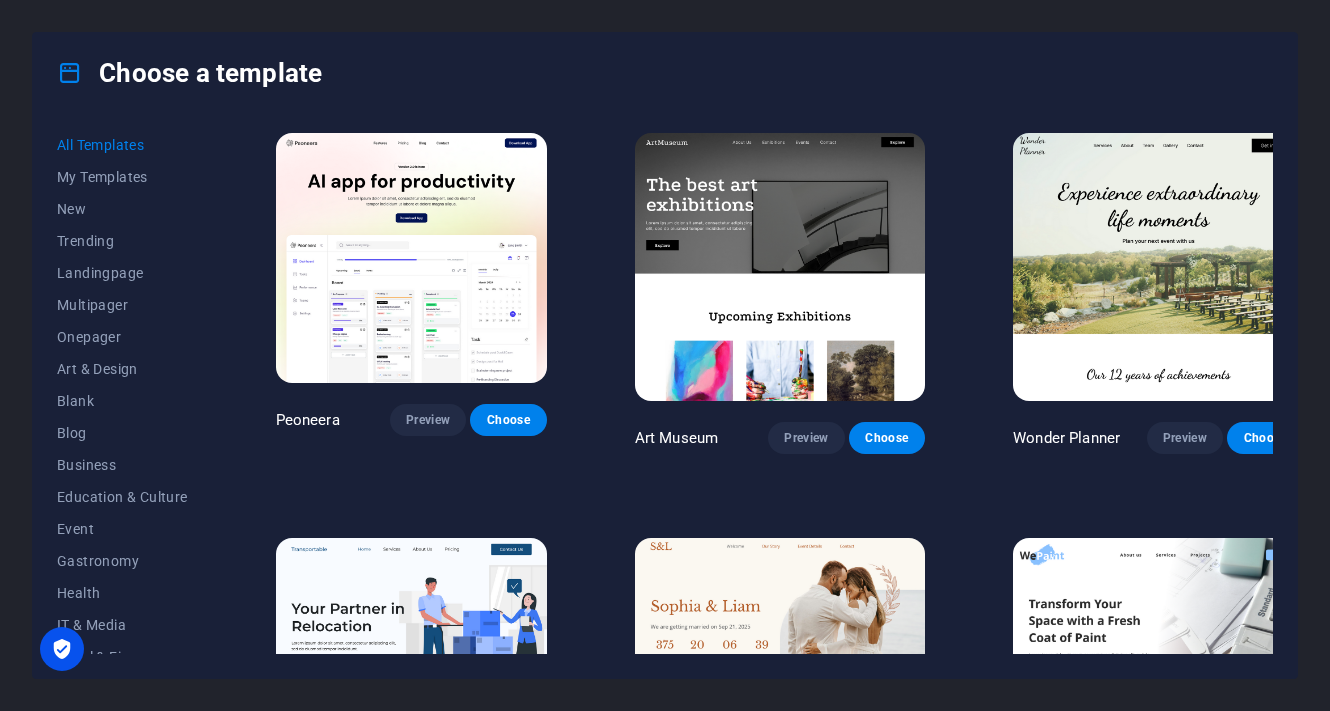 scroll, scrollTop: 0, scrollLeft: 0, axis: both 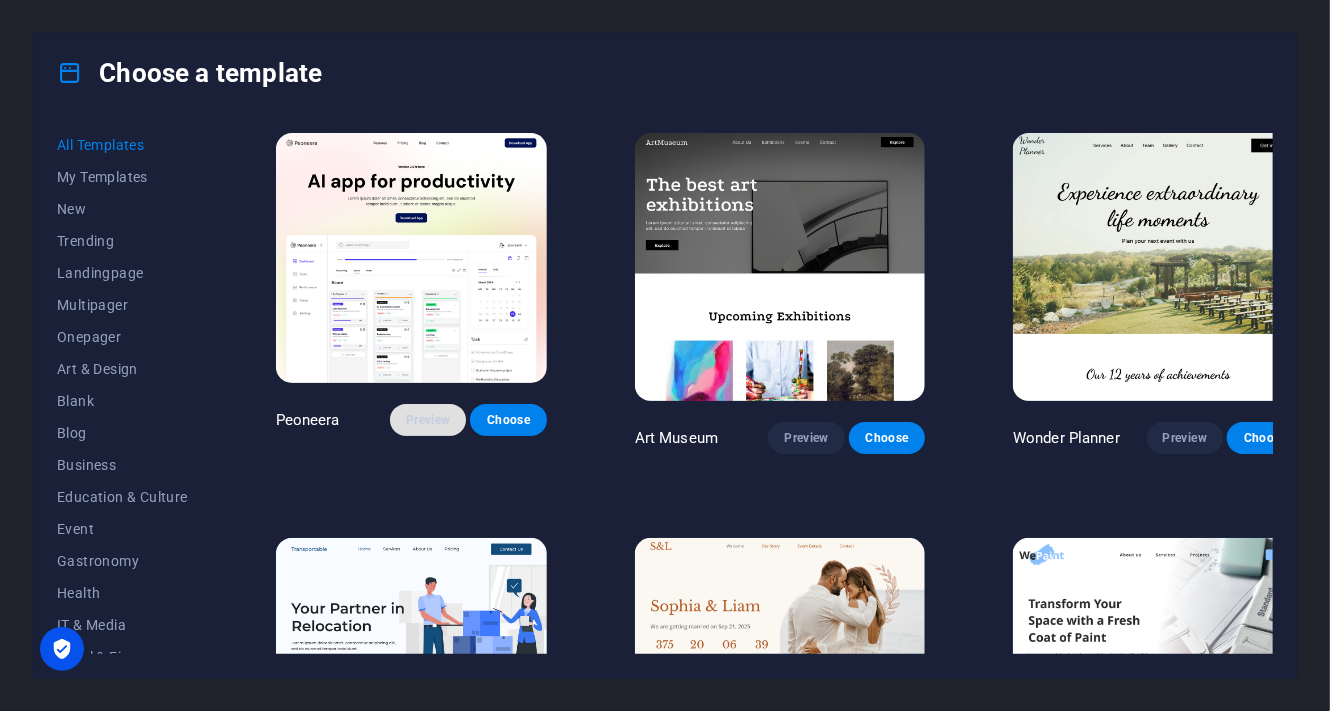 click on "Preview" at bounding box center (428, 420) 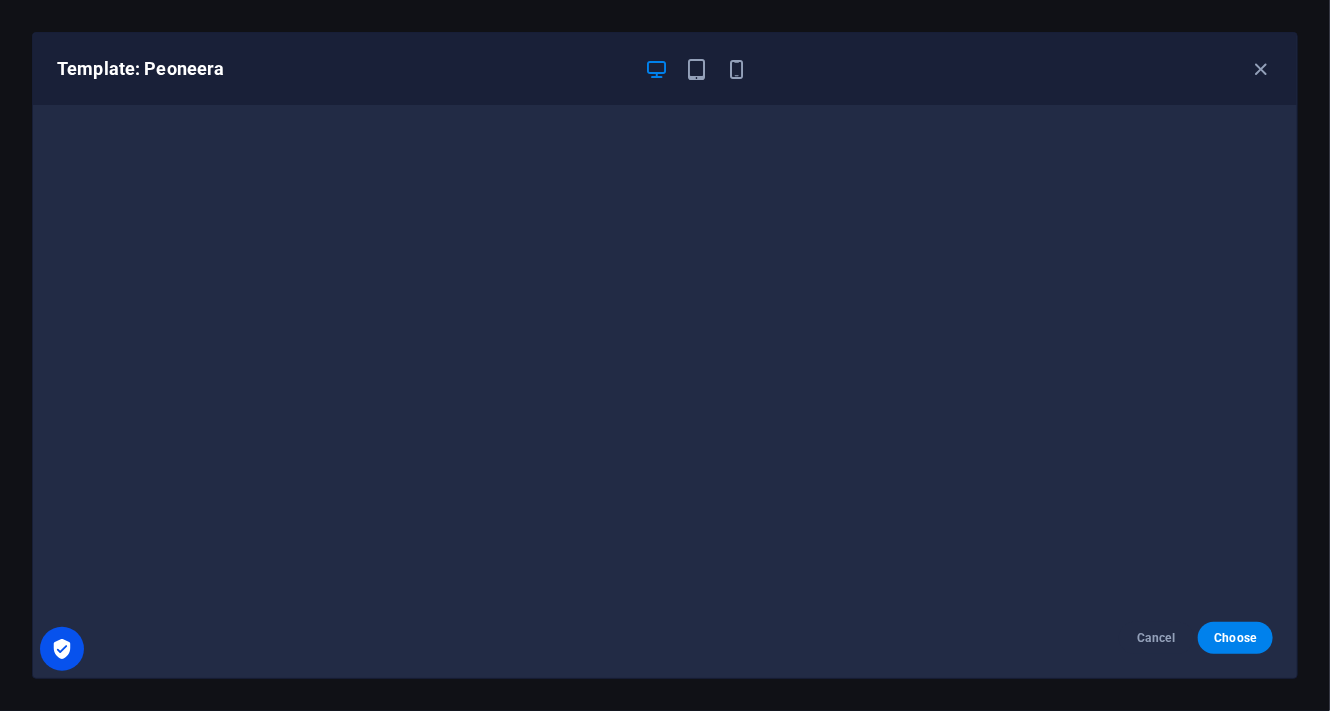 scroll, scrollTop: 0, scrollLeft: 0, axis: both 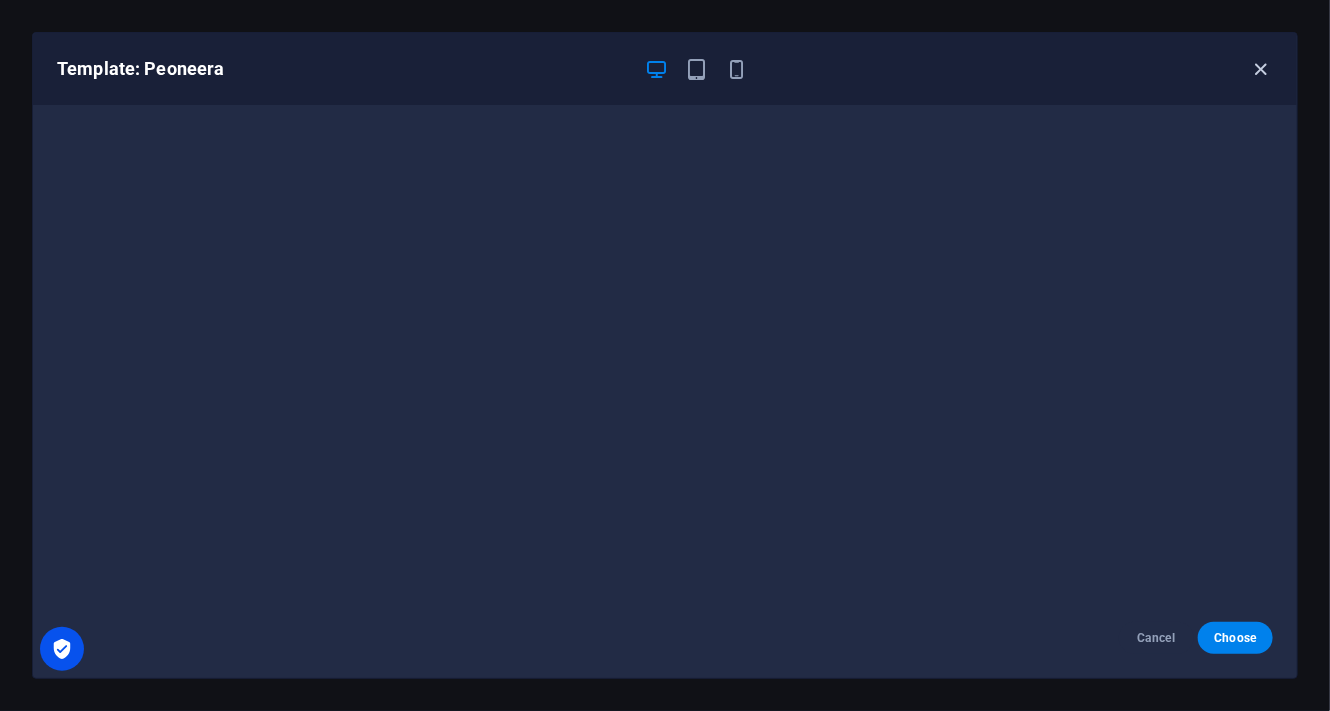 click at bounding box center [1261, 69] 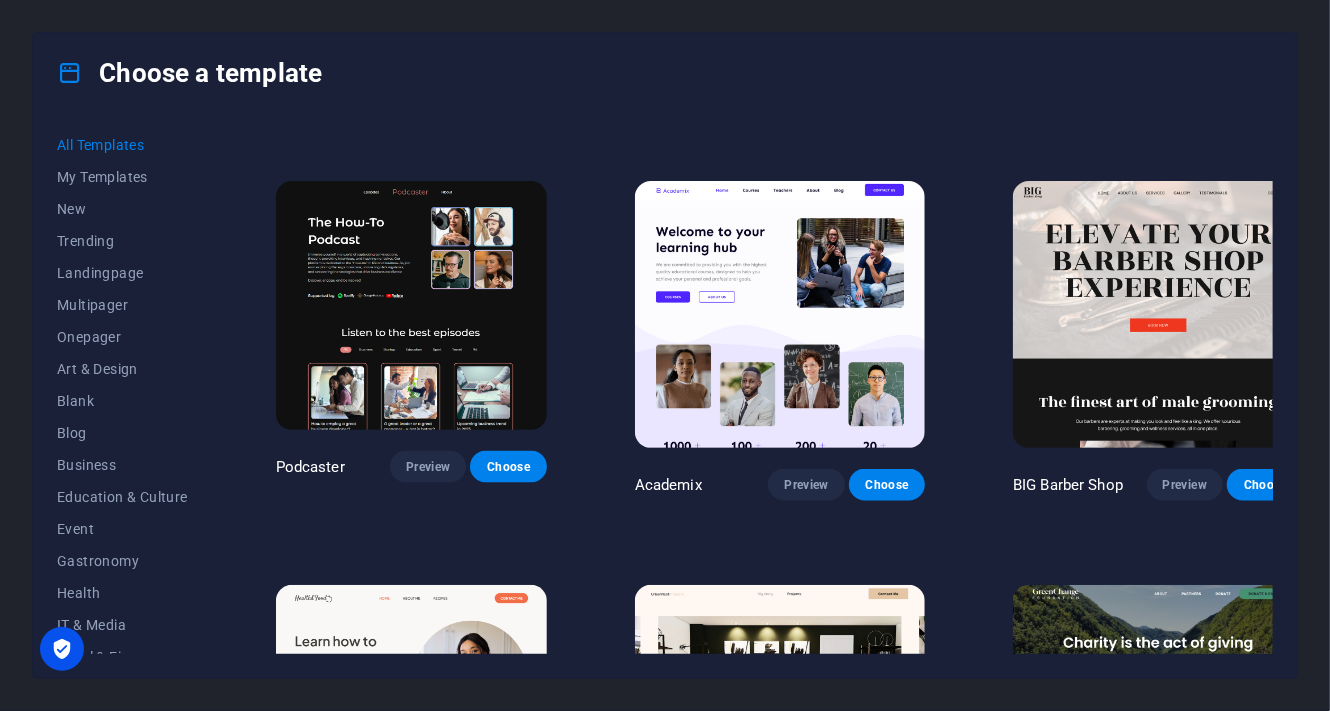 scroll, scrollTop: 1400, scrollLeft: 0, axis: vertical 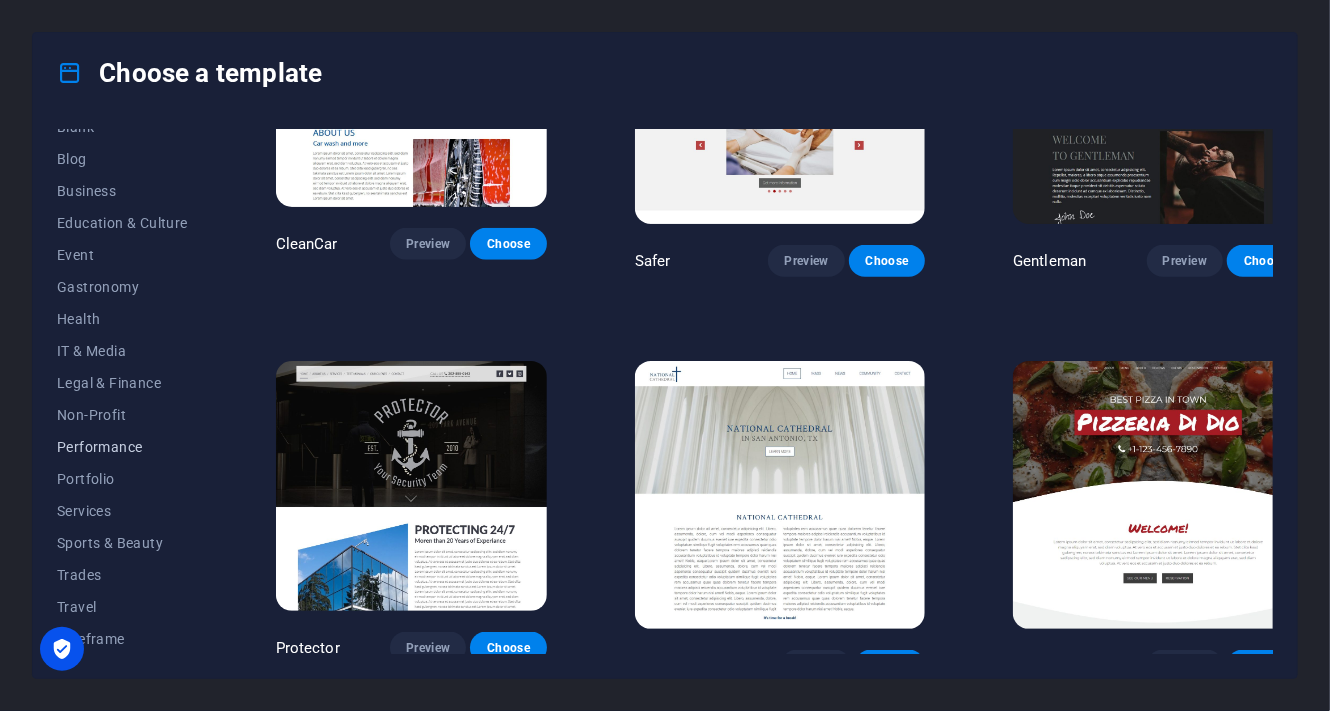 click on "Performance" at bounding box center [122, 447] 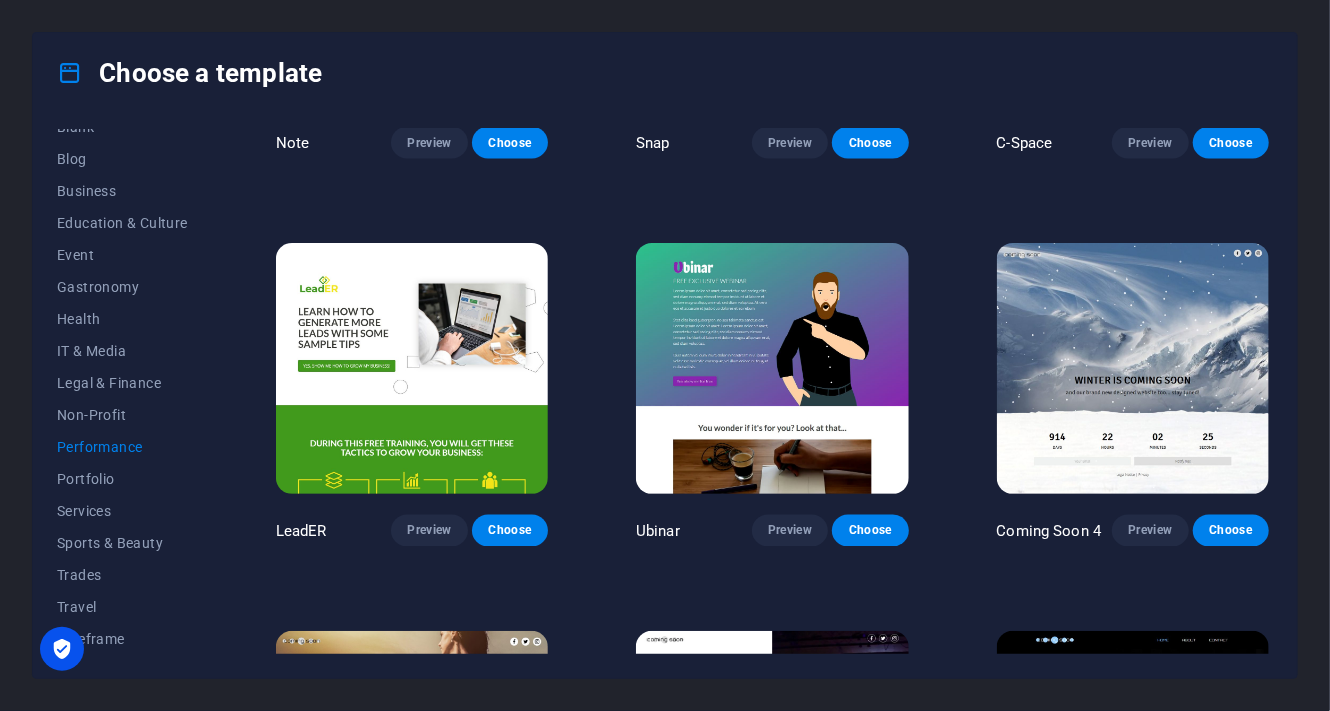 scroll, scrollTop: 1476, scrollLeft: 0, axis: vertical 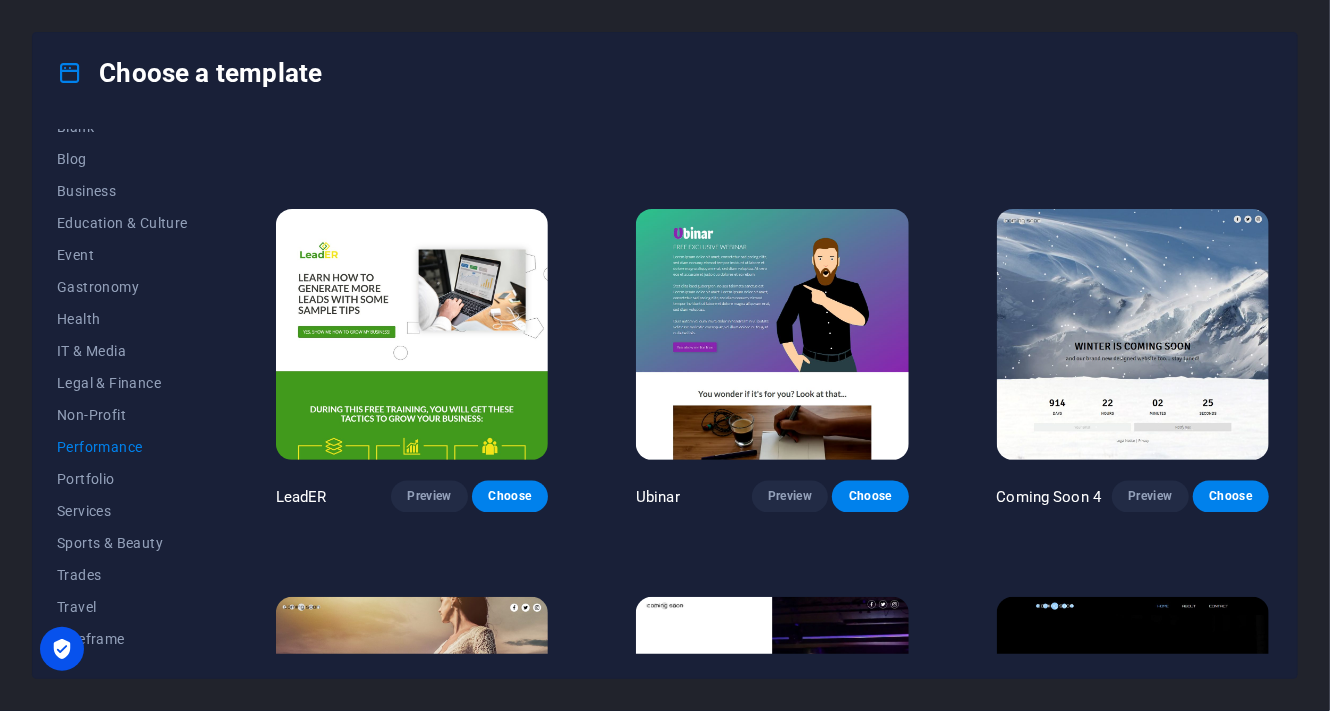 click on "Preview" at bounding box center (790, 885) 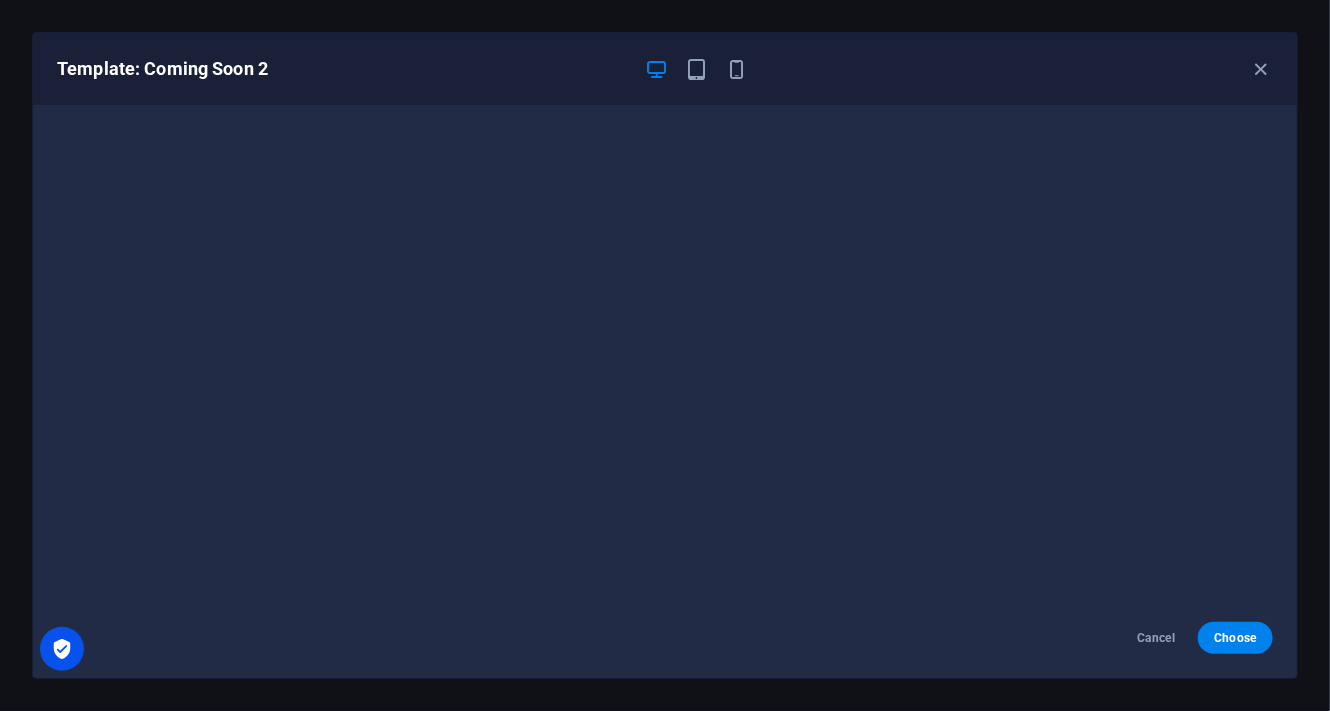 scroll, scrollTop: 5, scrollLeft: 0, axis: vertical 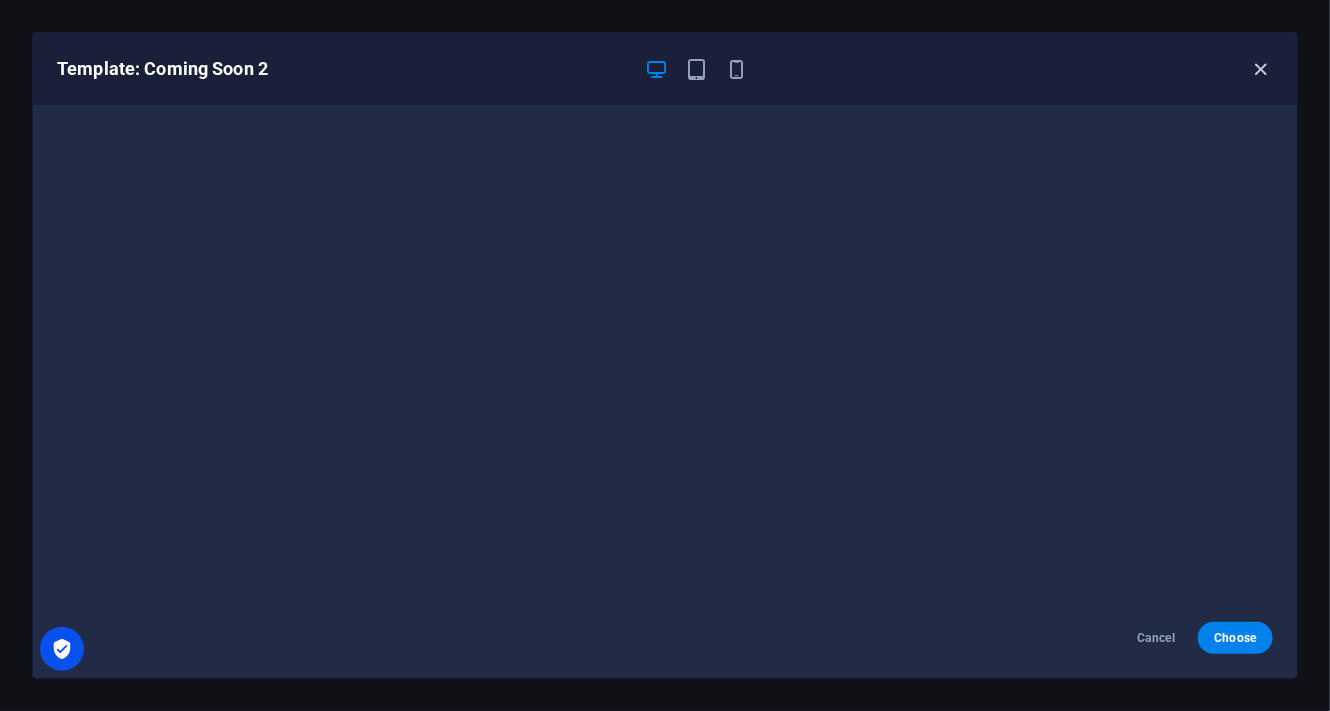 click at bounding box center (1261, 69) 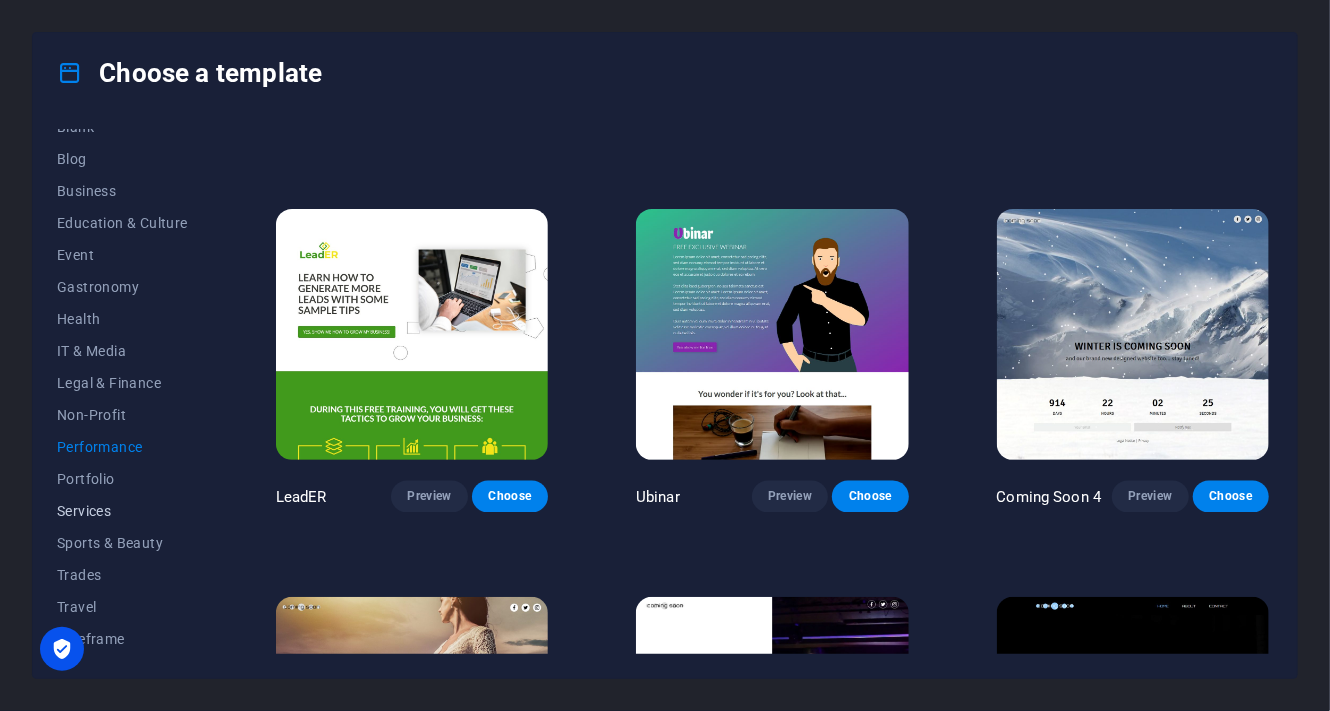 click on "Services" at bounding box center [122, 511] 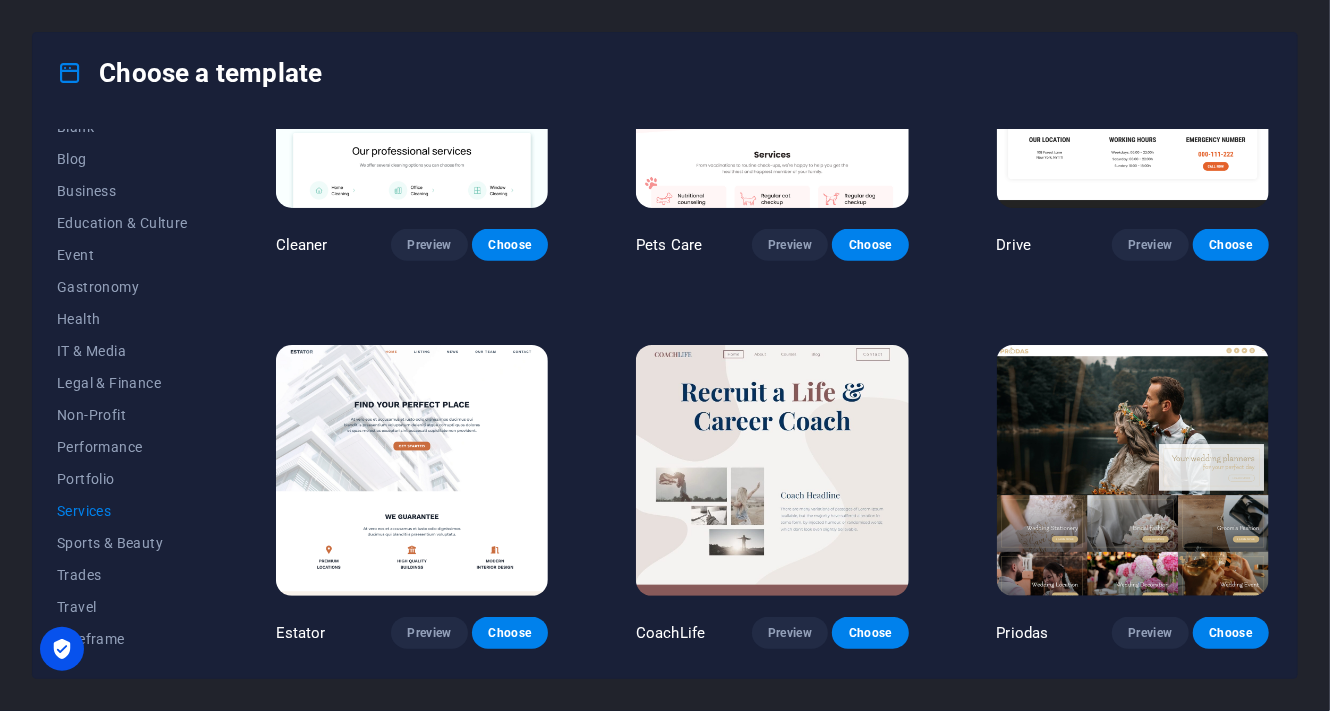 scroll, scrollTop: 700, scrollLeft: 0, axis: vertical 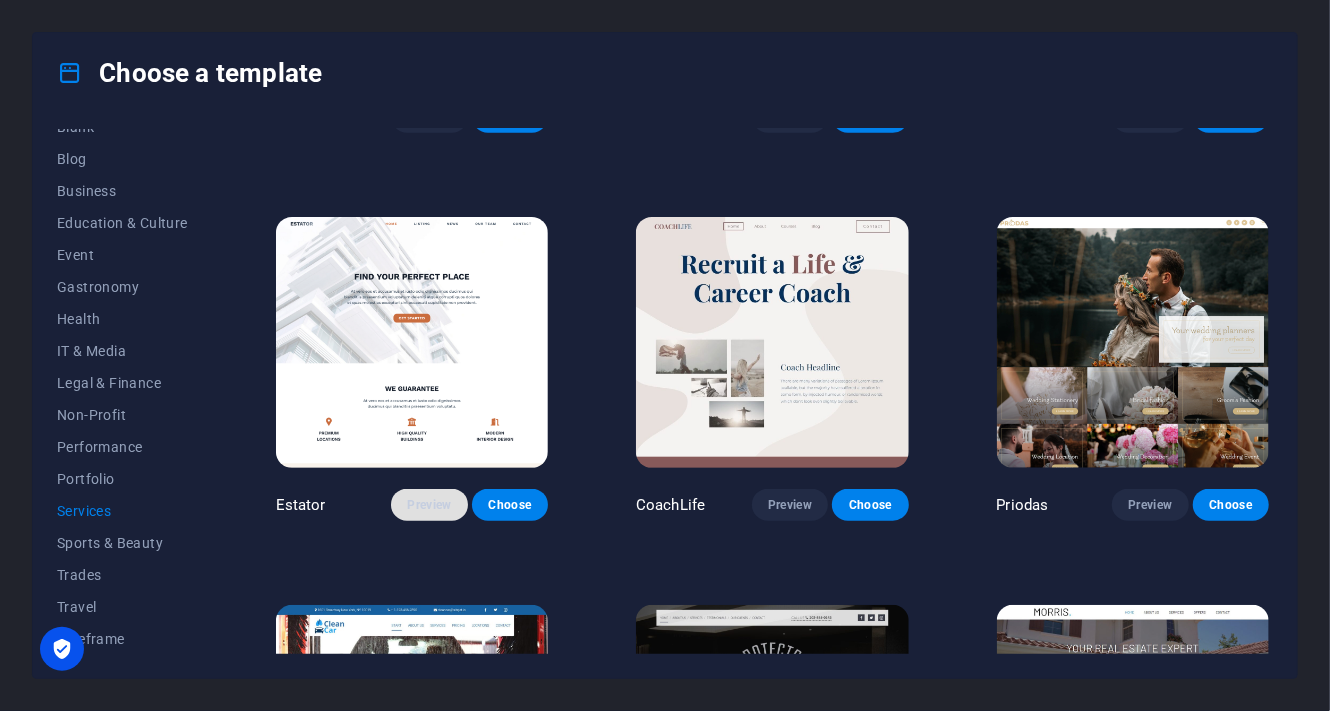 click on "Preview" at bounding box center (429, 505) 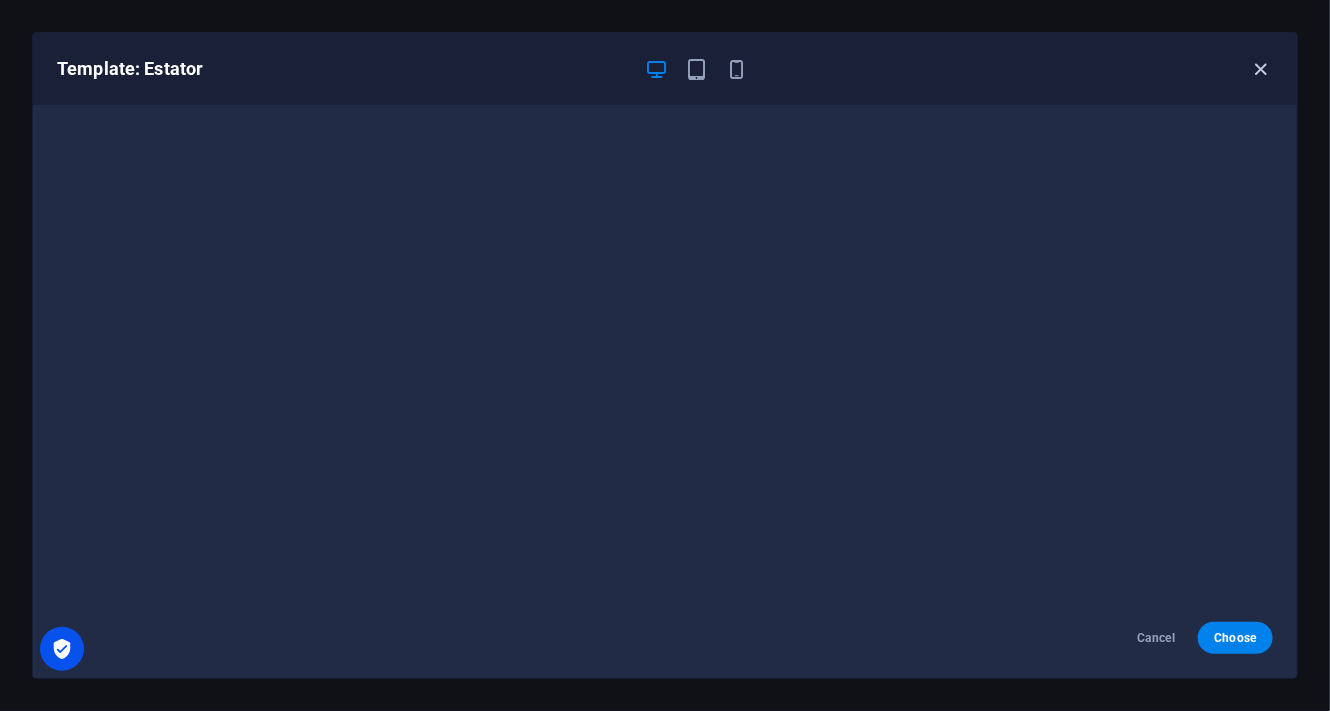 click at bounding box center (1261, 69) 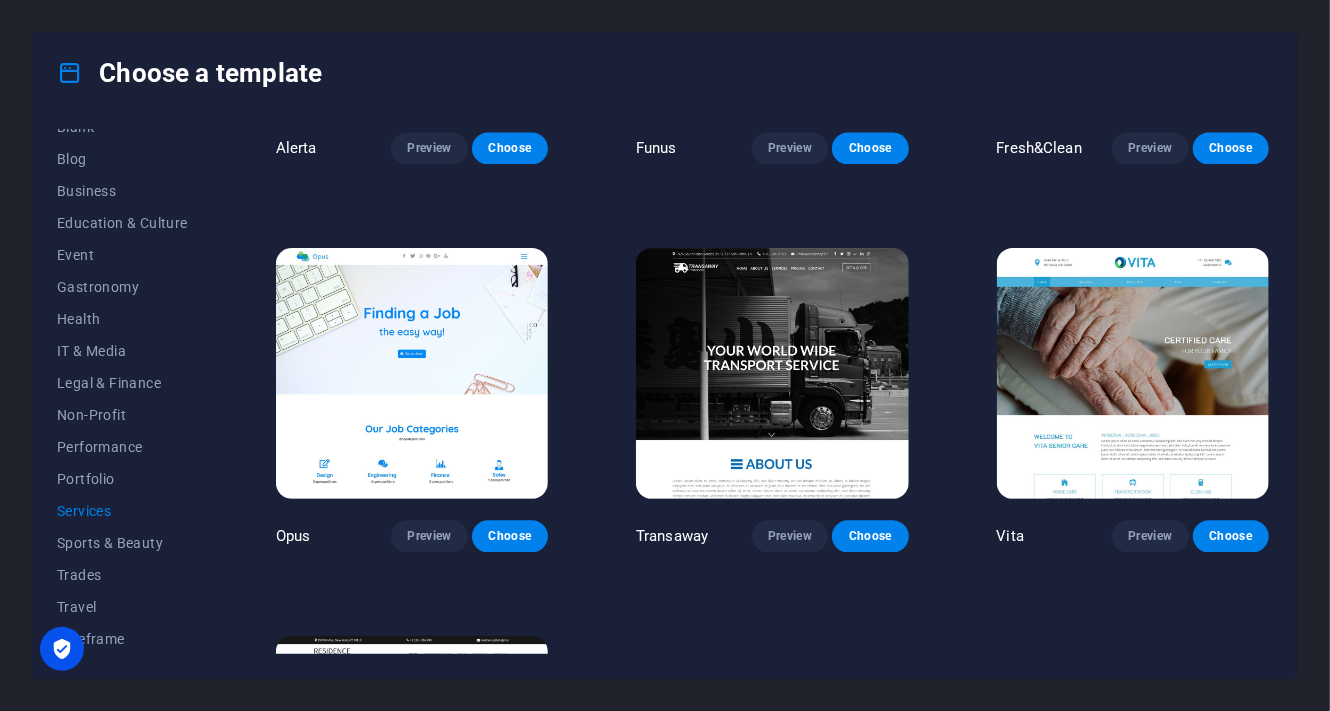 scroll, scrollTop: 1866, scrollLeft: 0, axis: vertical 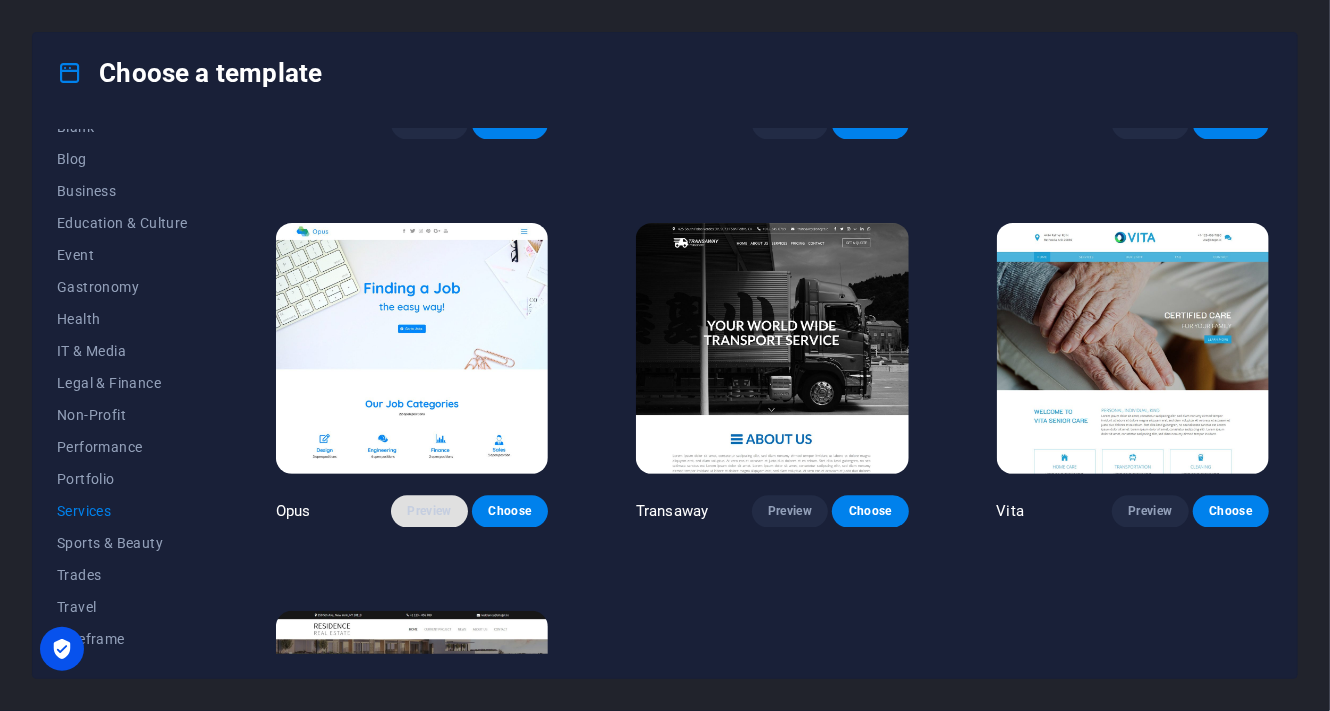 click on "Preview" at bounding box center (429, 511) 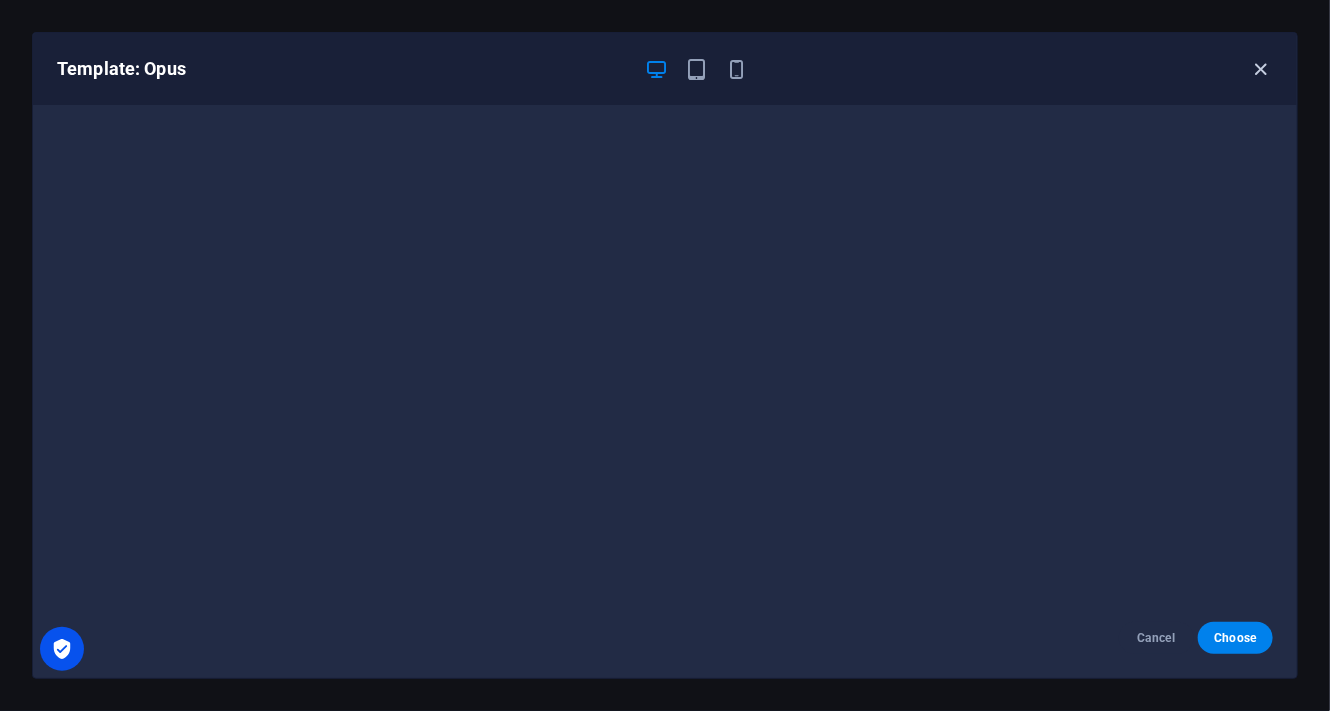 click at bounding box center [1261, 69] 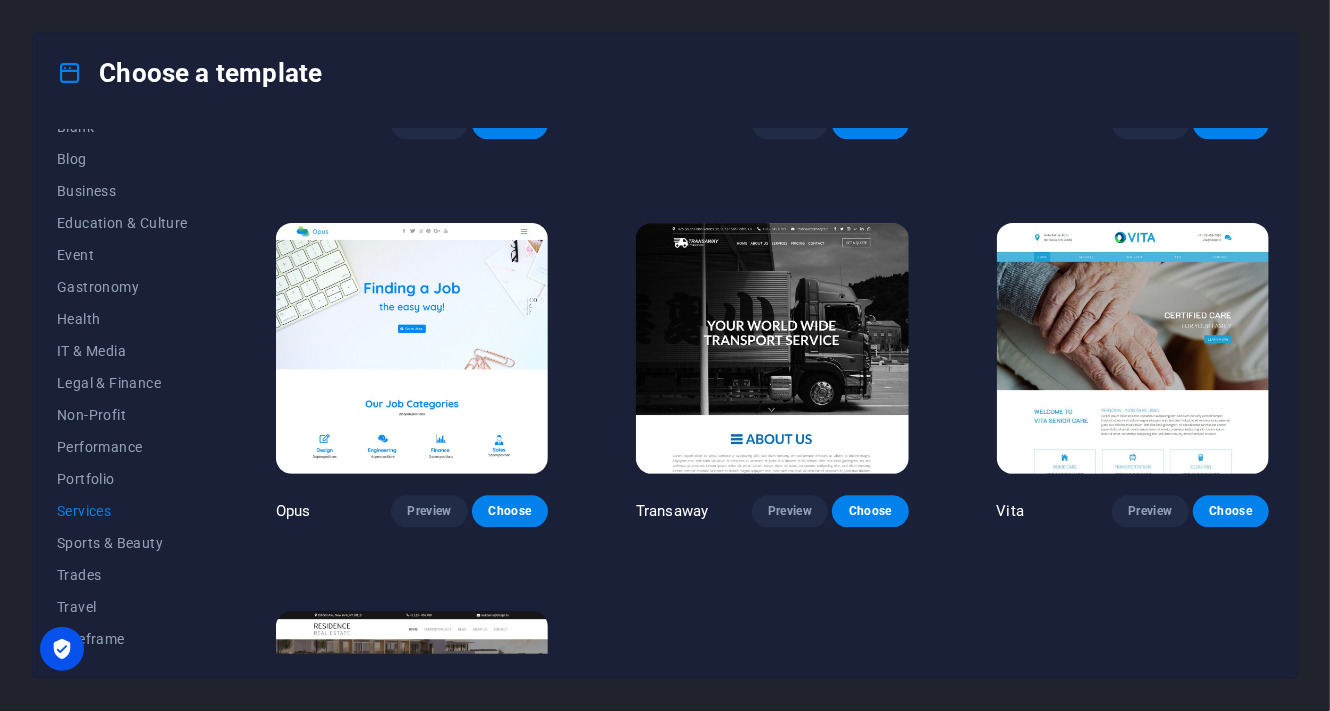 scroll, scrollTop: 2113, scrollLeft: 0, axis: vertical 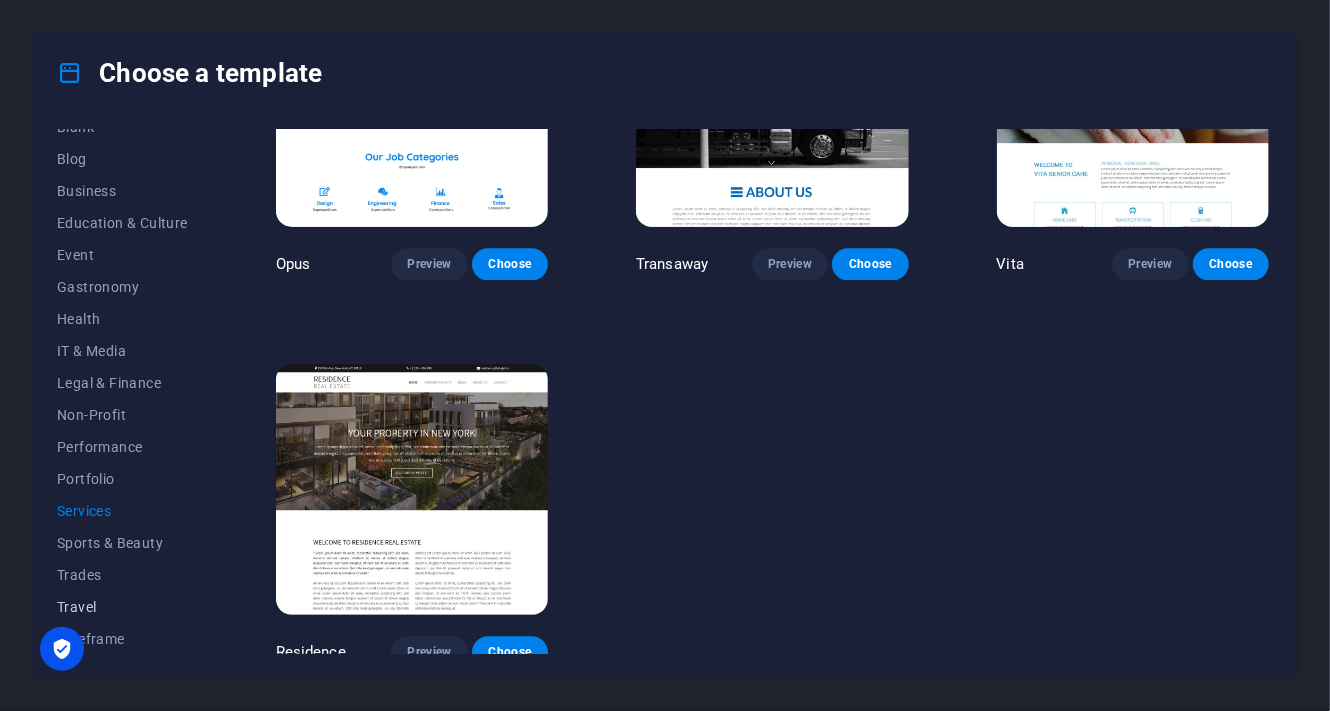 click on "Travel" at bounding box center (122, 607) 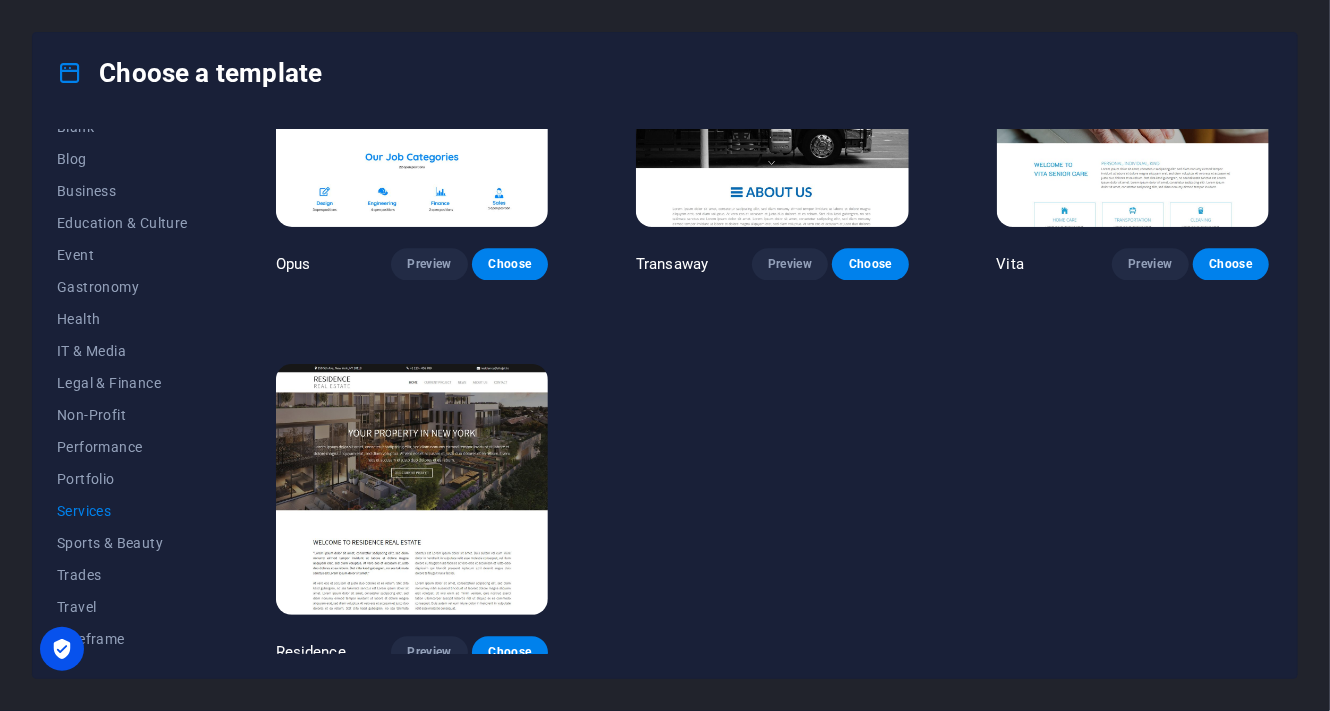 scroll, scrollTop: 0, scrollLeft: 0, axis: both 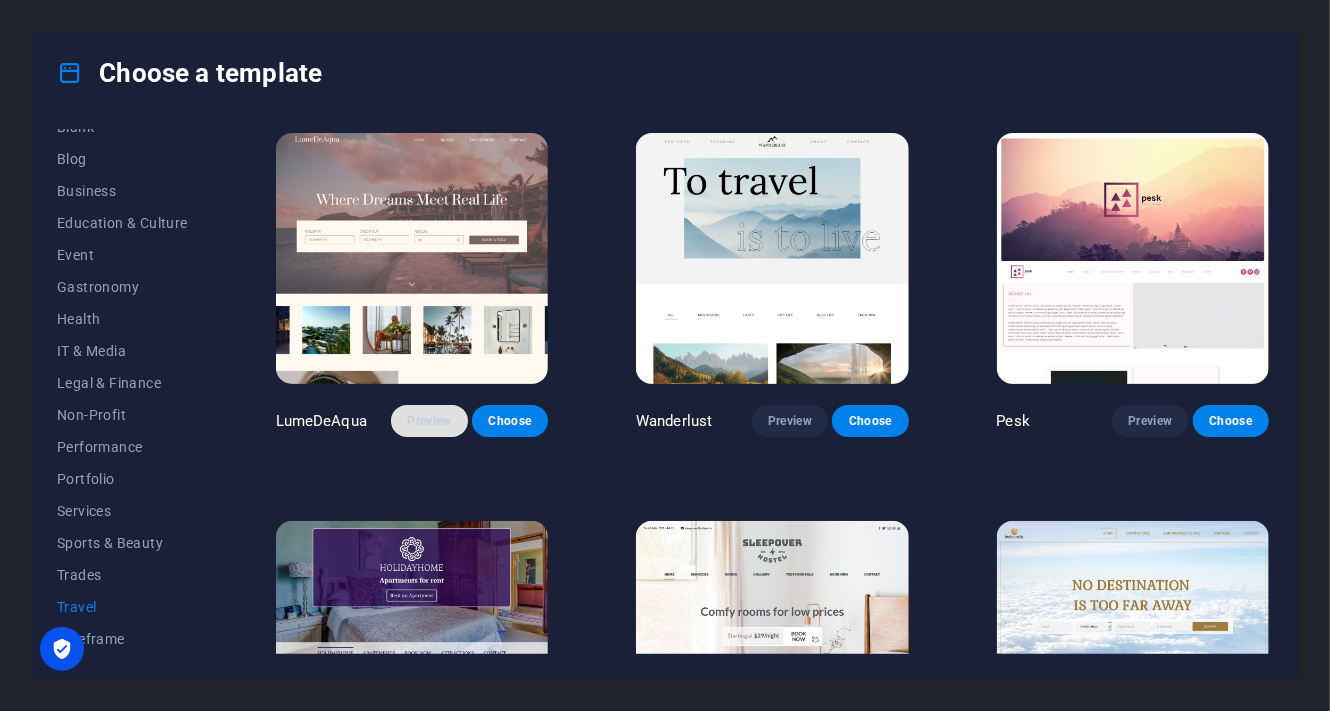 click on "Preview" at bounding box center (429, 421) 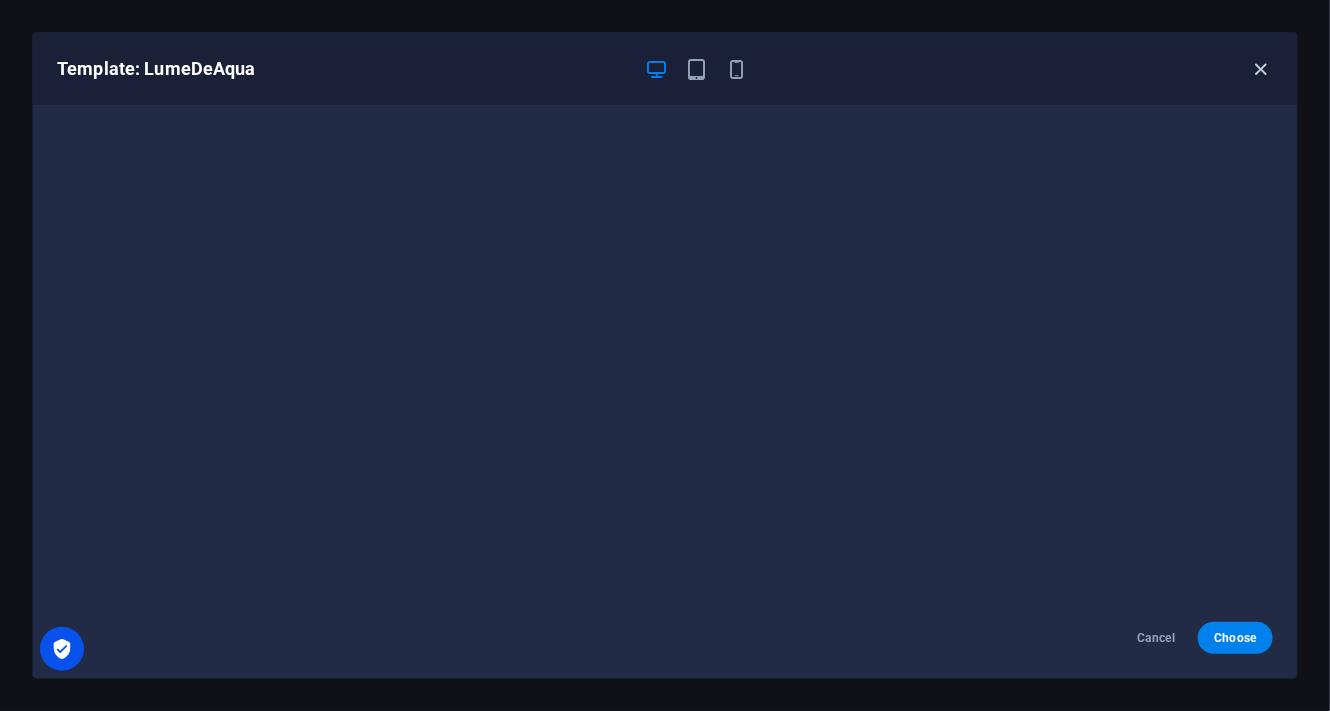 click at bounding box center [1261, 69] 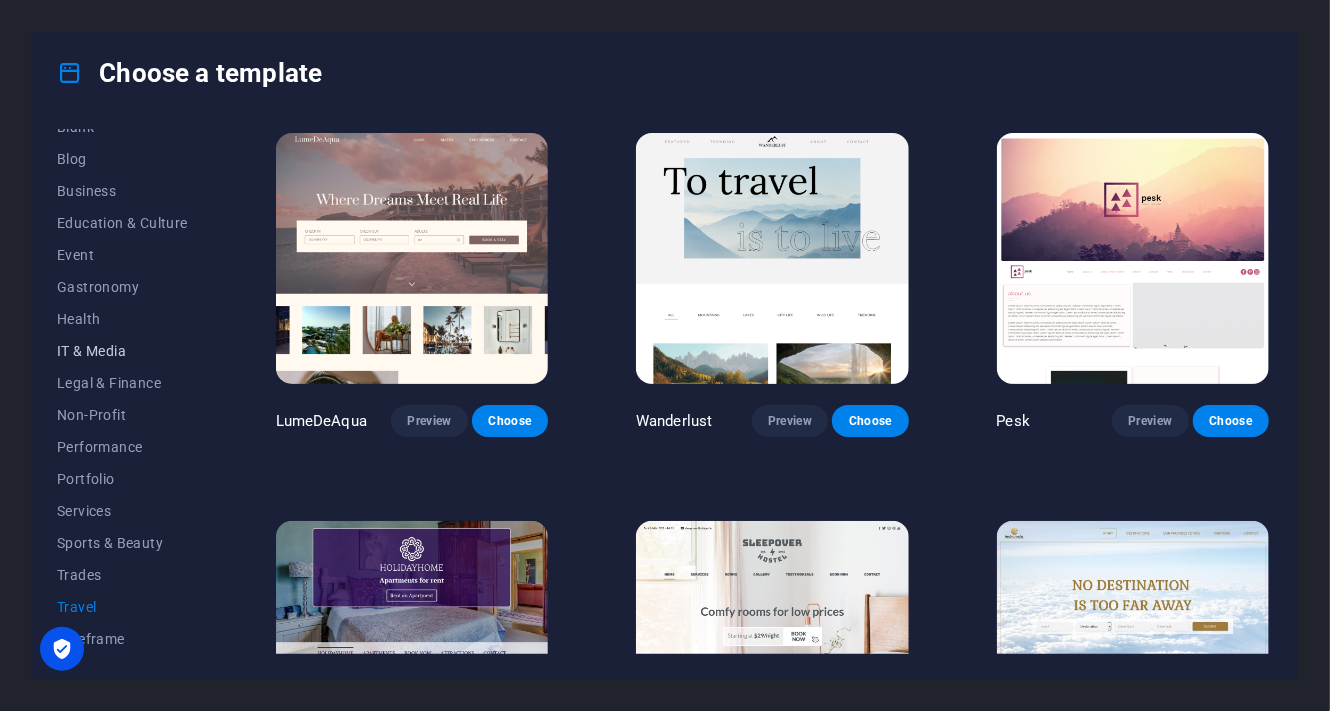 click on "IT & Media" at bounding box center [122, 351] 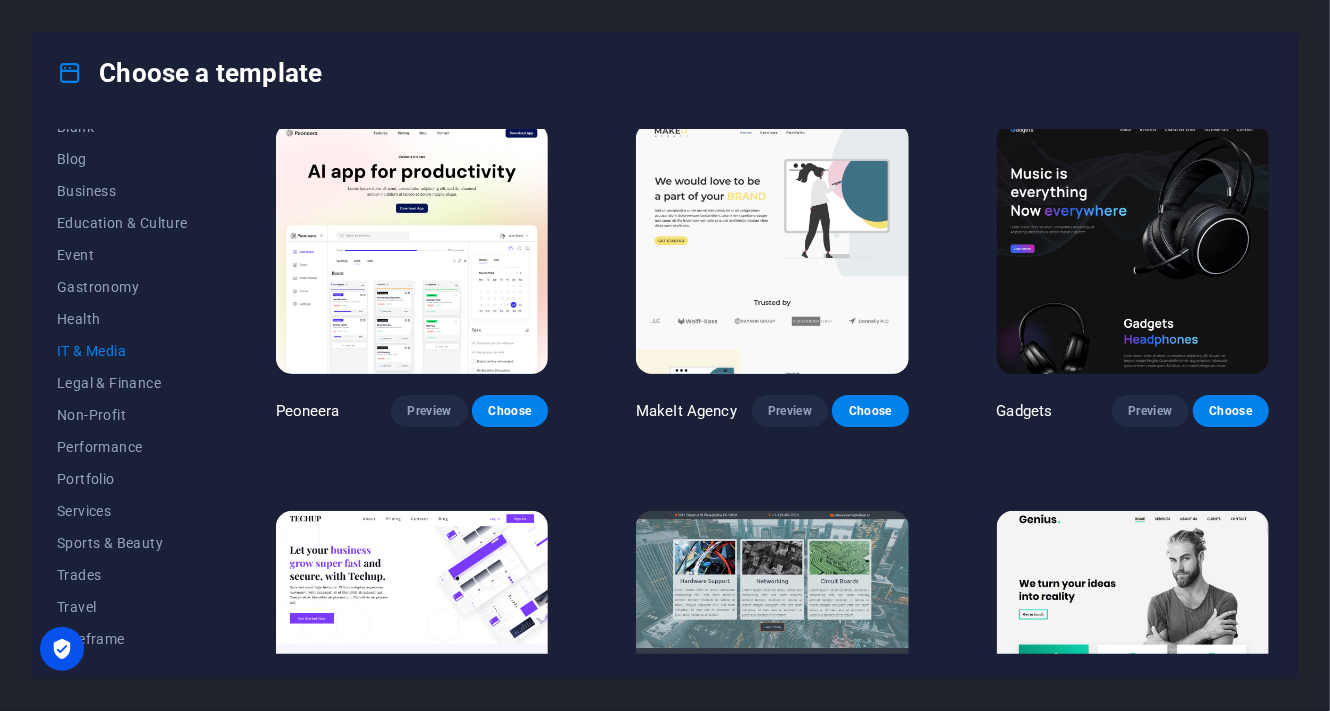 scroll, scrollTop: 0, scrollLeft: 0, axis: both 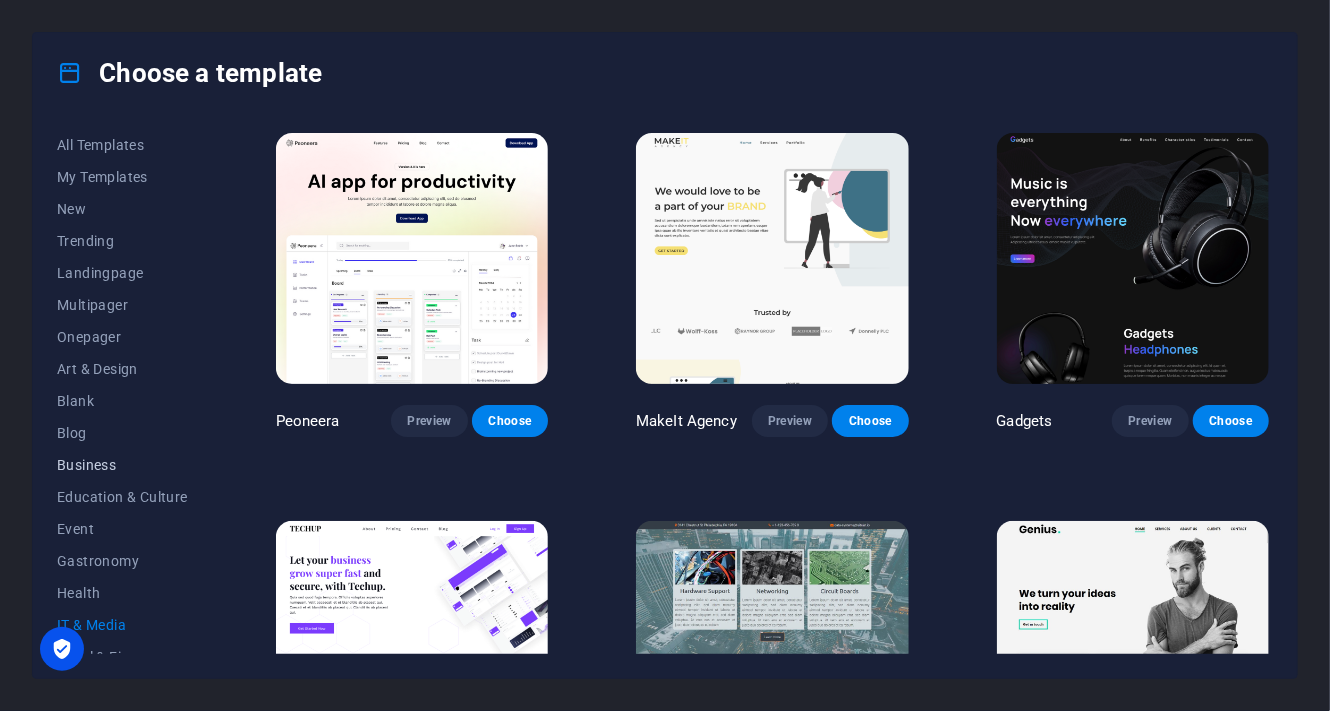 click on "Business" at bounding box center (122, 465) 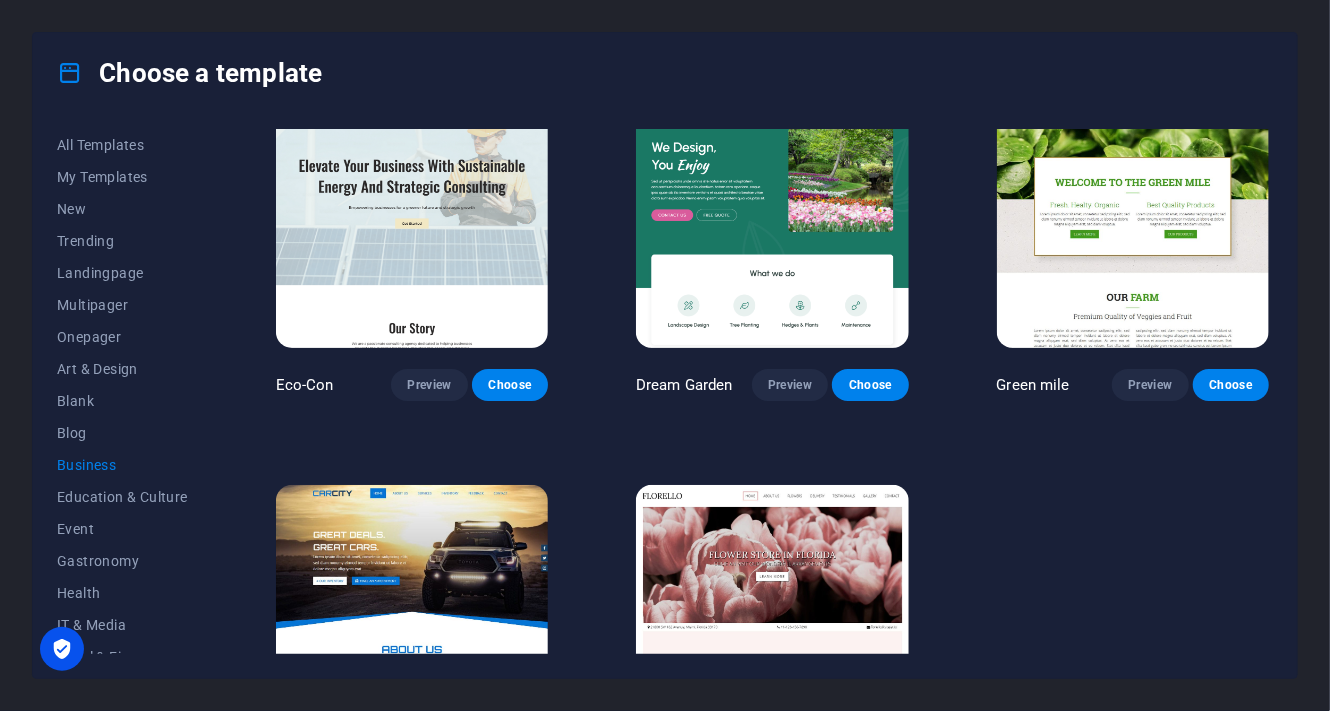 scroll, scrollTop: 0, scrollLeft: 0, axis: both 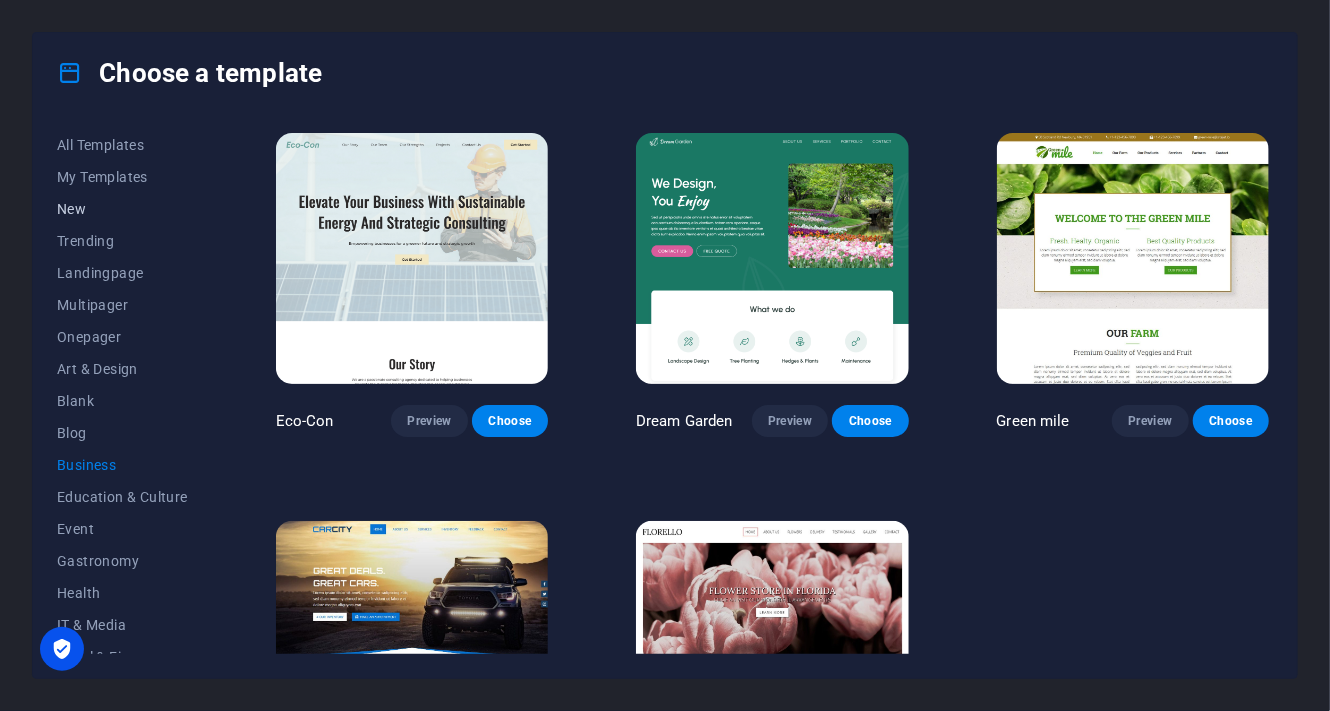 click on "New" at bounding box center [122, 209] 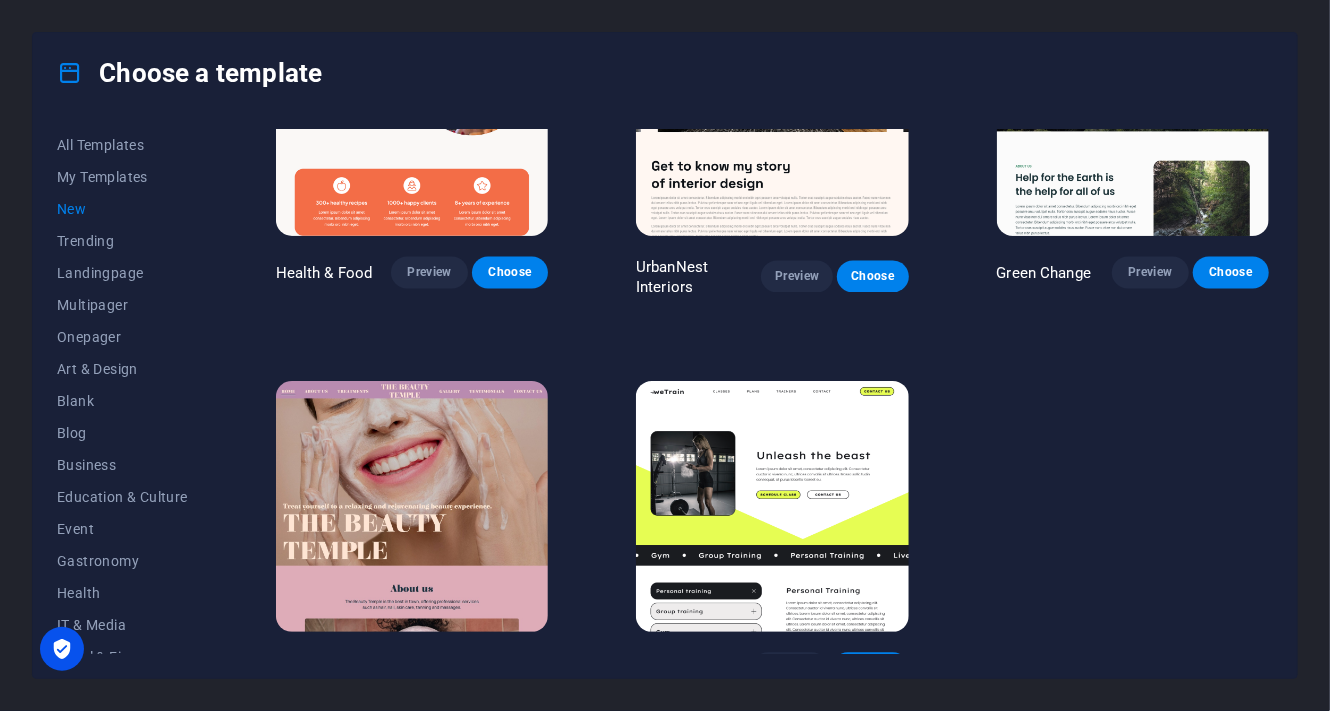 scroll, scrollTop: 1728, scrollLeft: 0, axis: vertical 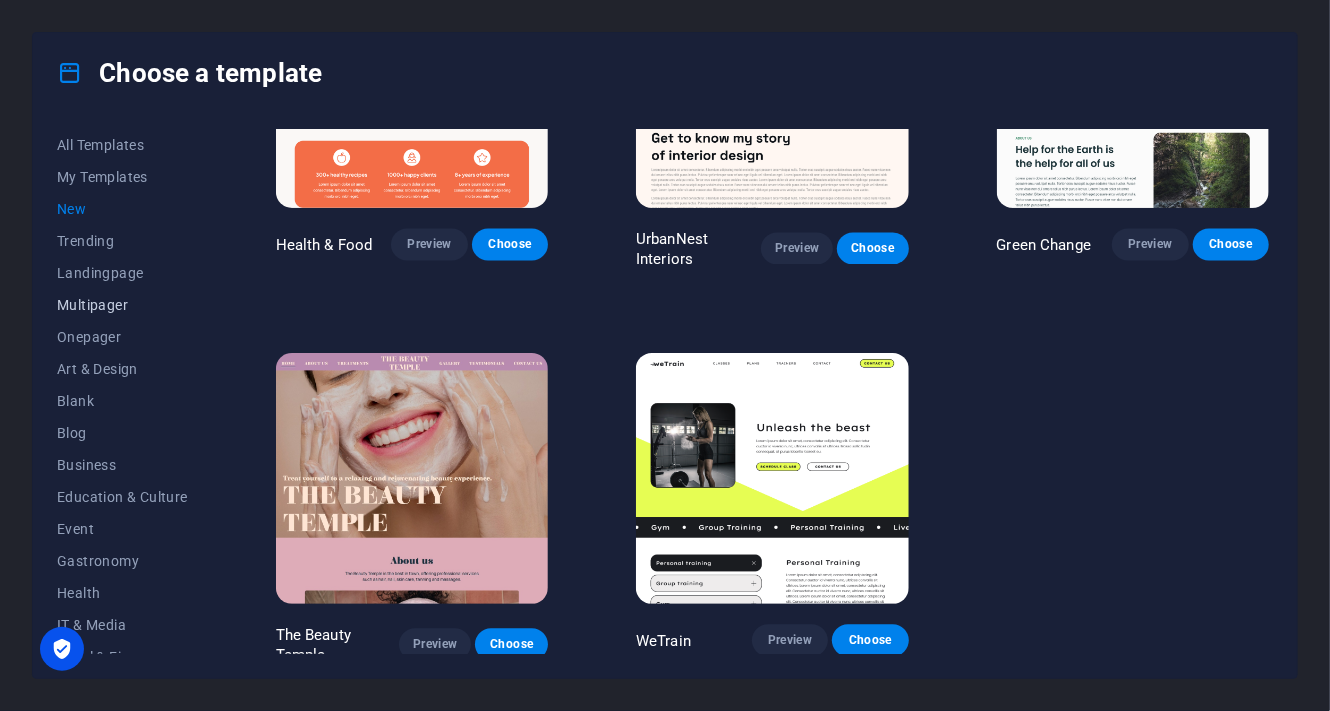click on "Multipager" at bounding box center (122, 305) 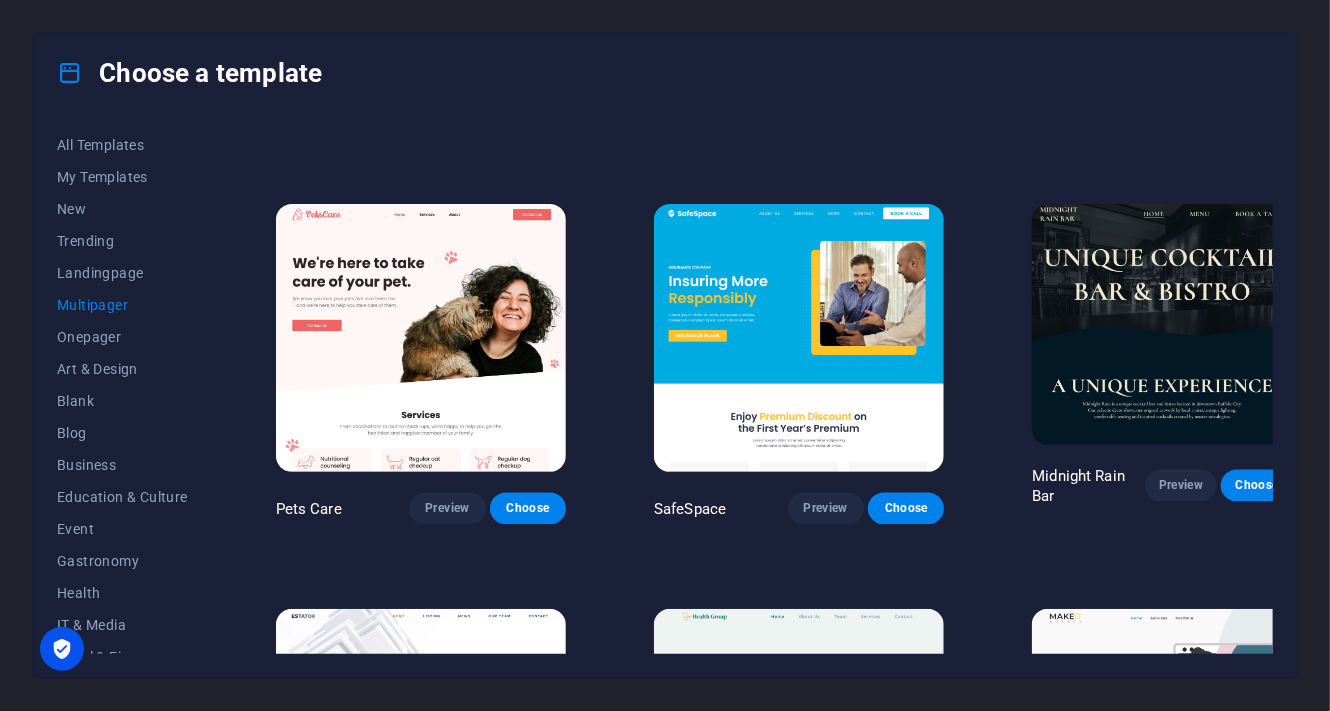 scroll, scrollTop: 1633, scrollLeft: 0, axis: vertical 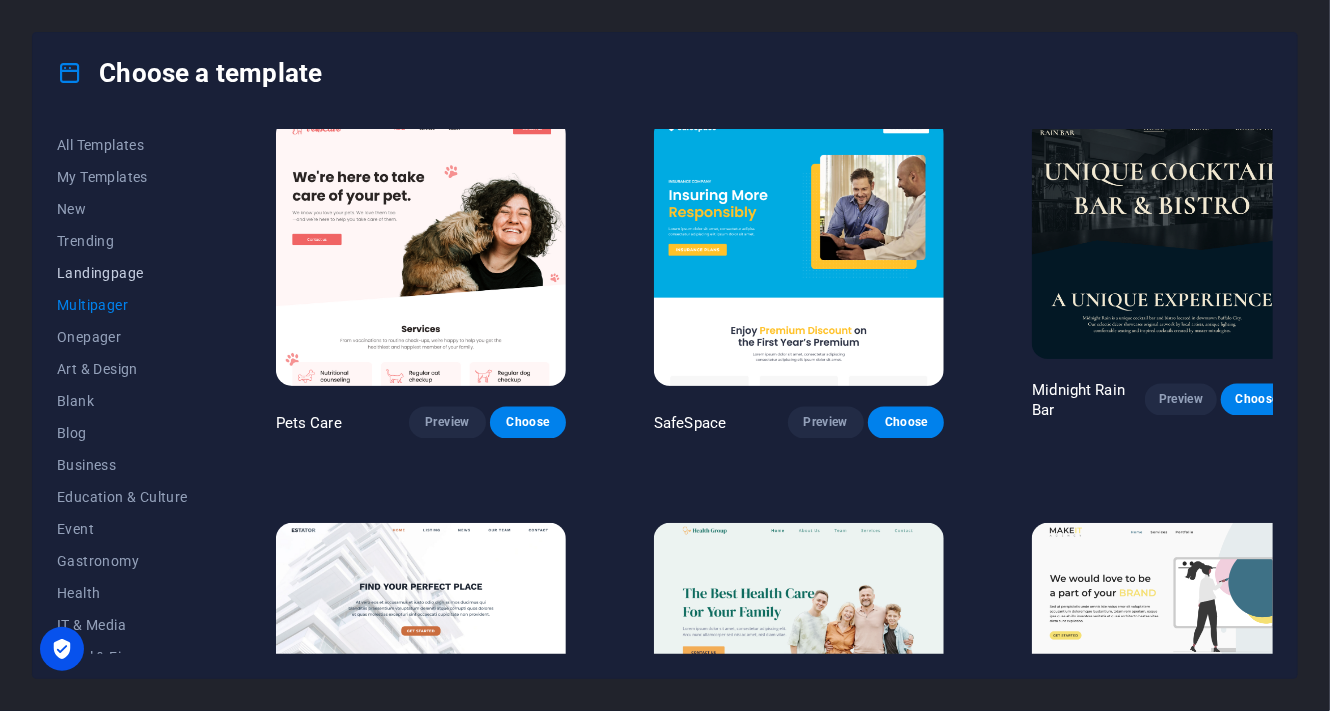 click on "Landingpage" at bounding box center (122, 273) 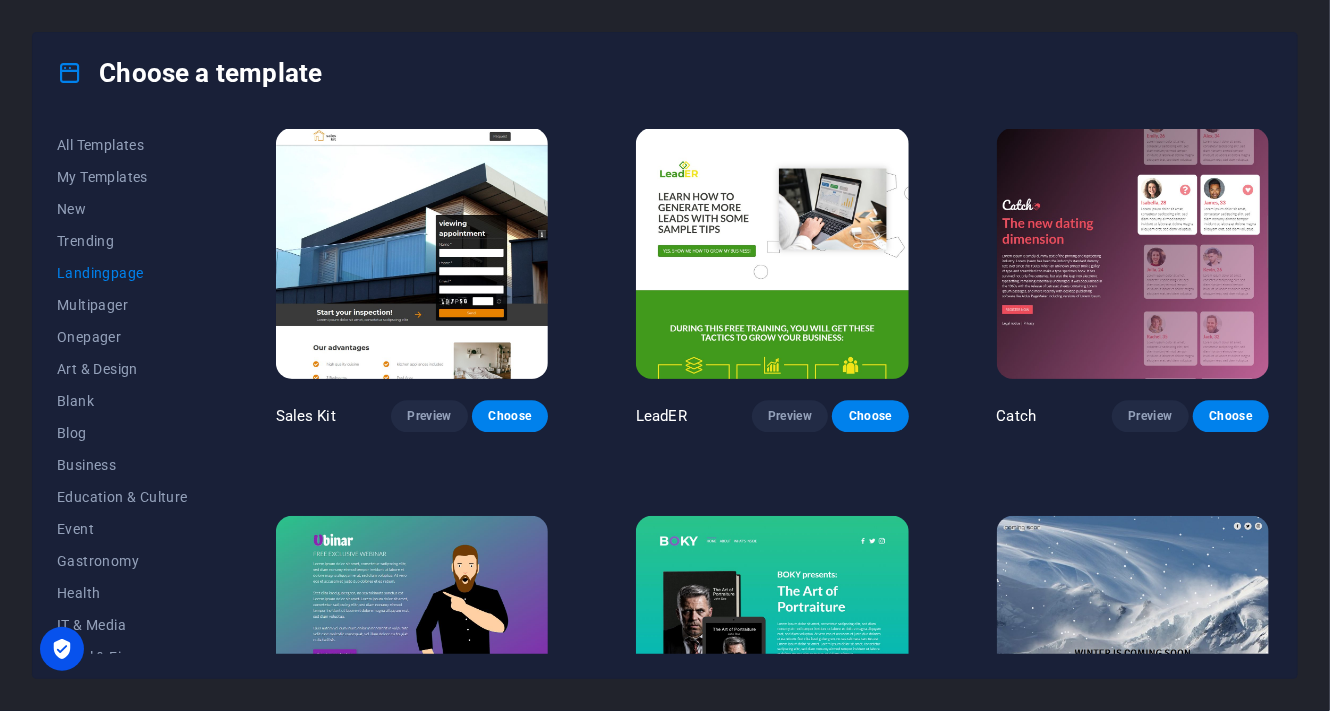 scroll, scrollTop: 2400, scrollLeft: 0, axis: vertical 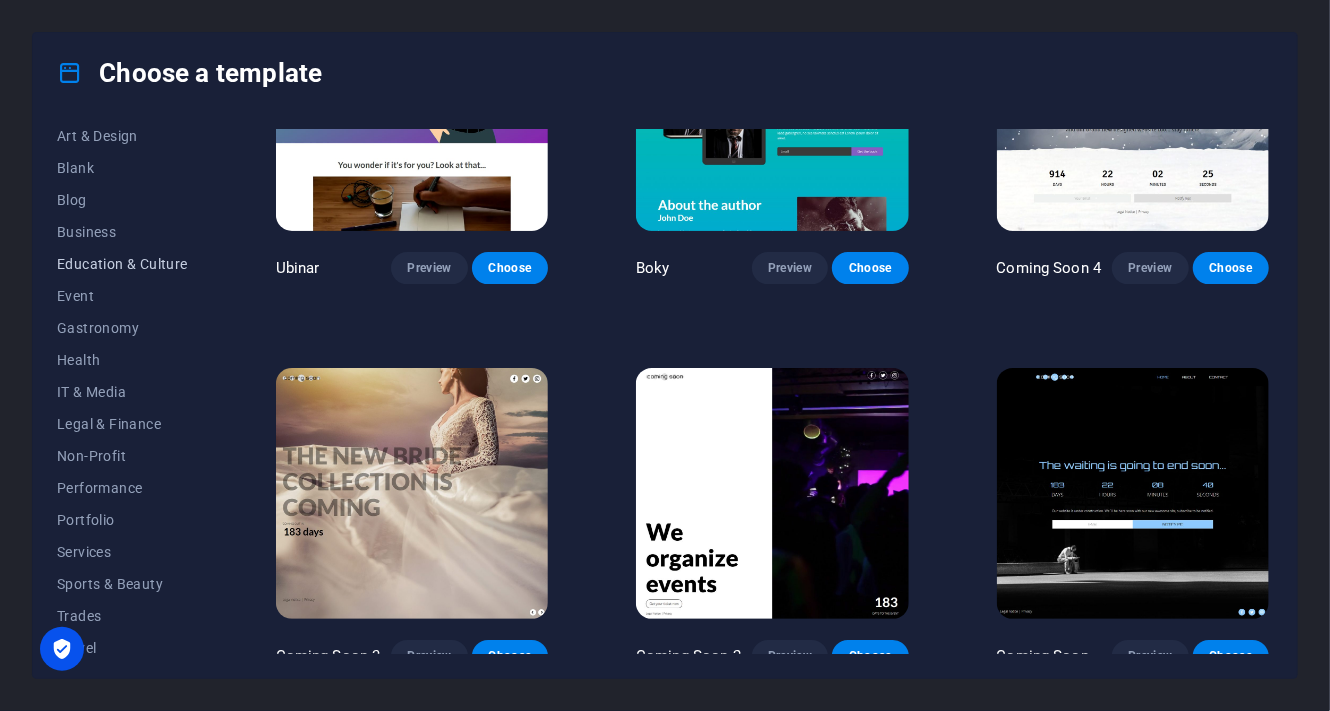 click on "Education & Culture" at bounding box center [122, 264] 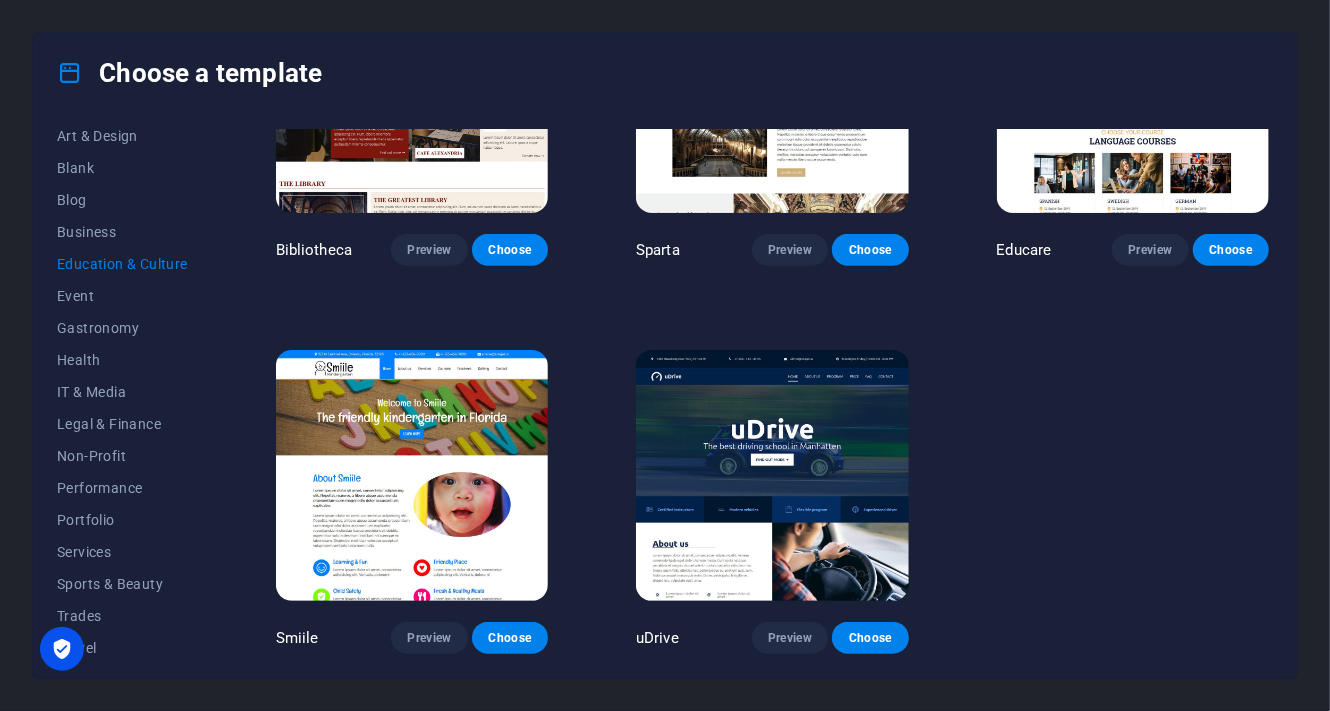 scroll, scrollTop: 318, scrollLeft: 0, axis: vertical 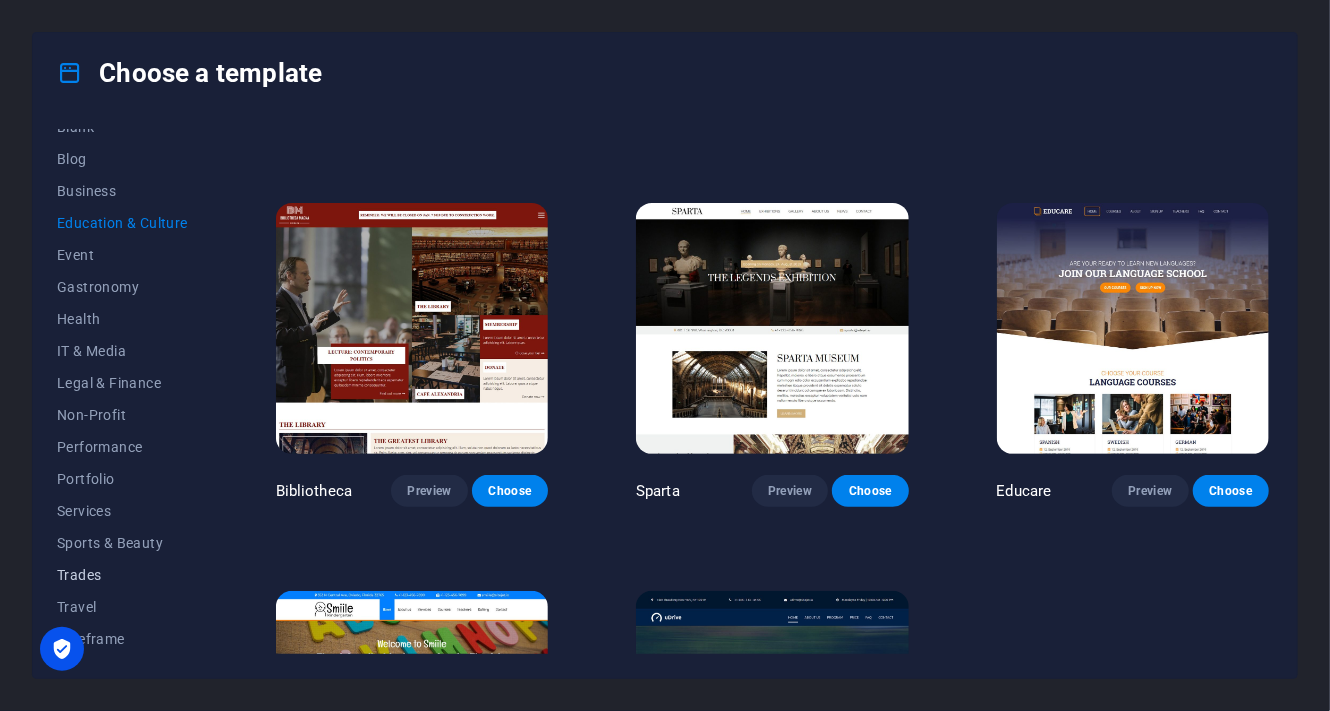click on "Trades" at bounding box center [122, 575] 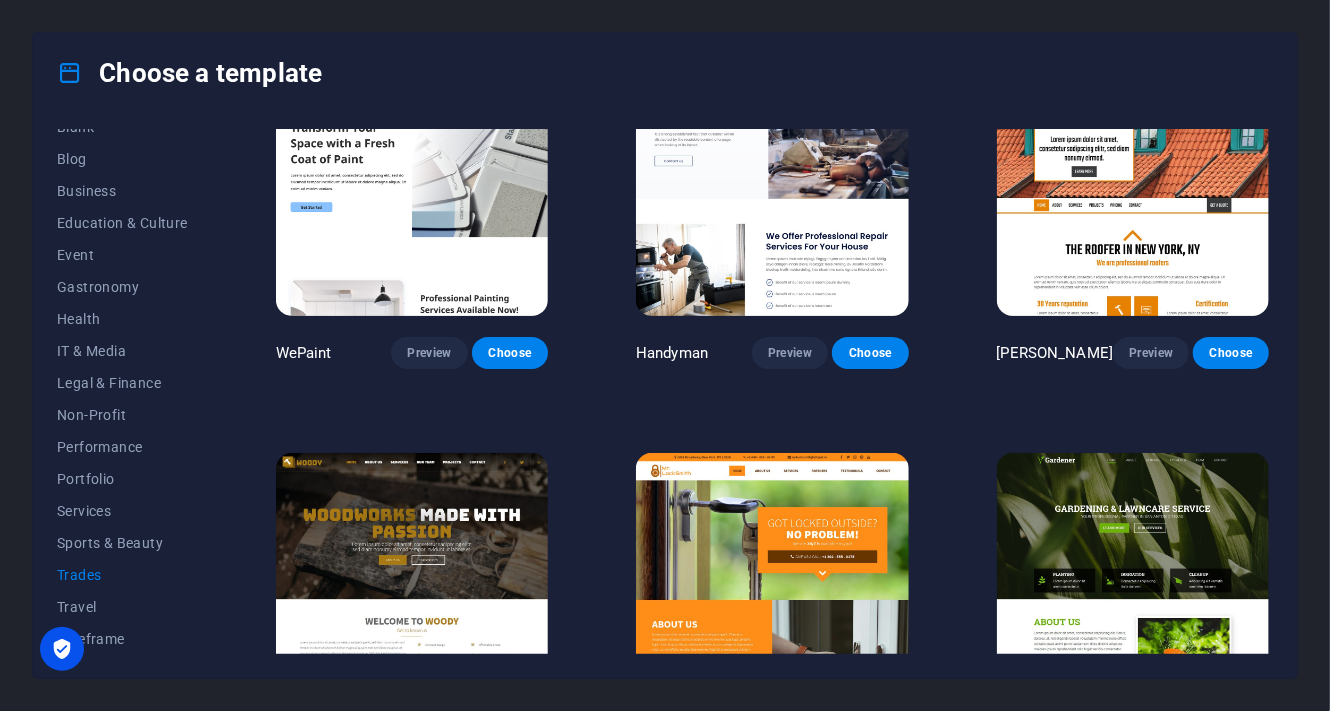 scroll, scrollTop: 84, scrollLeft: 0, axis: vertical 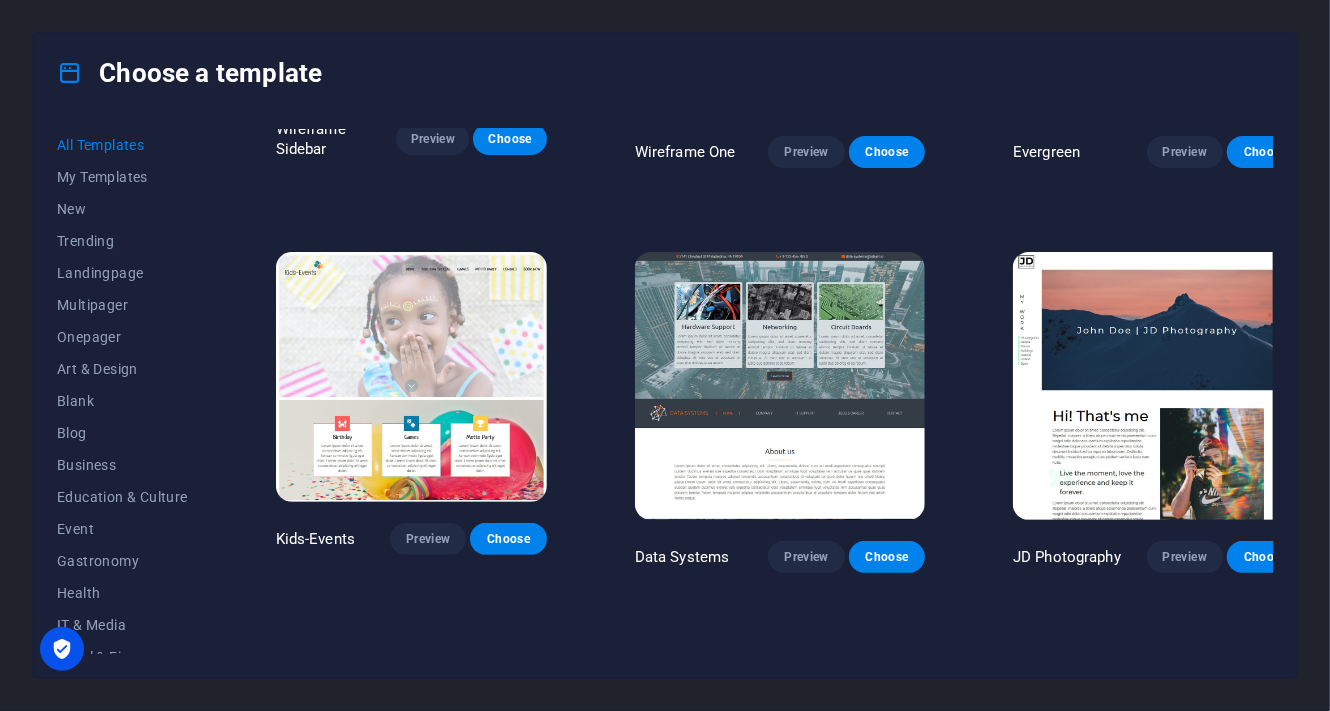 click on "Preview" at bounding box center (806, 961) 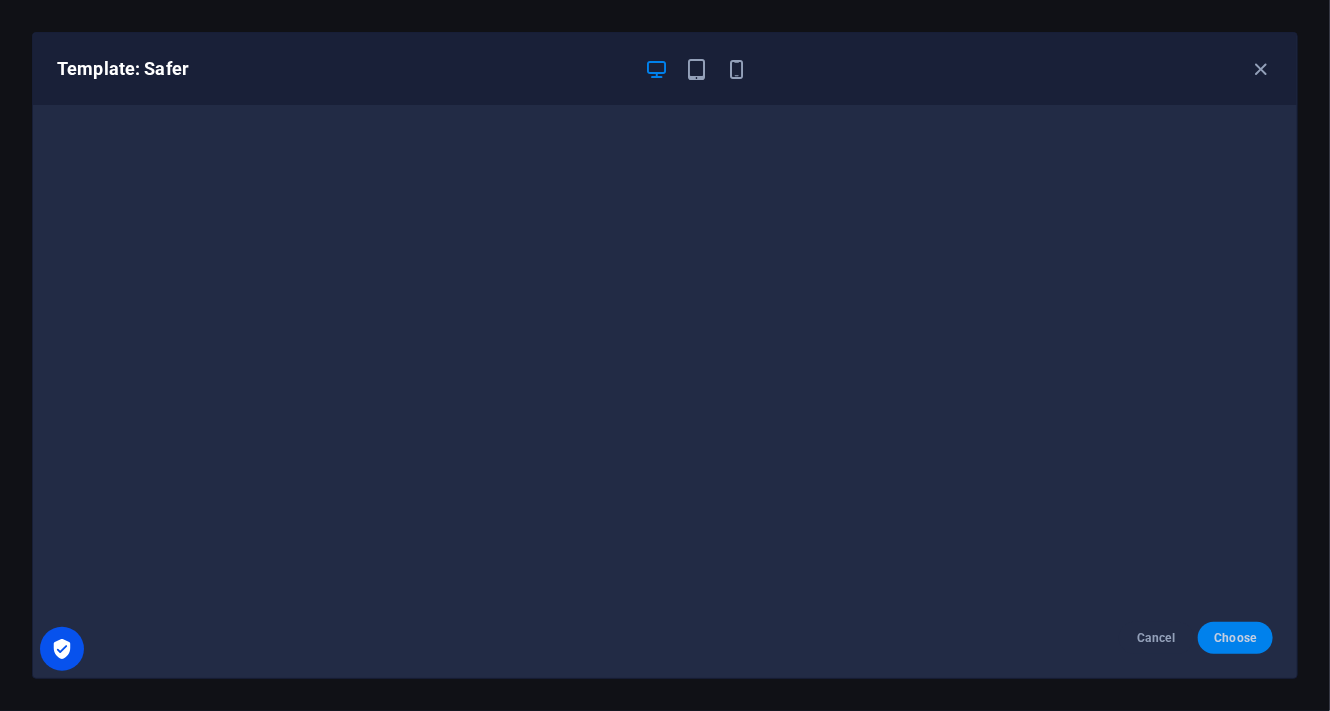 click on "Choose" at bounding box center (1235, 638) 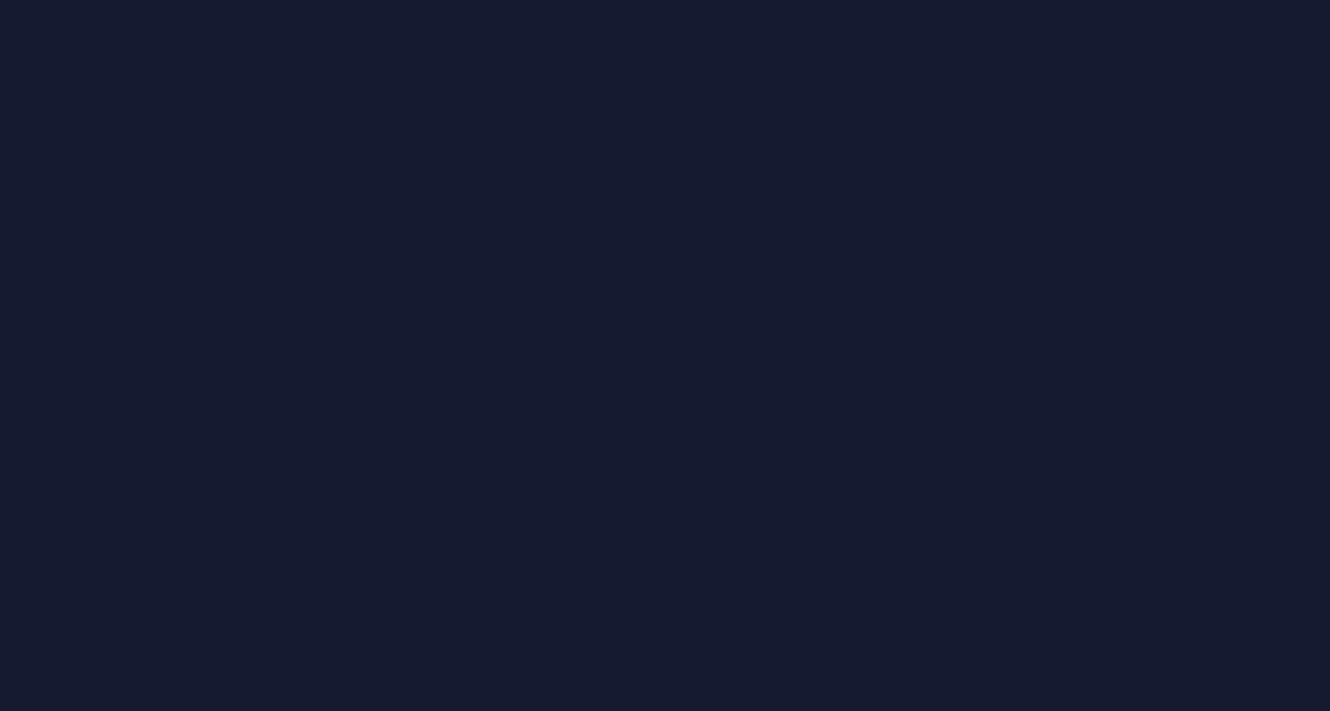 scroll, scrollTop: 0, scrollLeft: 0, axis: both 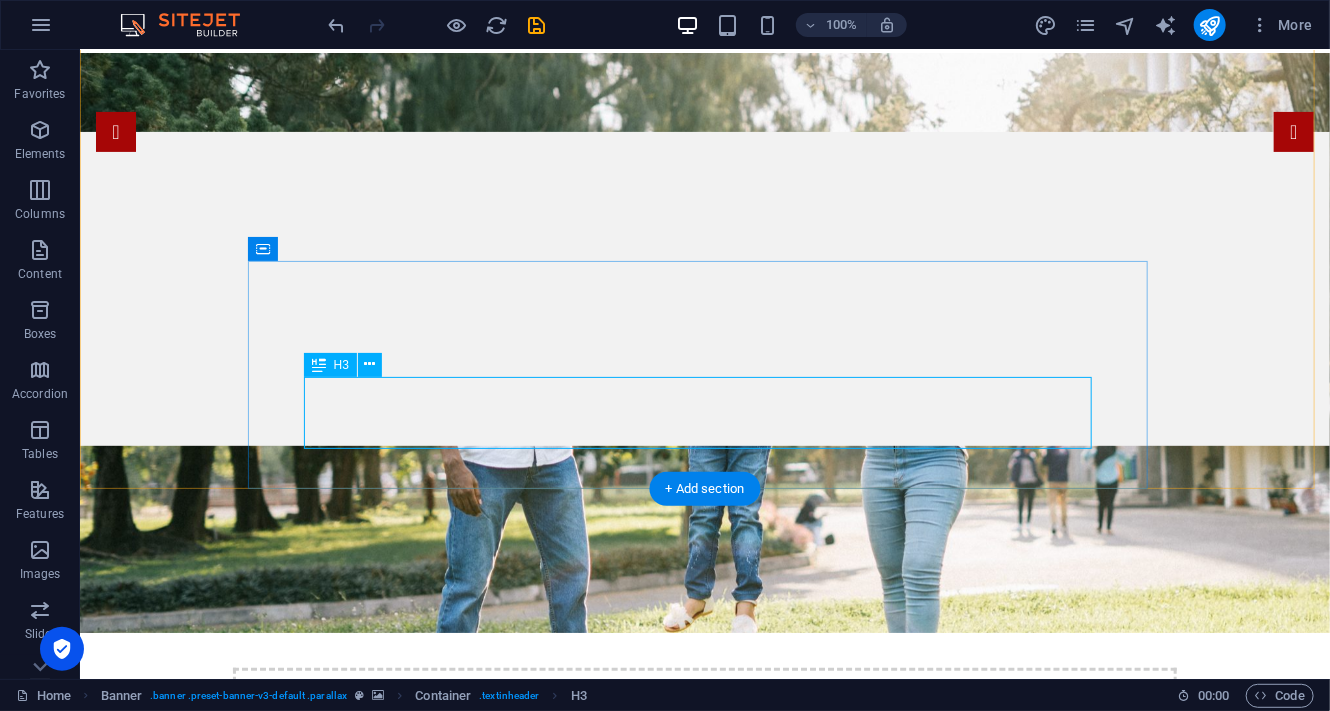 click on "Lorem ipsum dolor sit amet consetetur sadiping elitr, sed diam nonumy eirmod temor invidunt labore." at bounding box center (704, 1041) 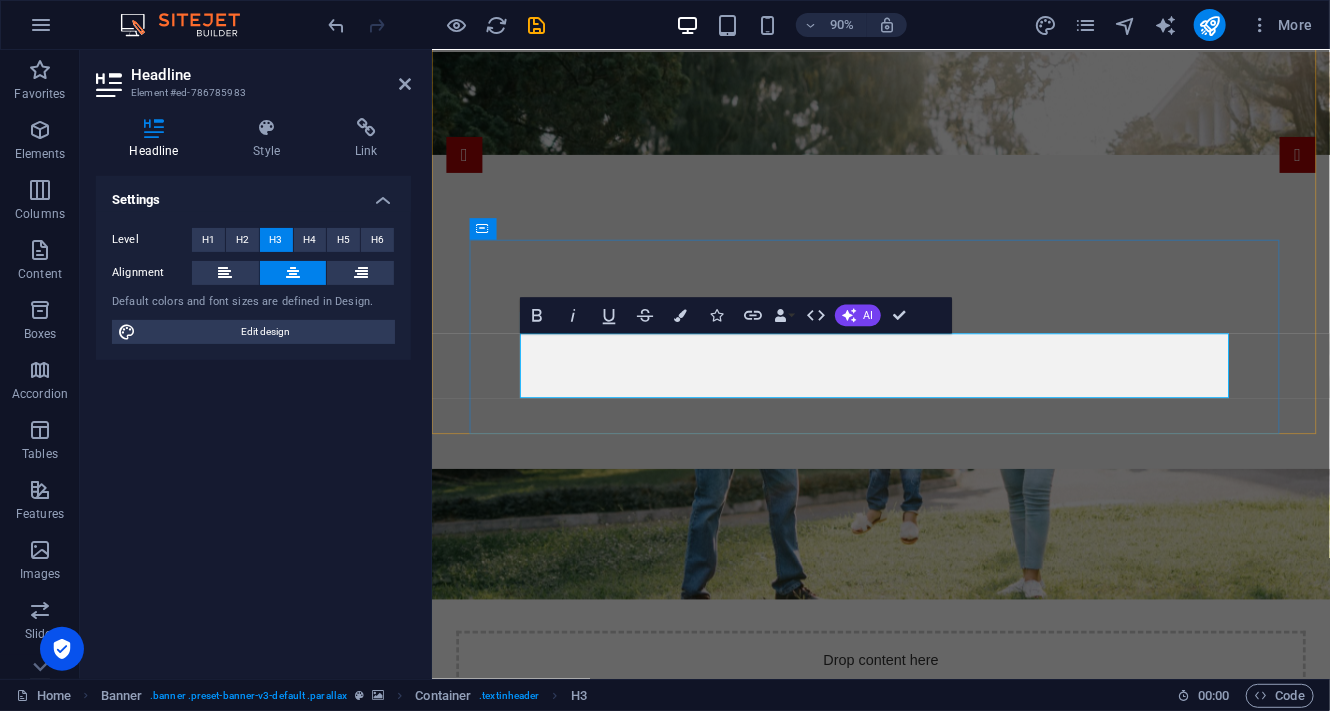 type 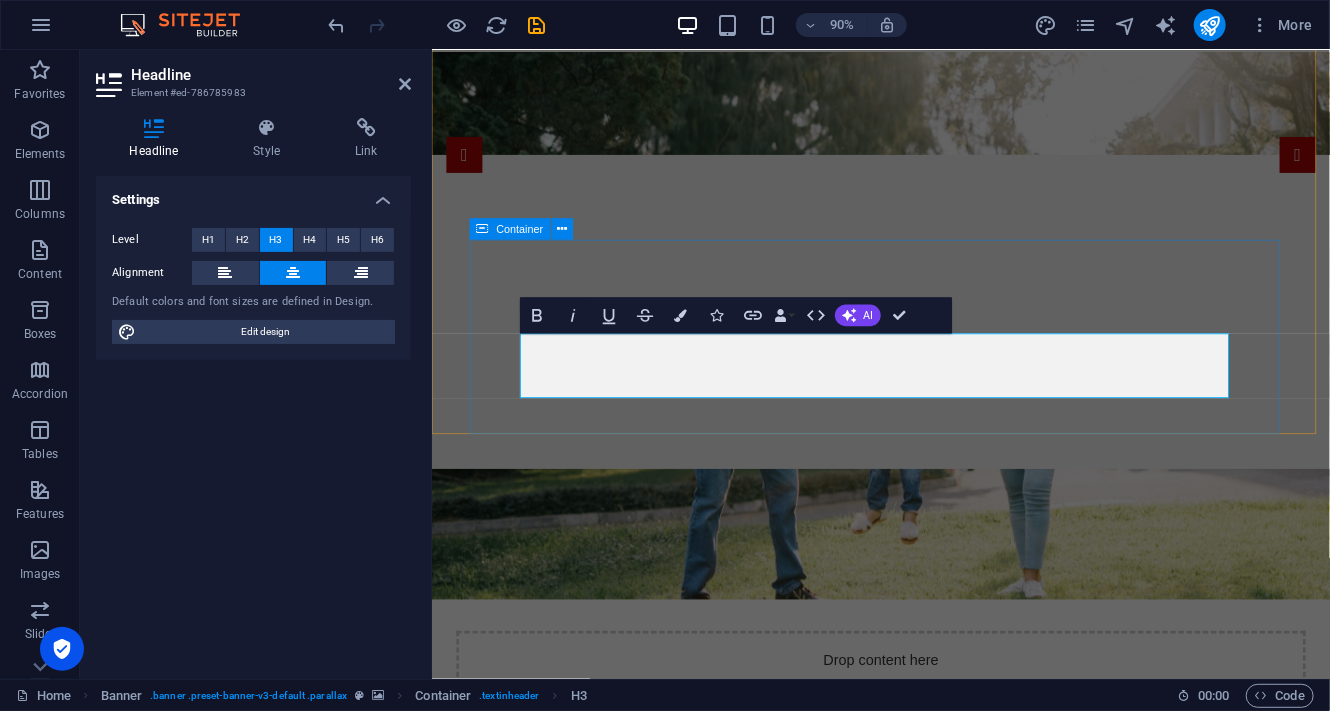 click on "Carlos Gabriel Servicios & Marcas Experimente un viaje memorable con nuestra cartera de servicios y opciones innovadoras." at bounding box center [930, 1025] 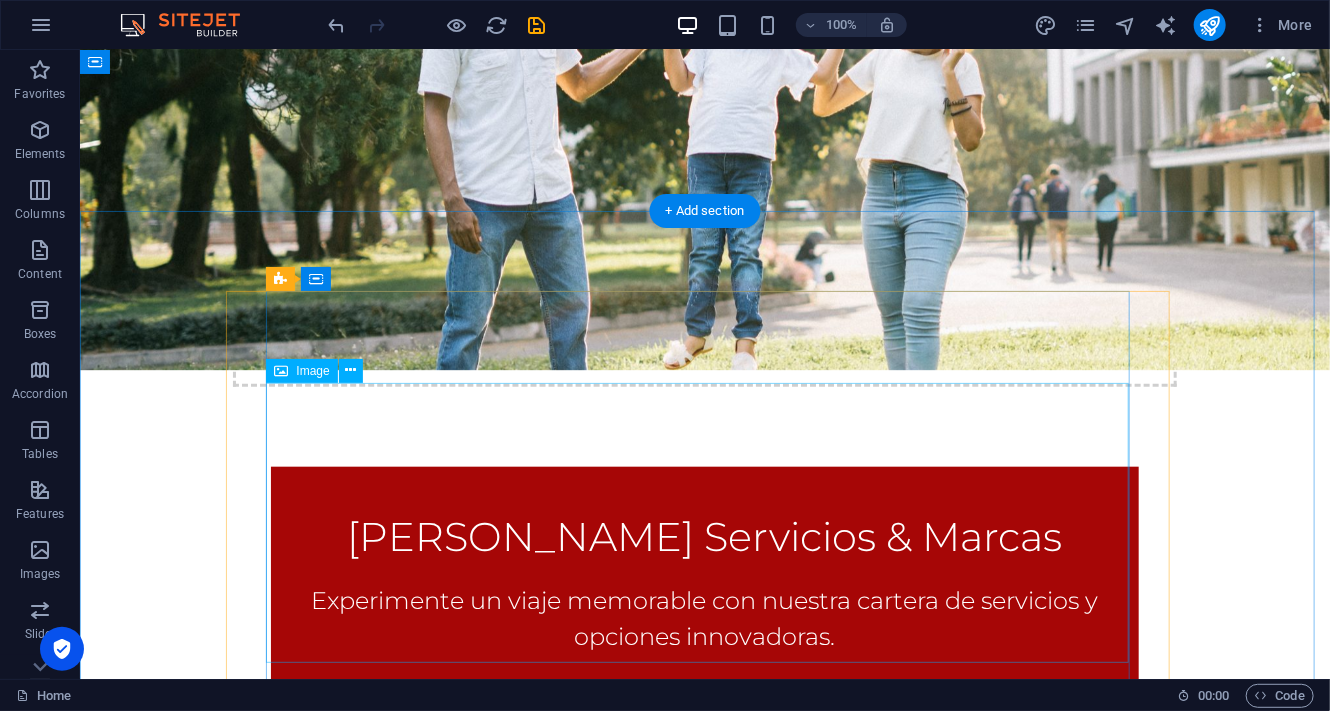 scroll, scrollTop: 423, scrollLeft: 0, axis: vertical 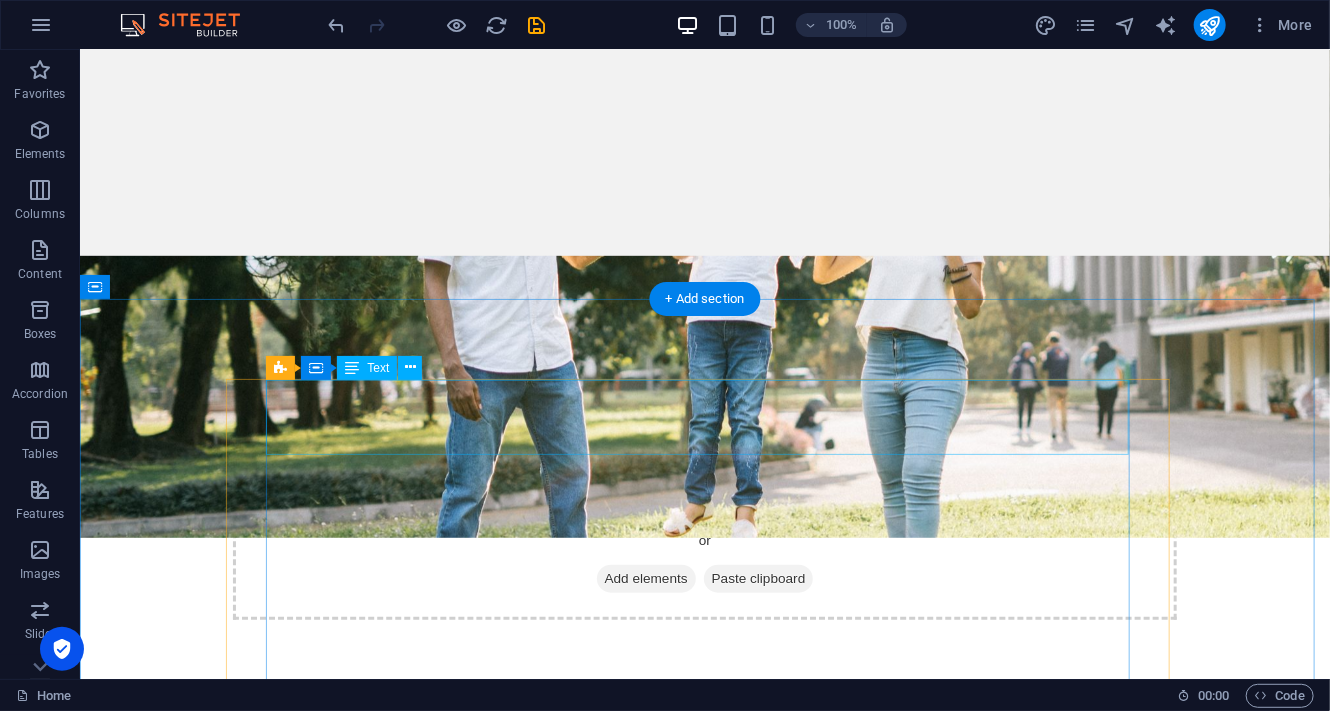 click on "Vehicle Insurance" at bounding box center (704, 1045) 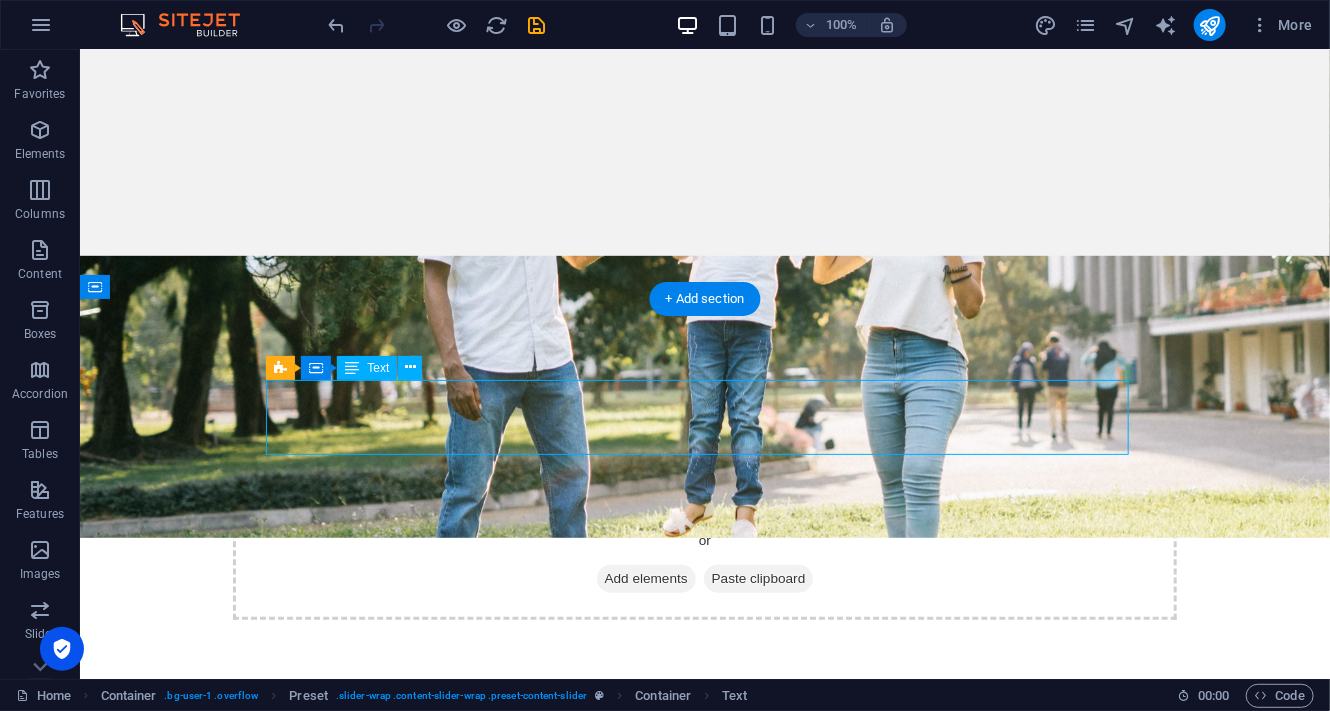 click on "Vehicle Insurance" at bounding box center [704, 1045] 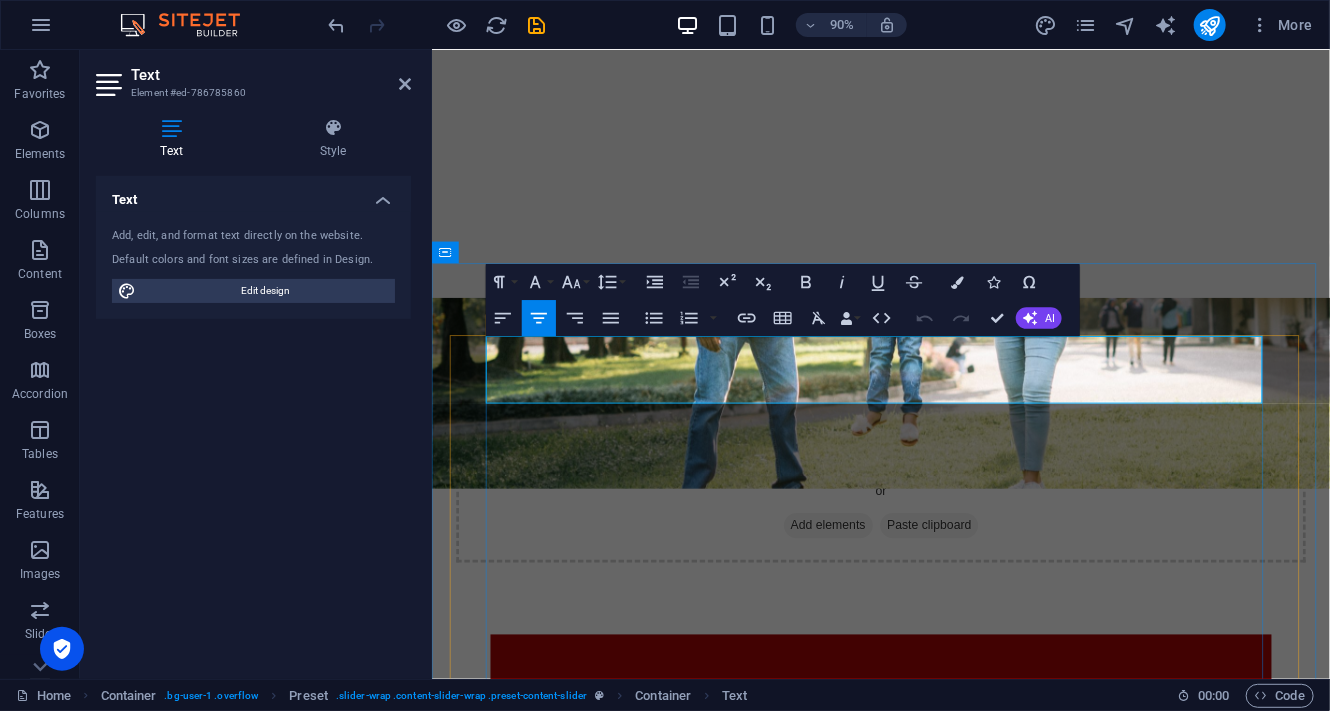 drag, startPoint x: 1073, startPoint y: 391, endPoint x: 785, endPoint y: 379, distance: 288.24988 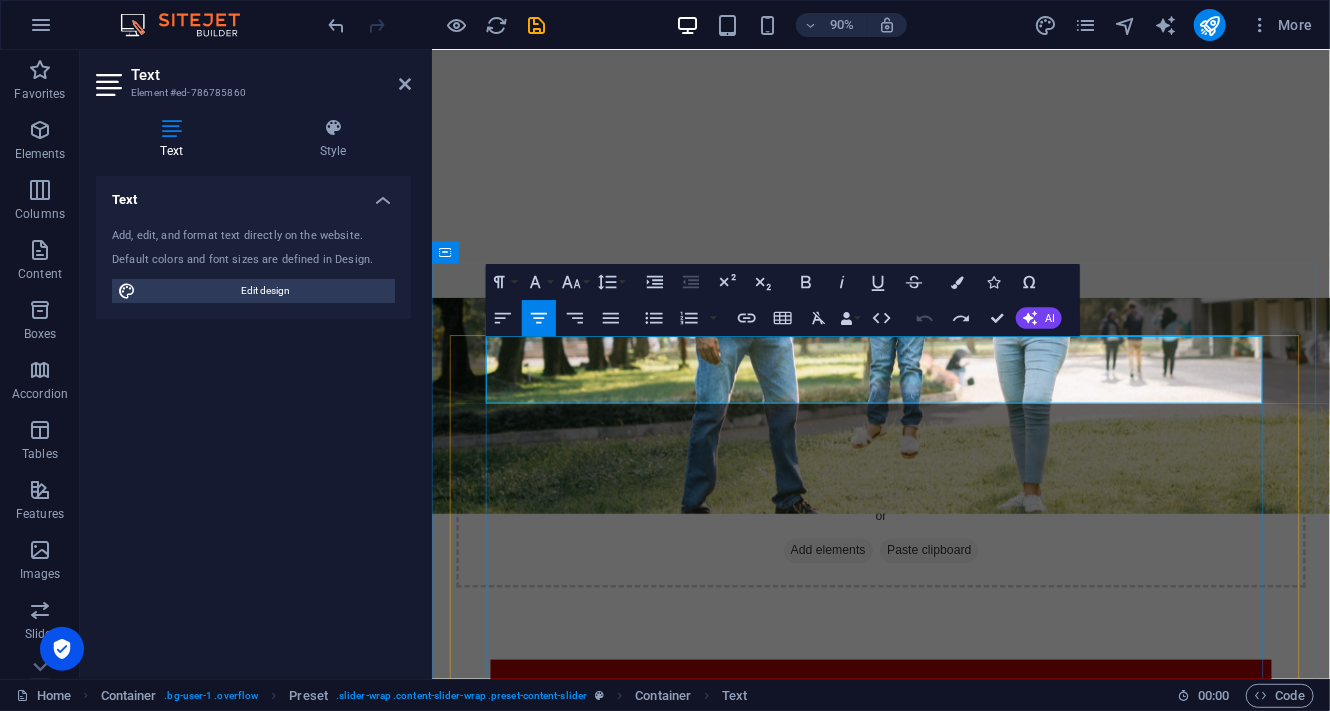 click on "Vehicle Insurance" at bounding box center [930, 1048] 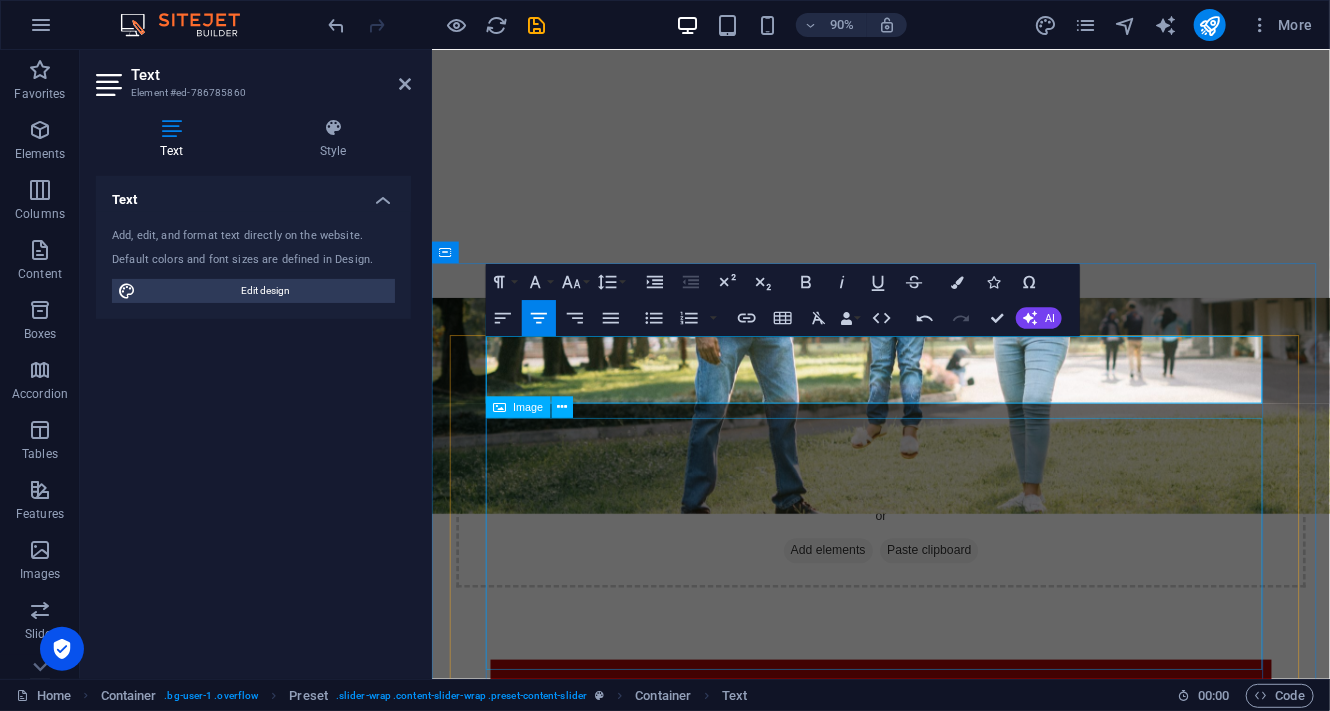 click at bounding box center (930, 1255) 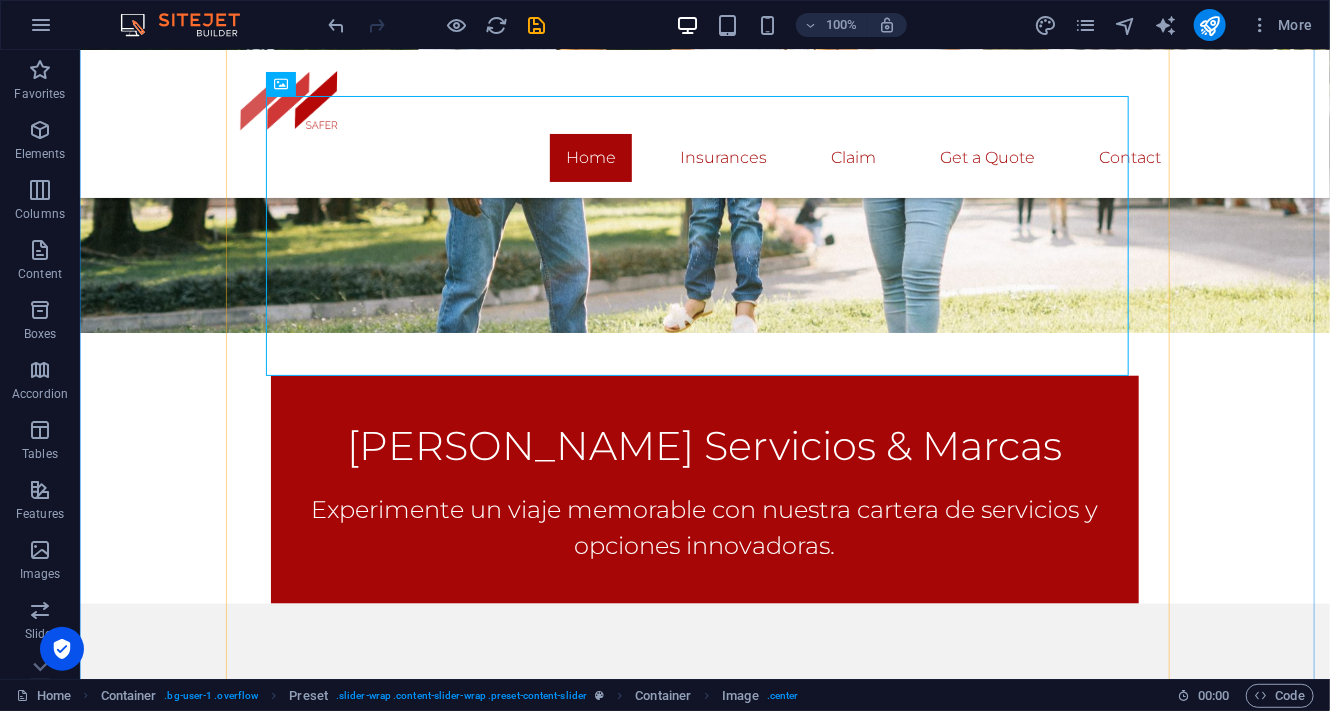 scroll, scrollTop: 847, scrollLeft: 0, axis: vertical 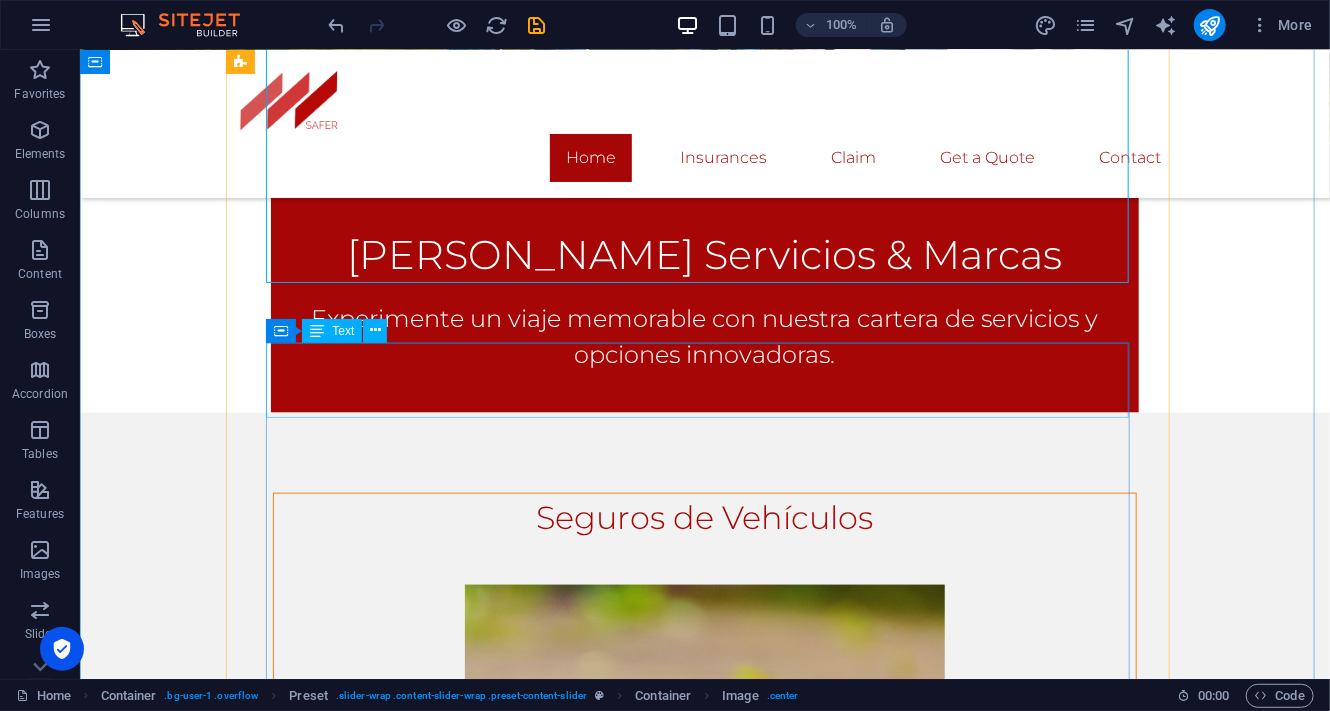 click on "Health & Disability" at bounding box center (704, 961) 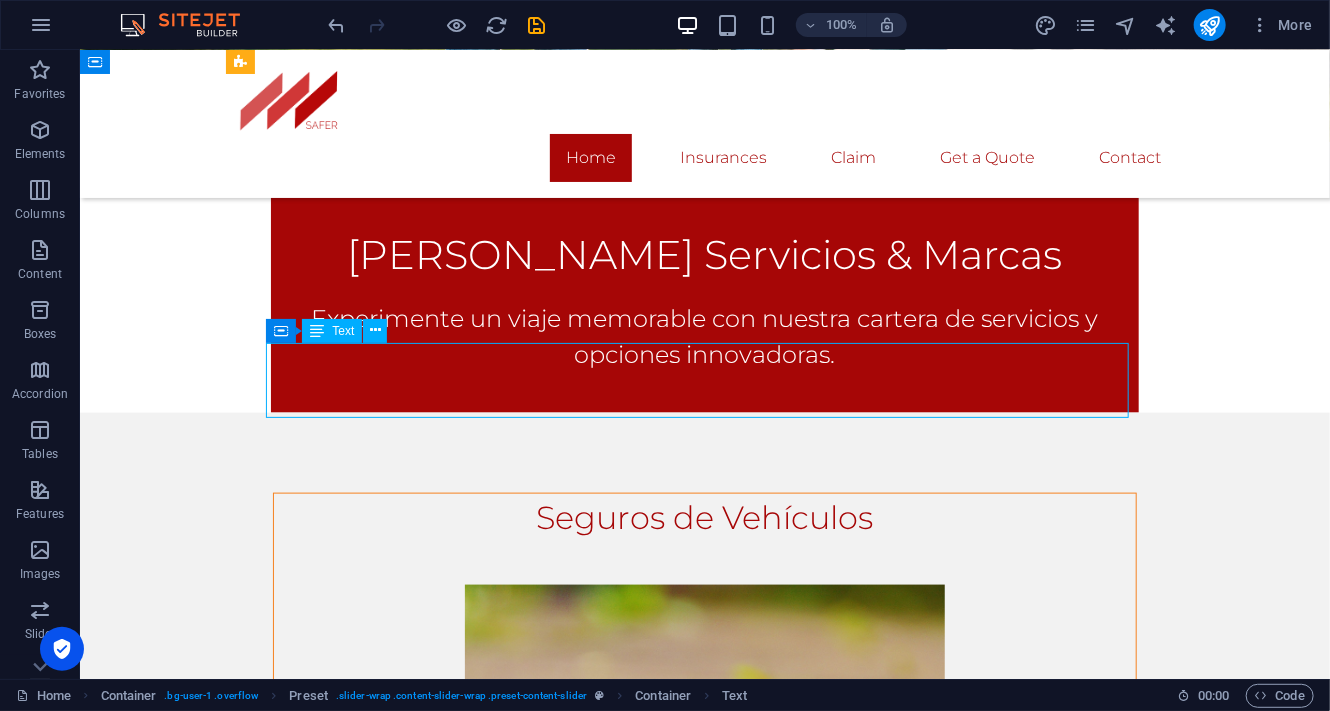 click on "Health & Disability" at bounding box center (704, 961) 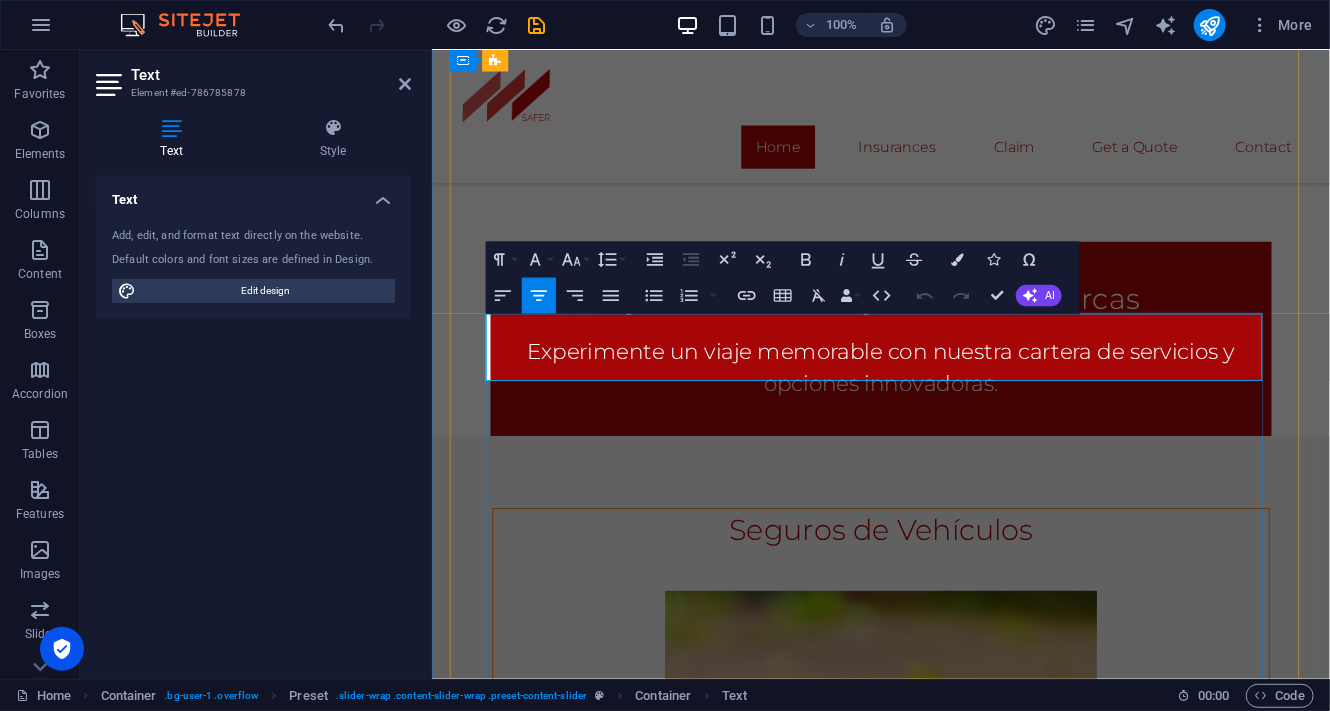 scroll, scrollTop: 835, scrollLeft: 0, axis: vertical 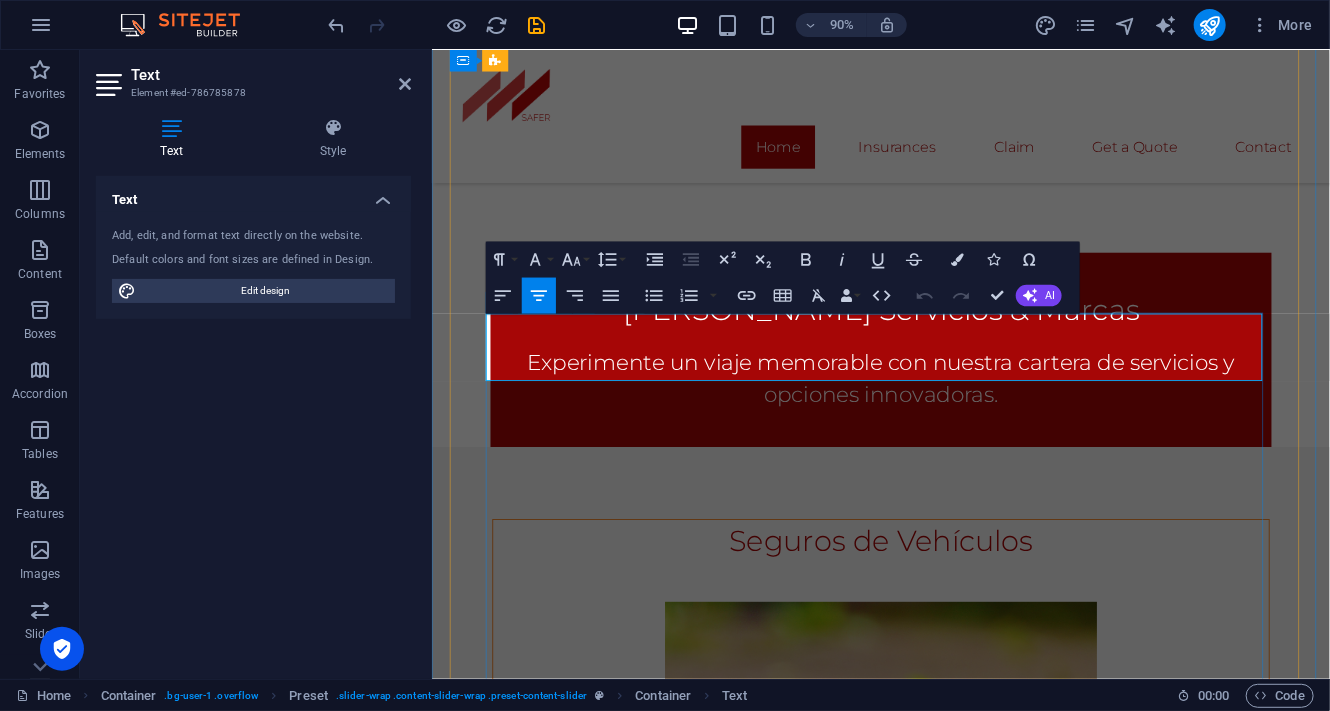 type 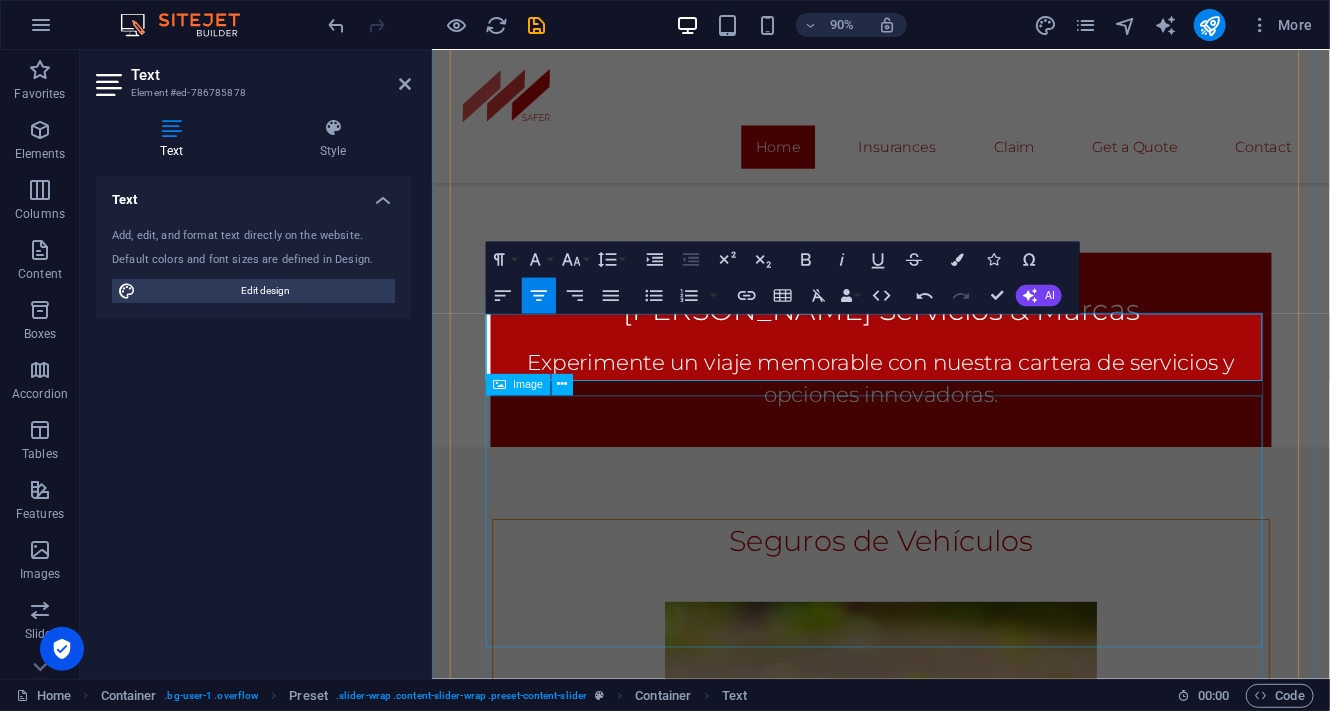 click at bounding box center (930, 1233) 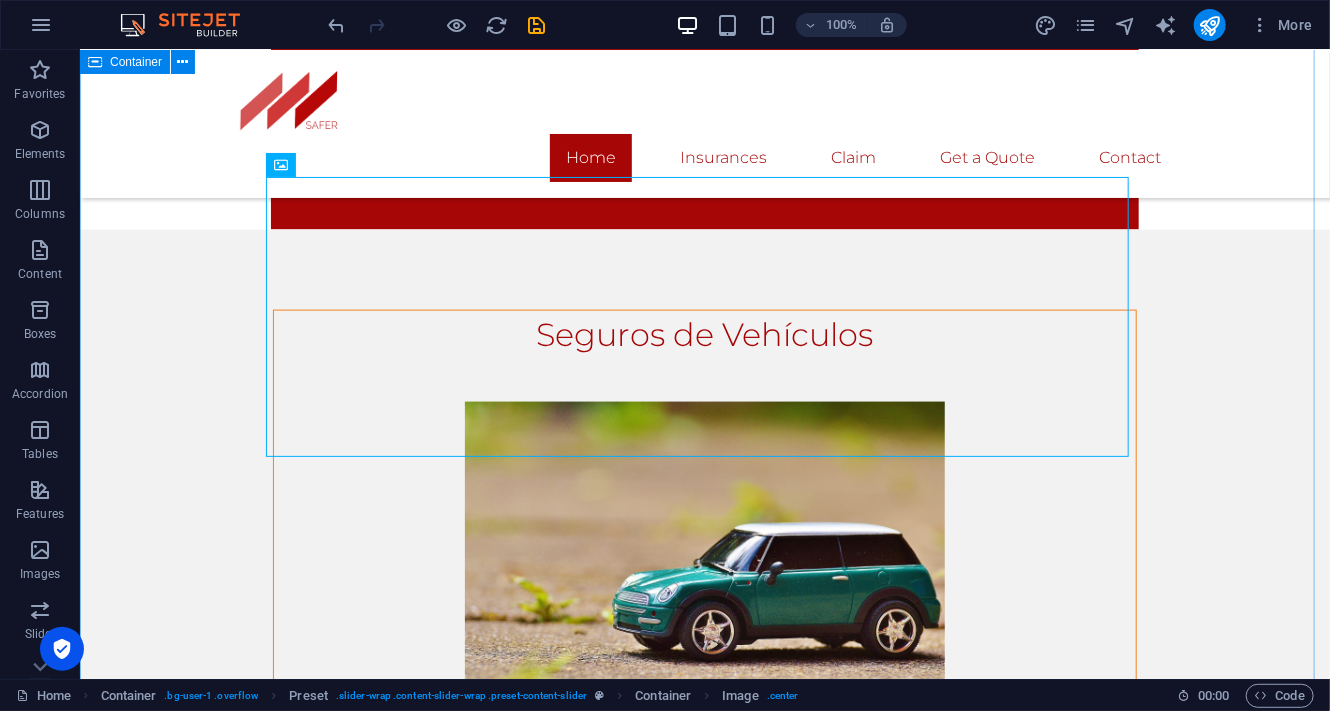 scroll, scrollTop: 1313, scrollLeft: 0, axis: vertical 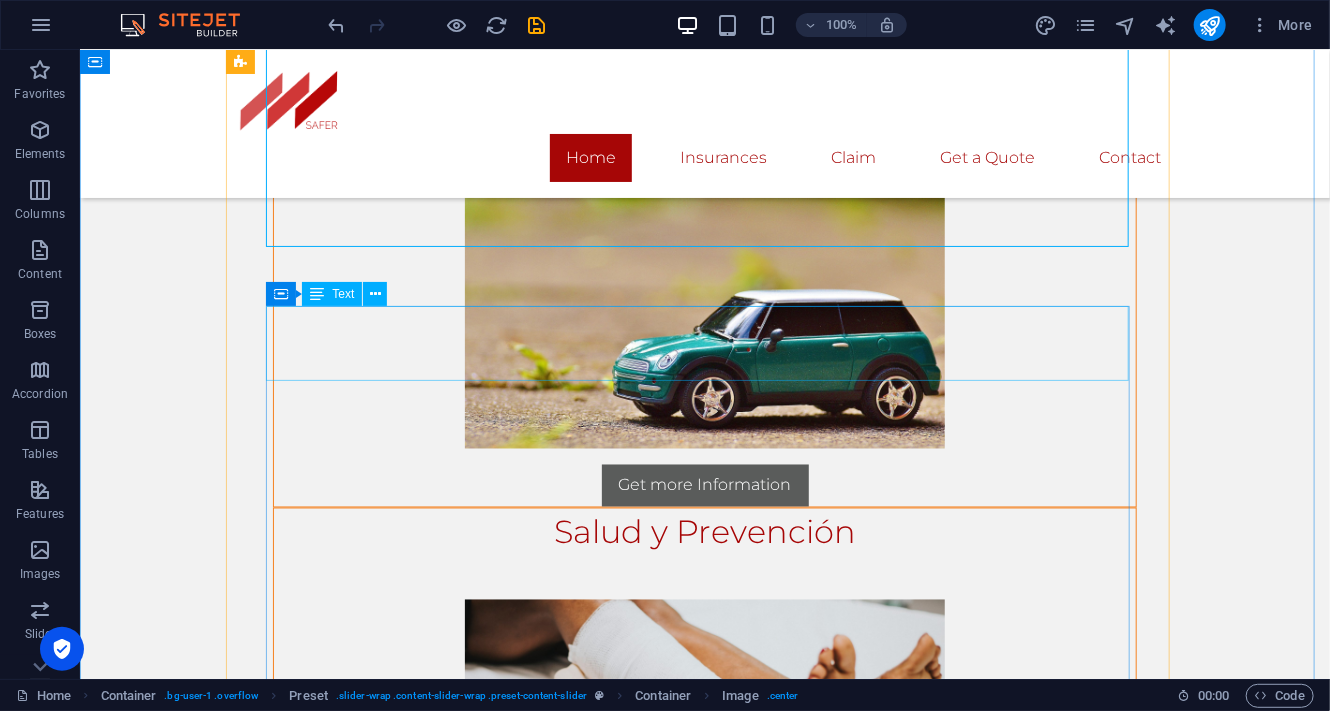 click on "Travel Insurance" at bounding box center [704, 976] 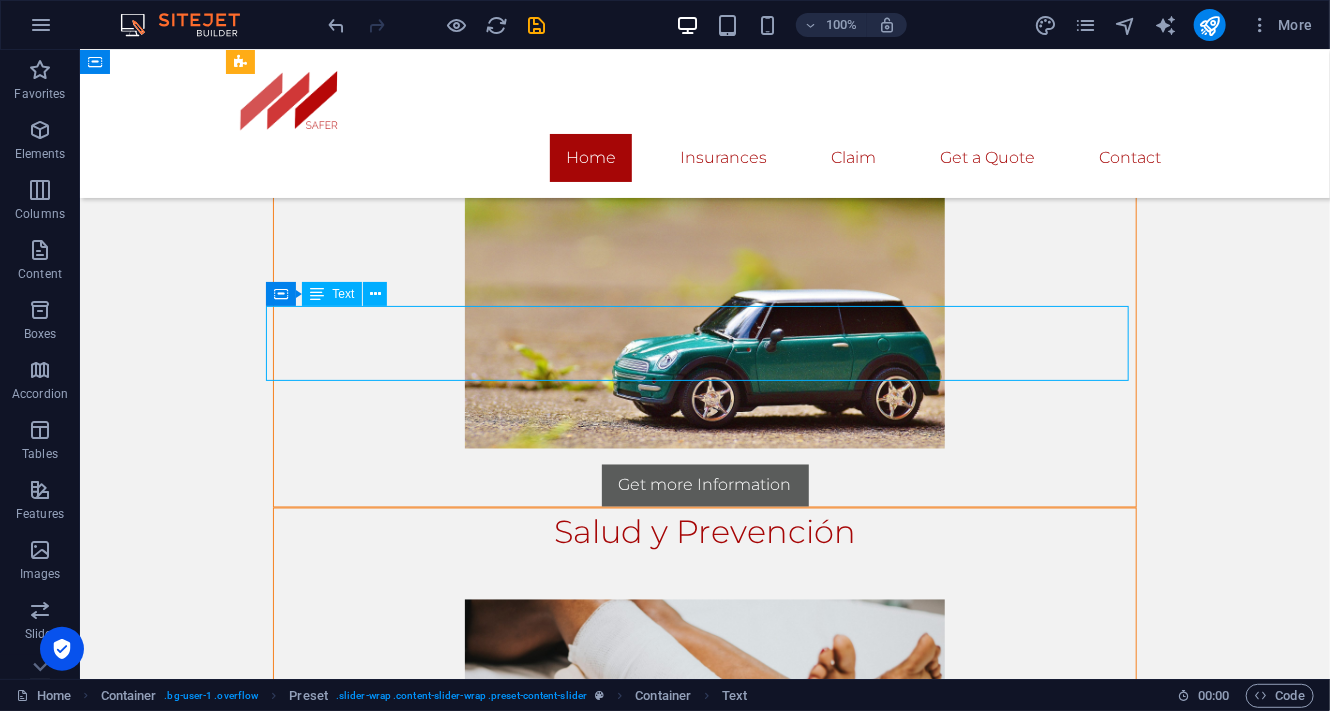 click on "Travel Insurance" at bounding box center (704, 976) 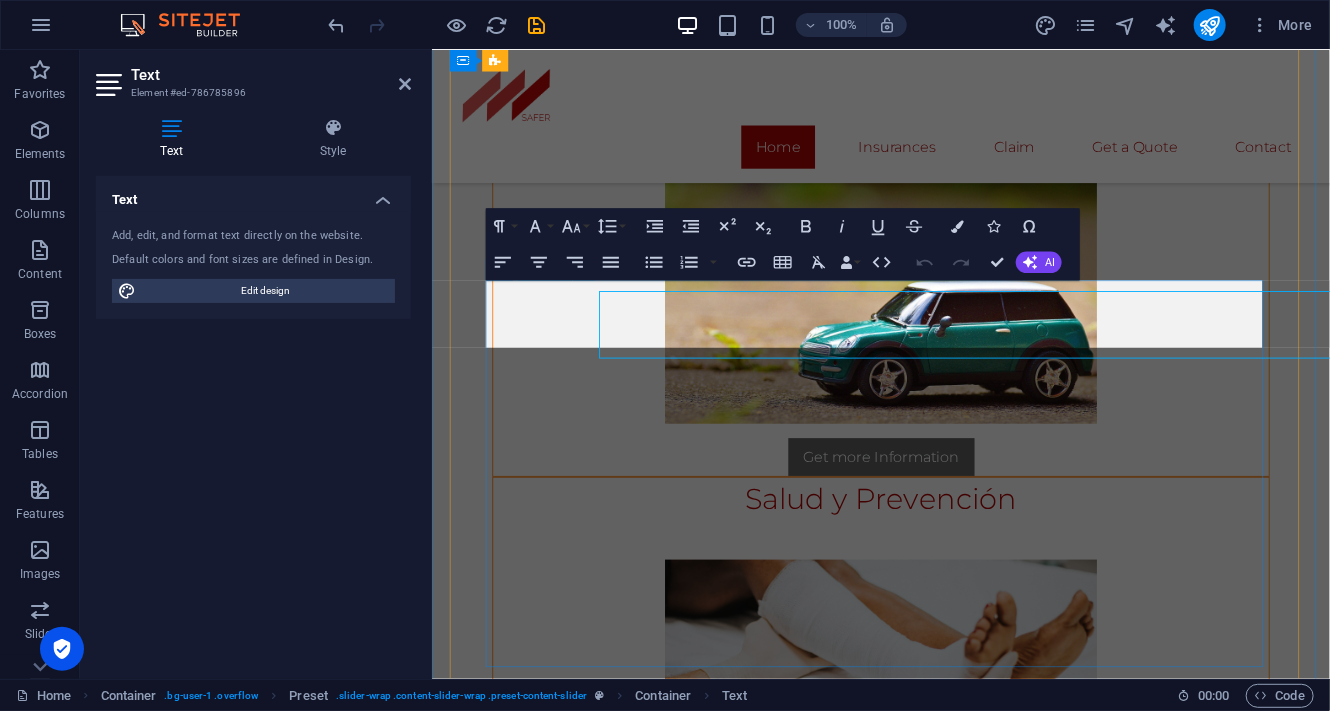 scroll, scrollTop: 1301, scrollLeft: 0, axis: vertical 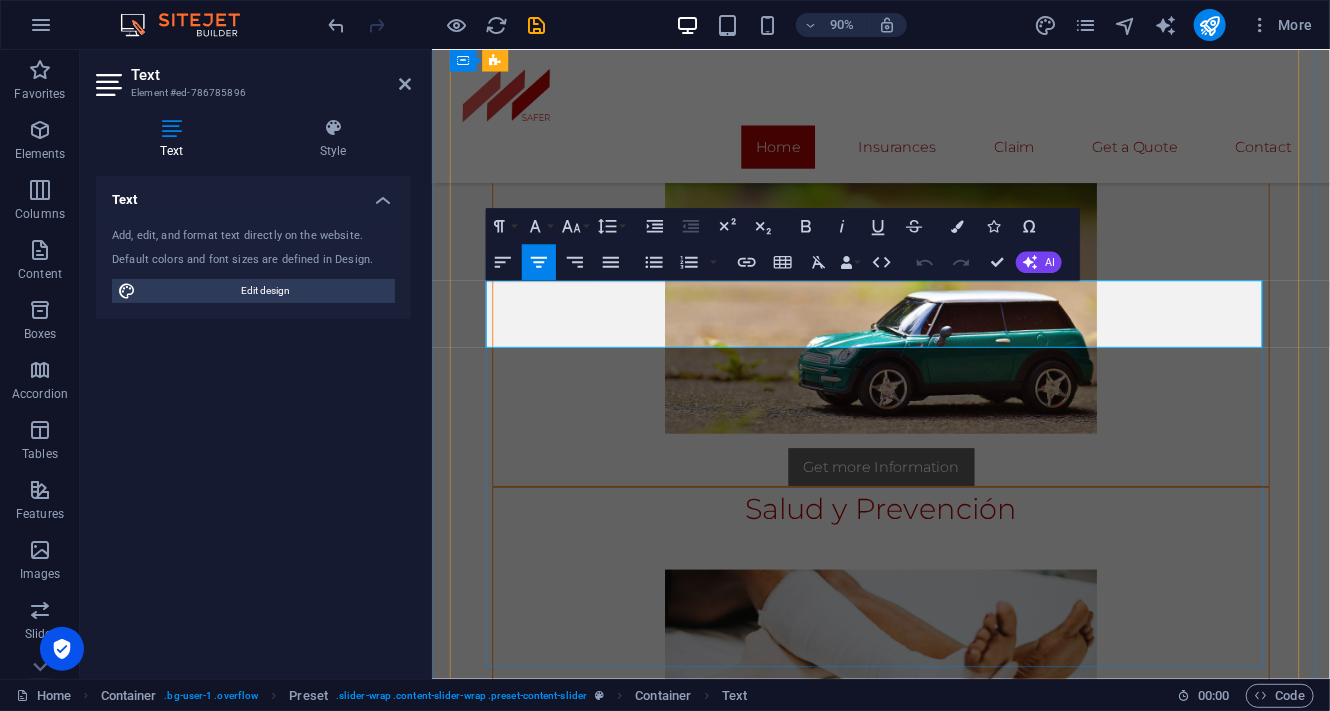 type 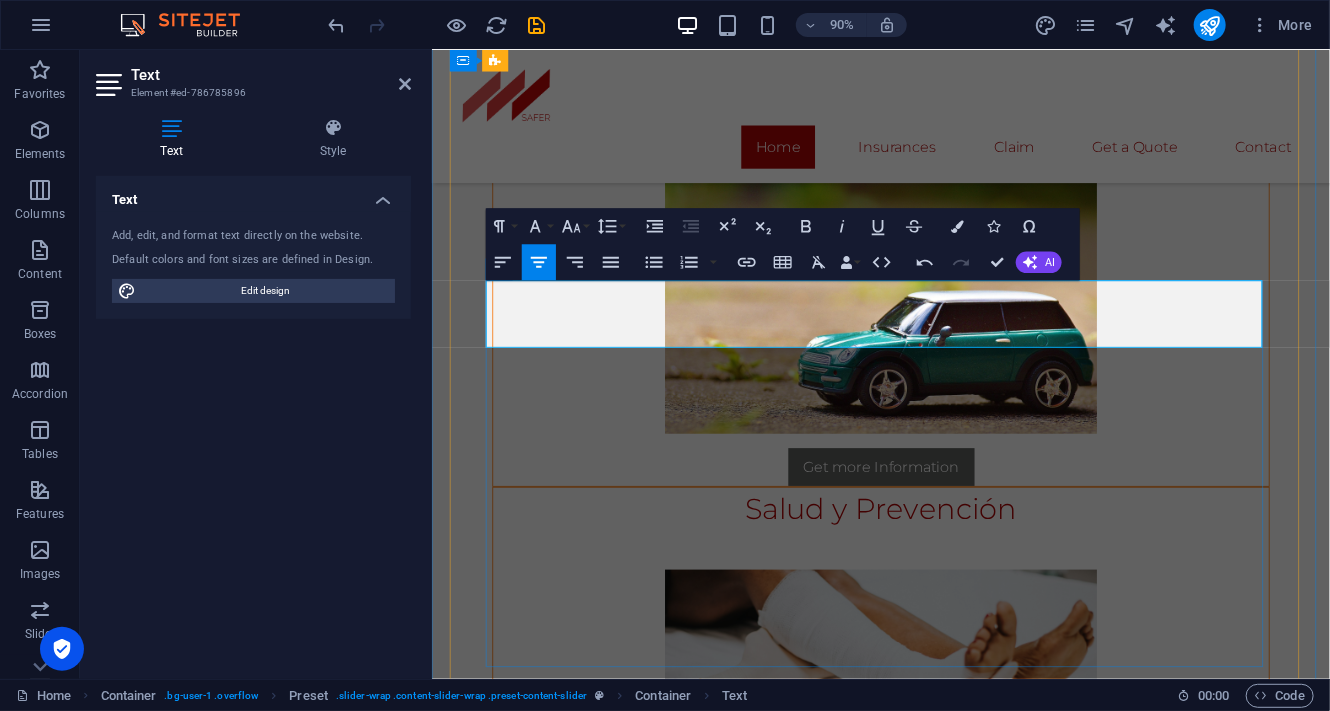 click on "Seguros de Vajes" at bounding box center (930, 991) 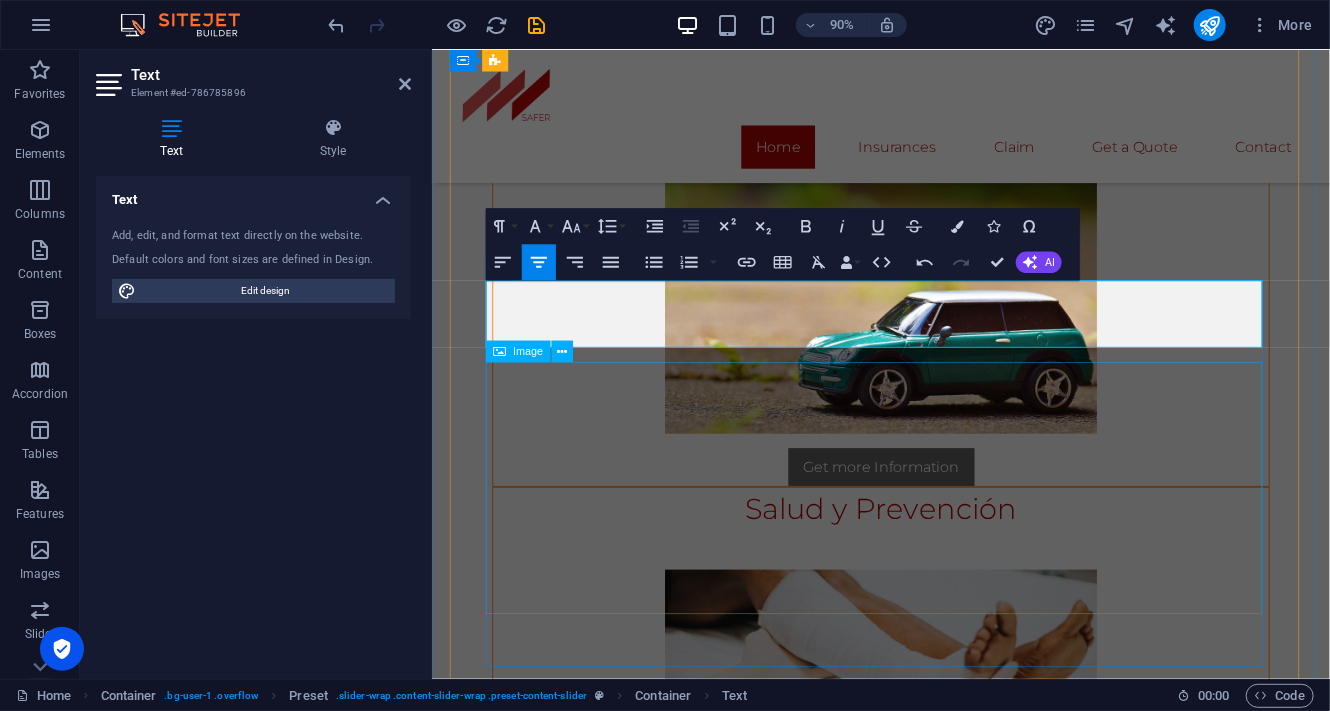 click at bounding box center [930, 1198] 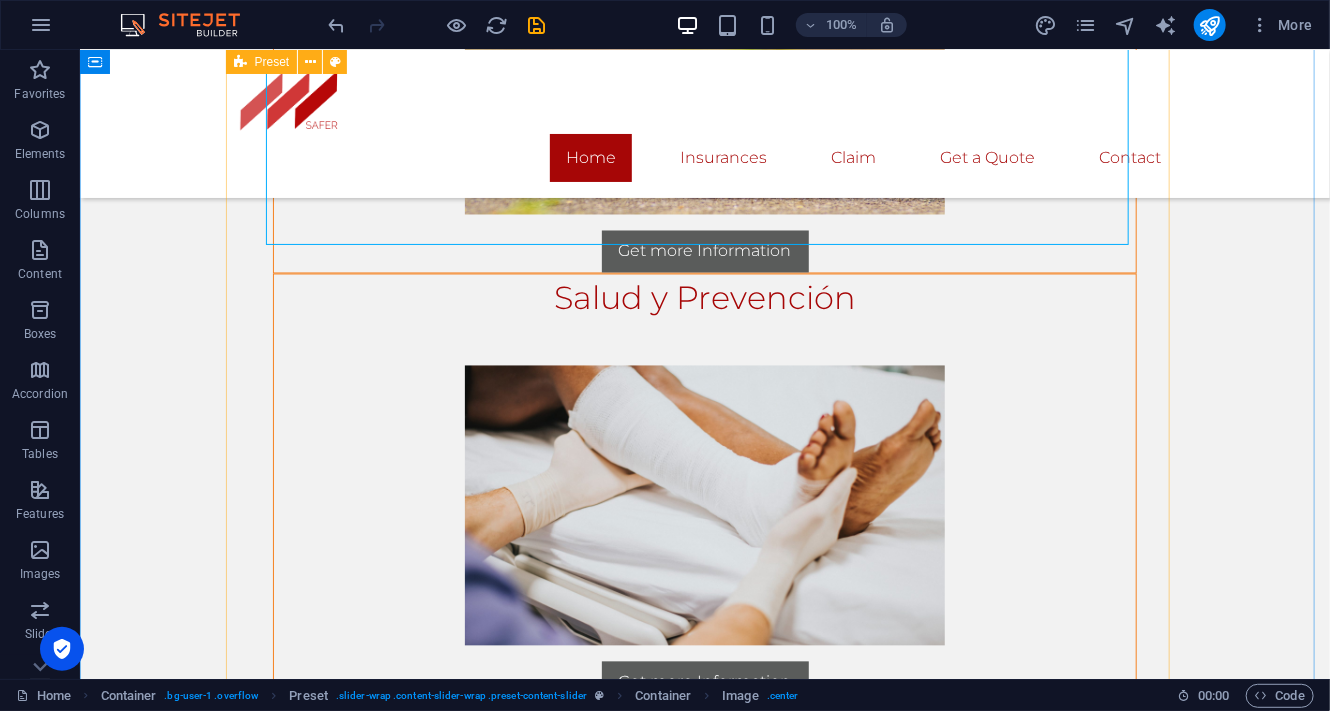 scroll, scrollTop: 1780, scrollLeft: 0, axis: vertical 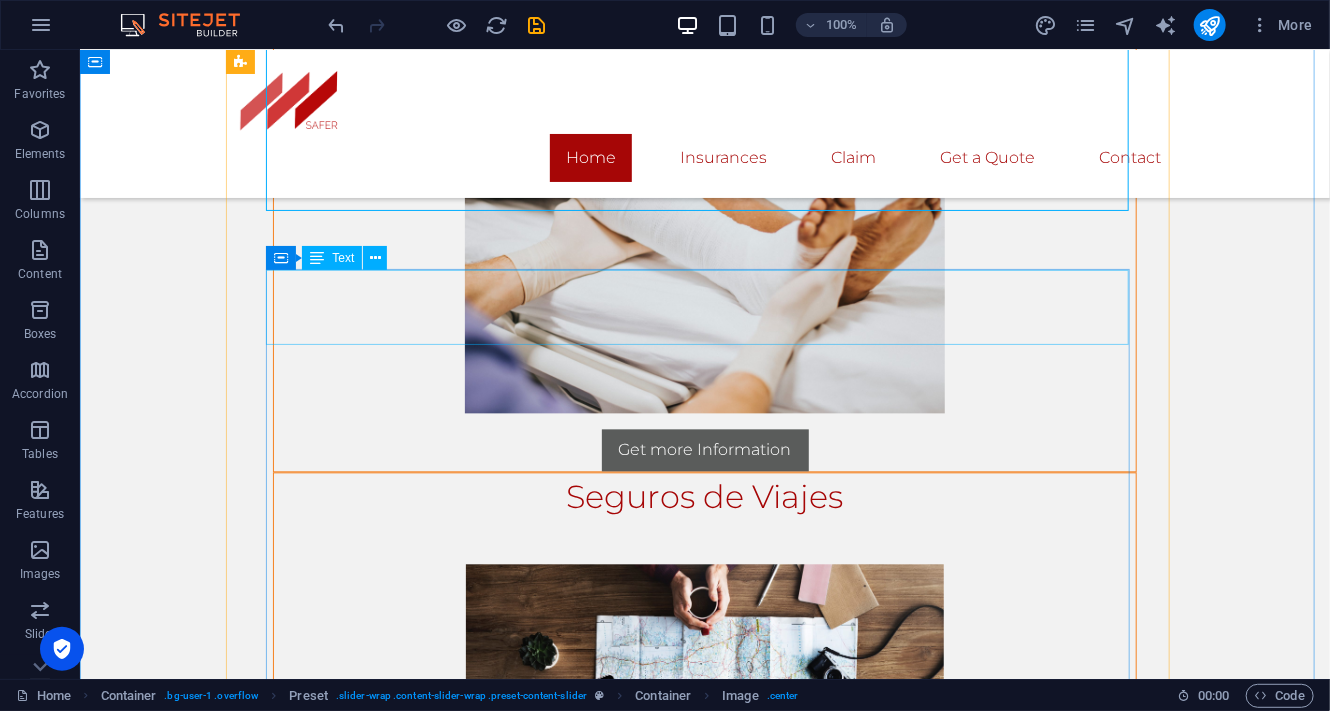click on "Home & Property" at bounding box center (704, 940) 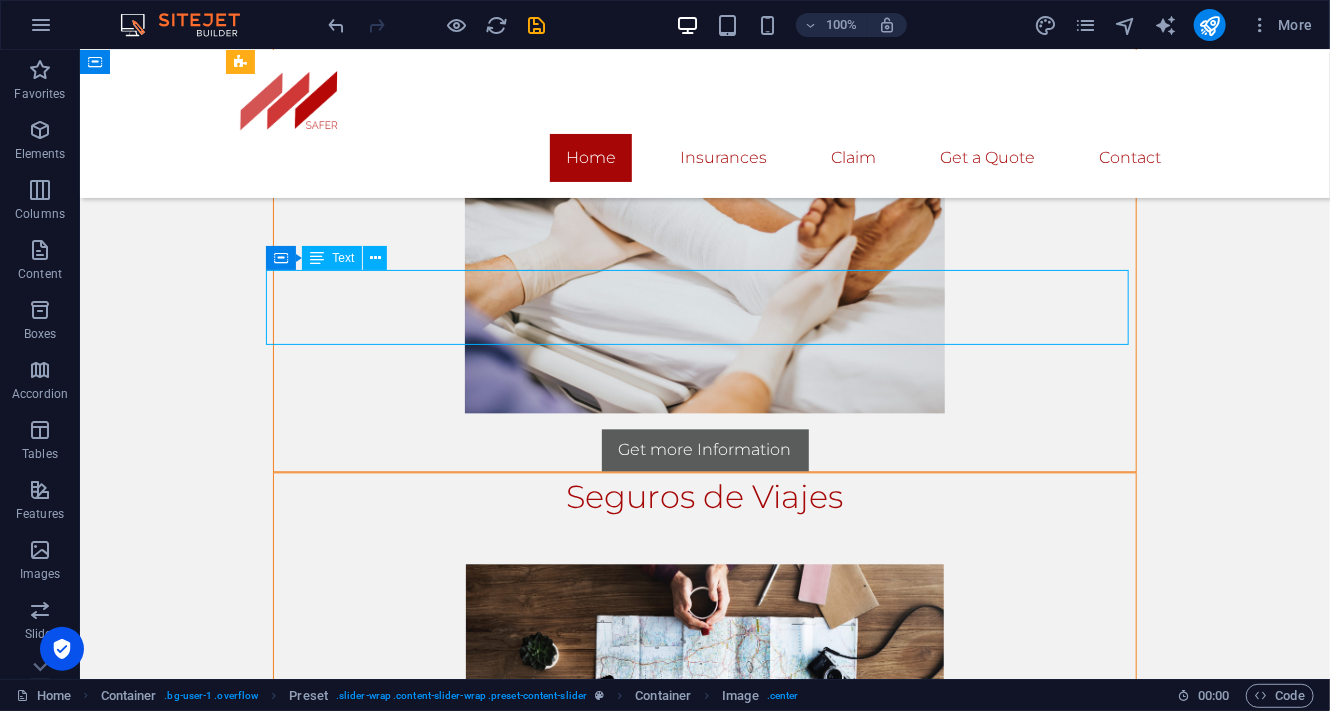 click on "Home & Property" at bounding box center (704, 940) 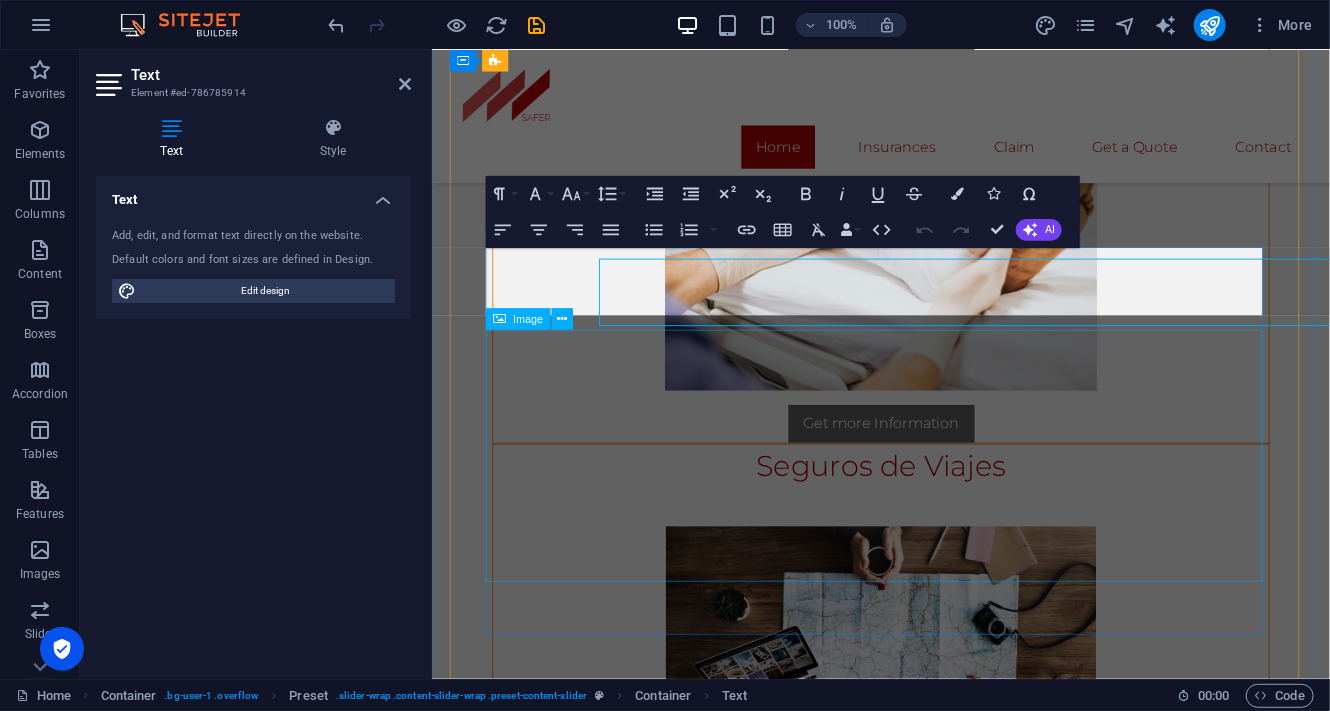 scroll, scrollTop: 1768, scrollLeft: 0, axis: vertical 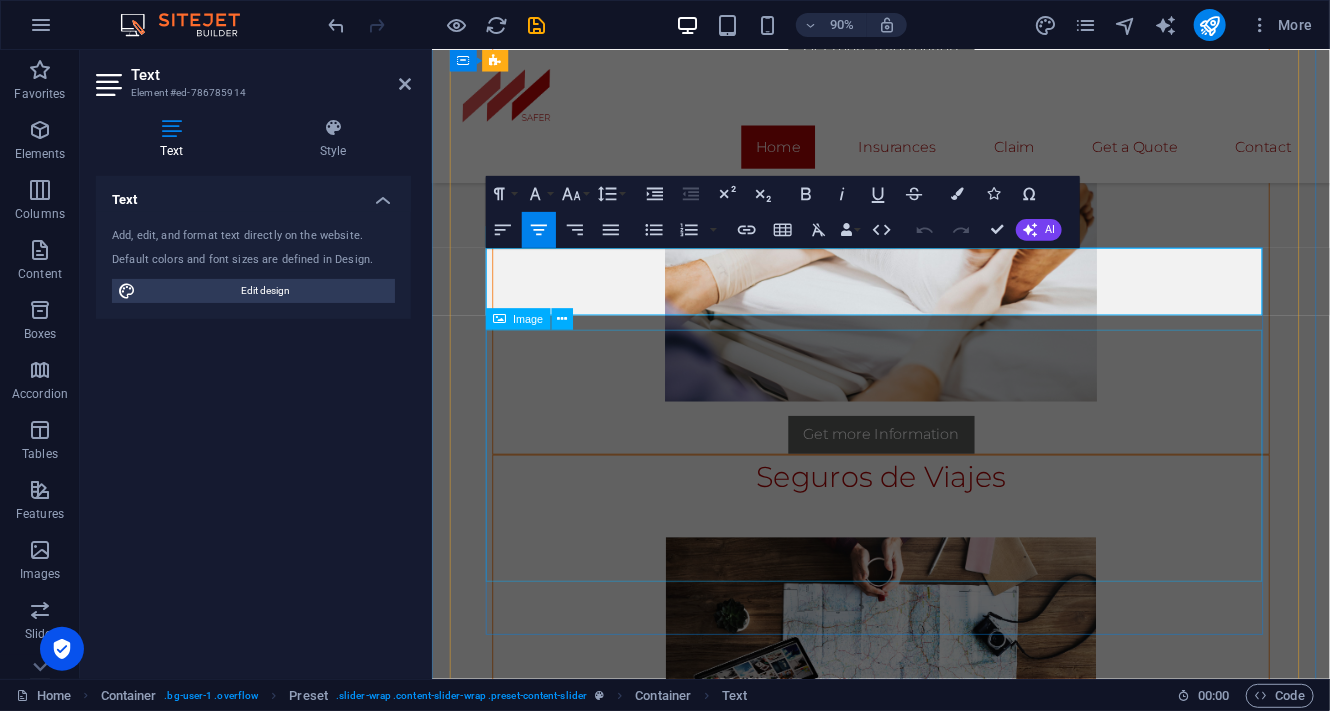 type 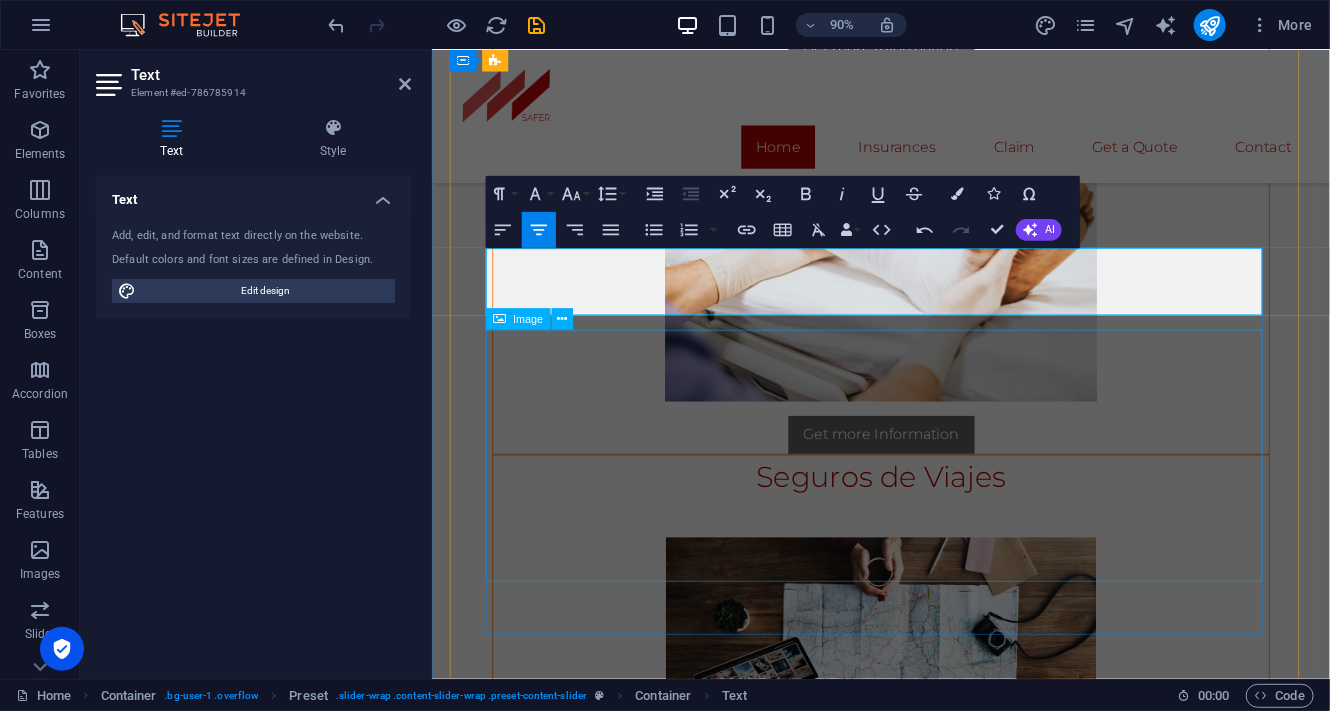 click at bounding box center (930, 1162) 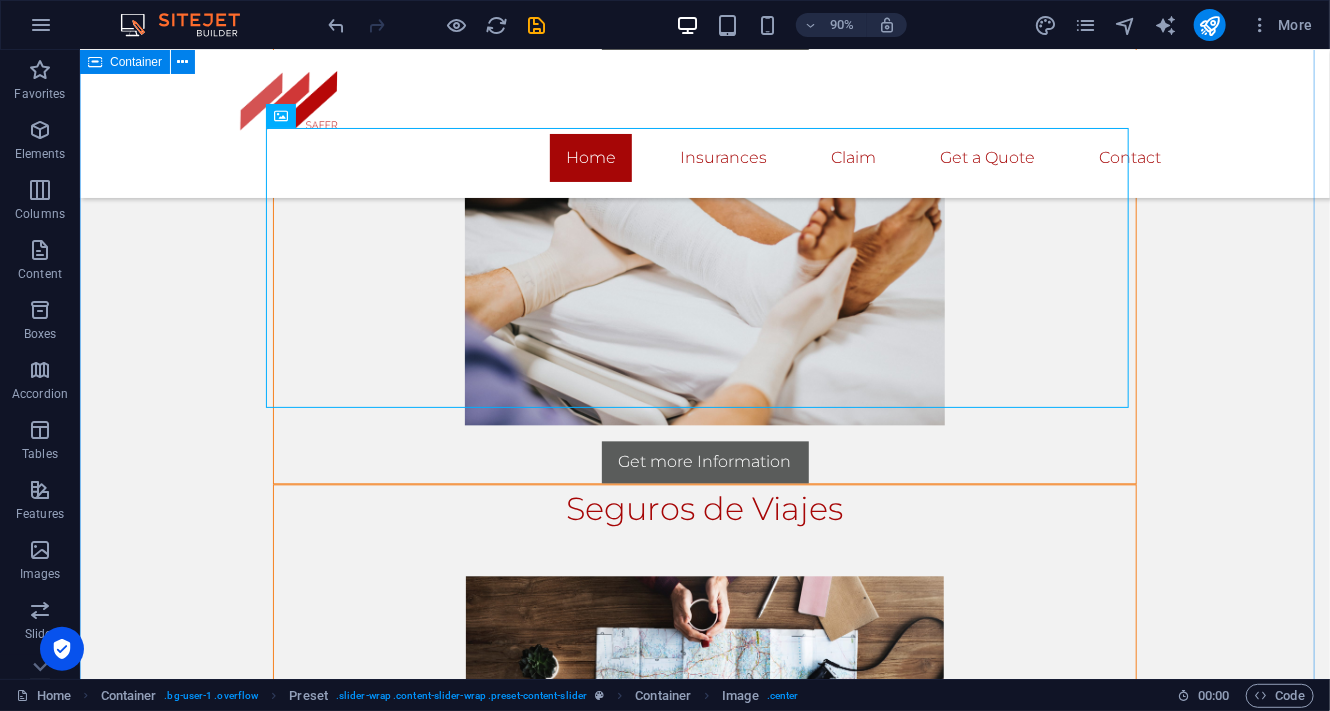 scroll, scrollTop: 2013, scrollLeft: 0, axis: vertical 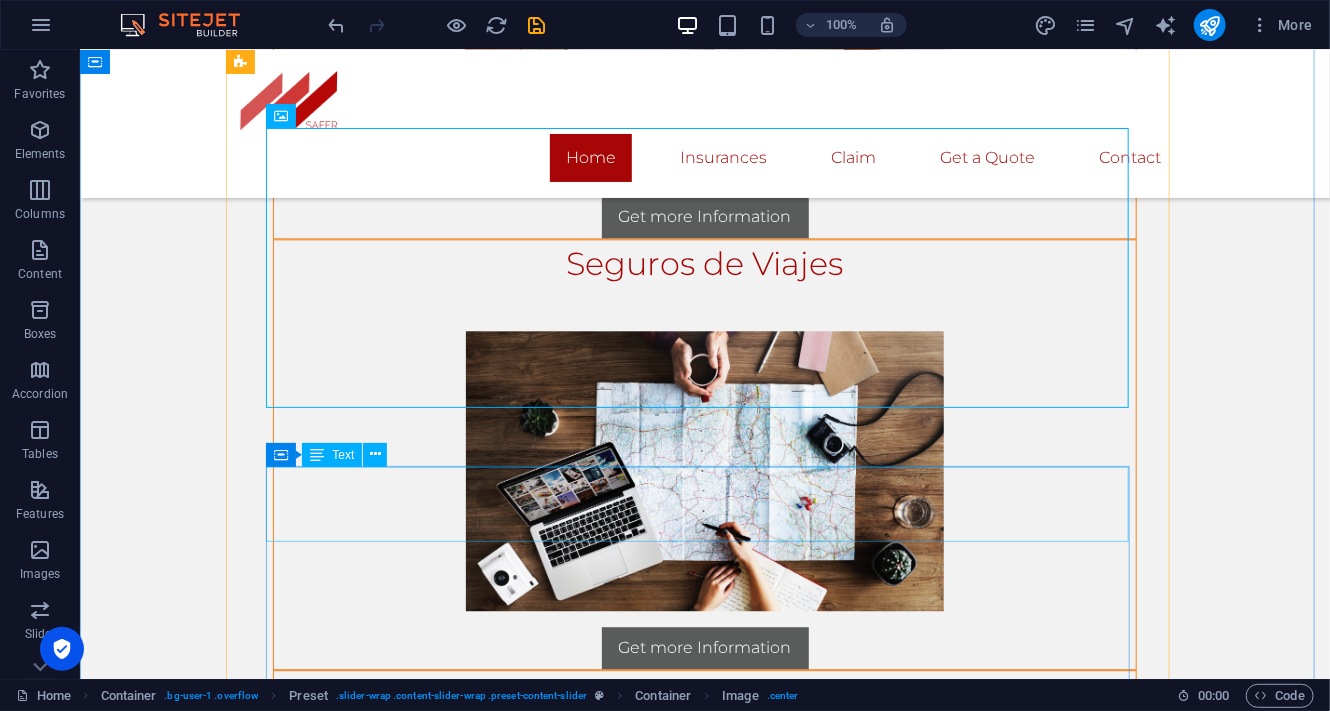 click on "Life Insurance" at bounding box center (704, 1138) 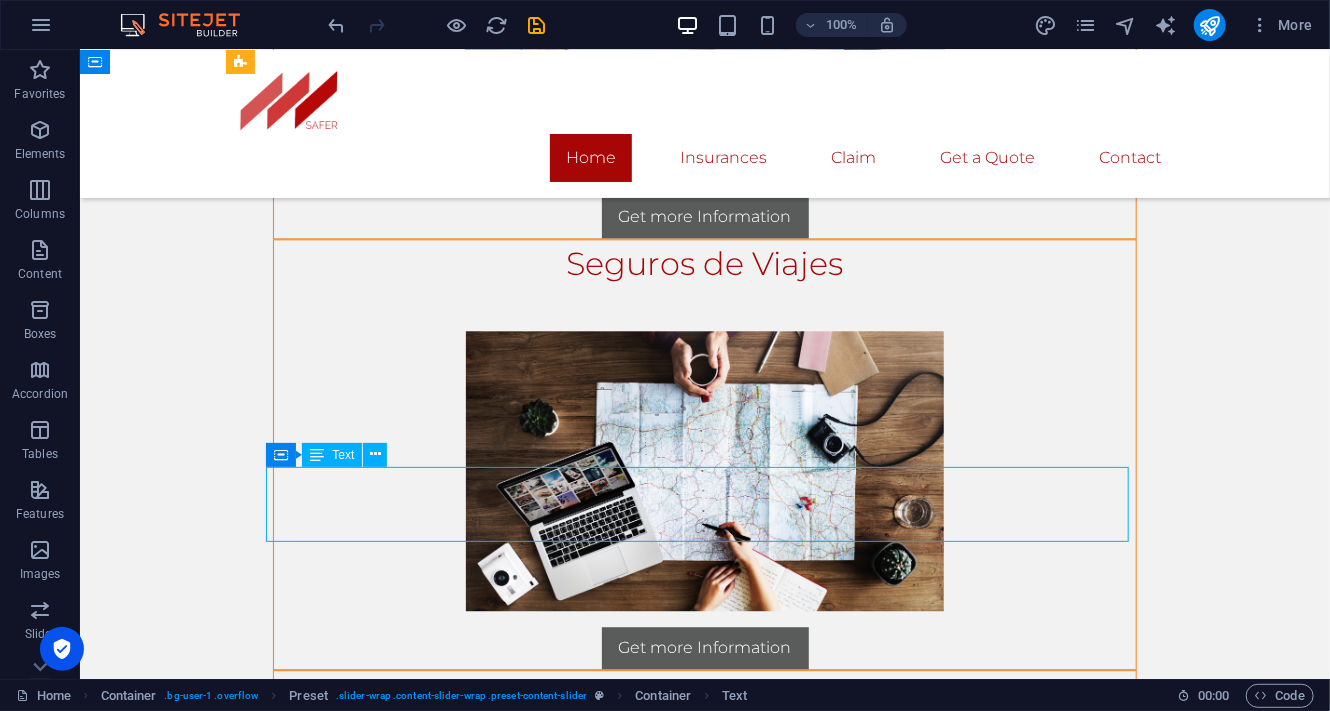 click on "Life Insurance" at bounding box center [704, 1138] 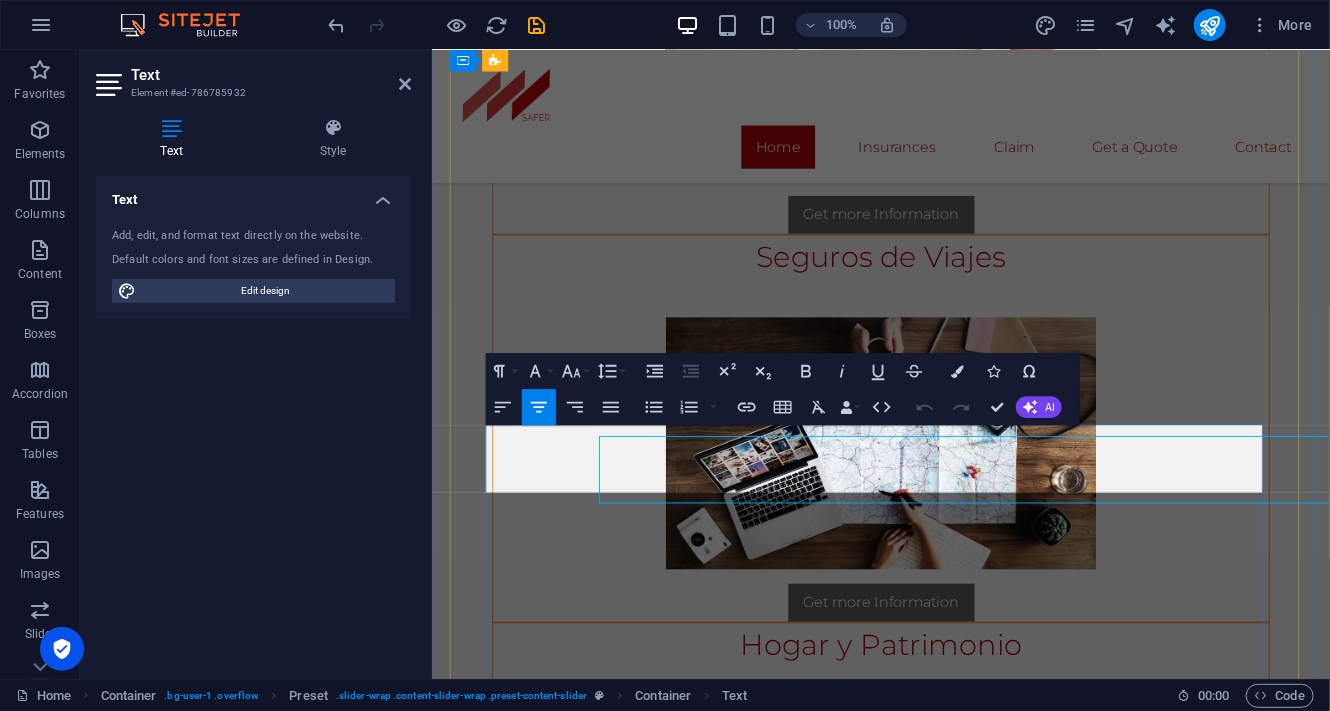 scroll, scrollTop: 2001, scrollLeft: 0, axis: vertical 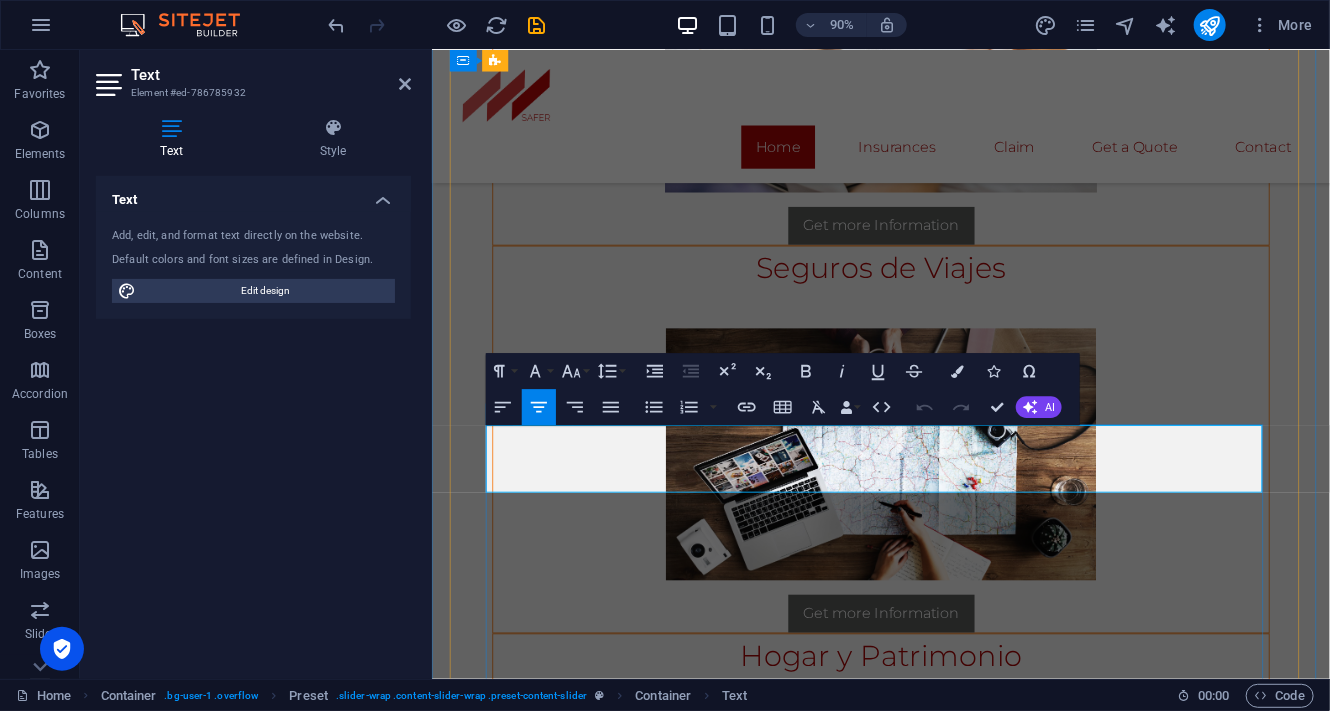 type 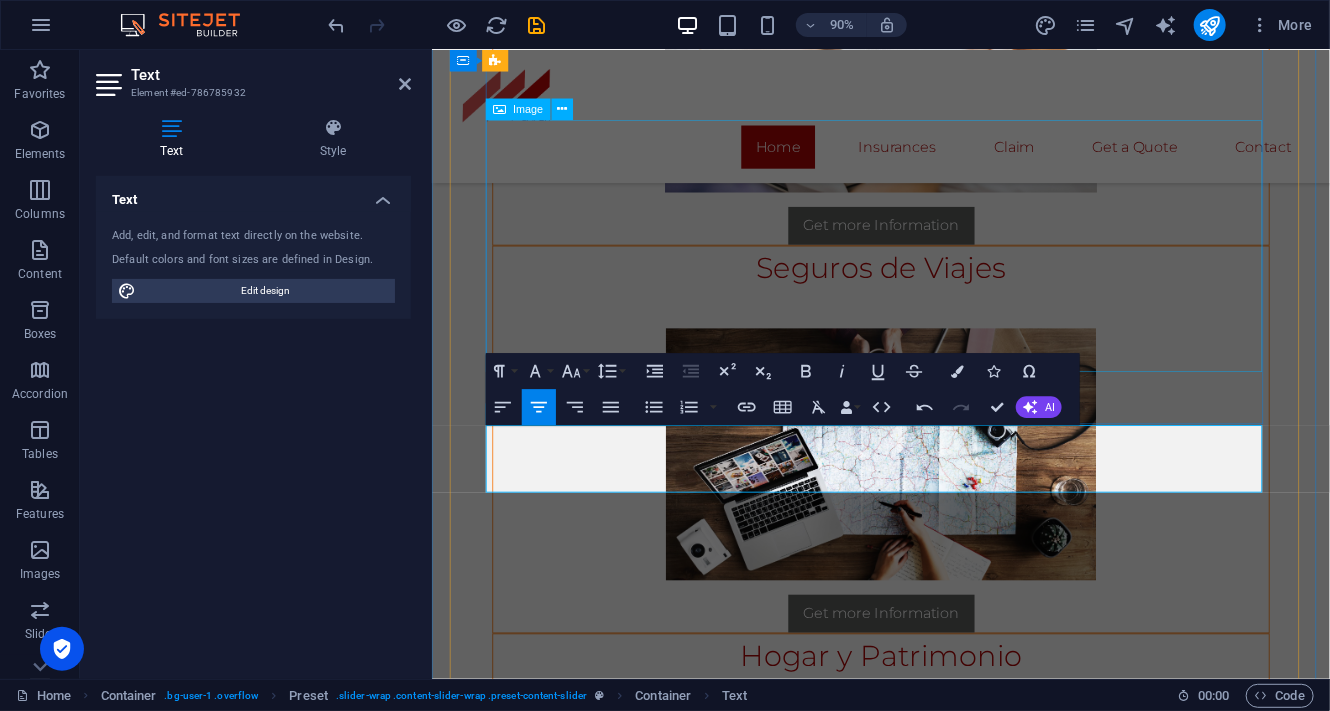 click at bounding box center [930, 929] 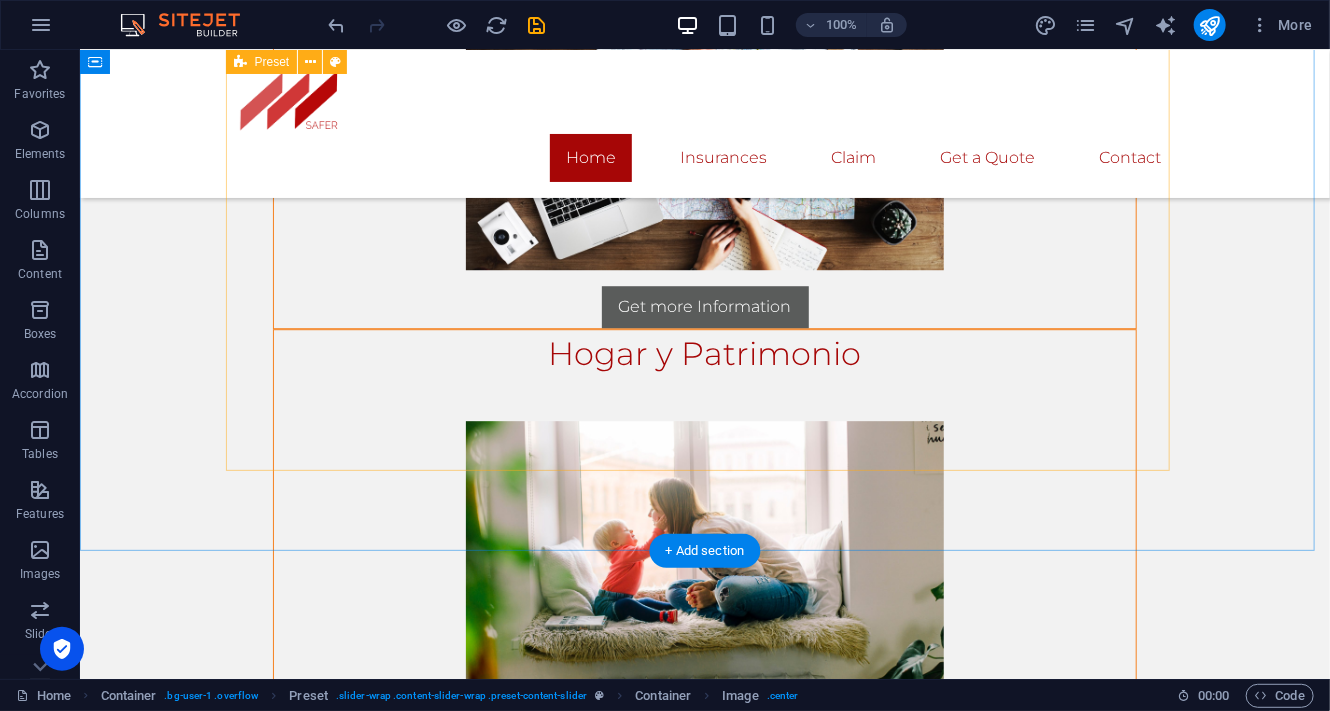 scroll, scrollTop: 2480, scrollLeft: 0, axis: vertical 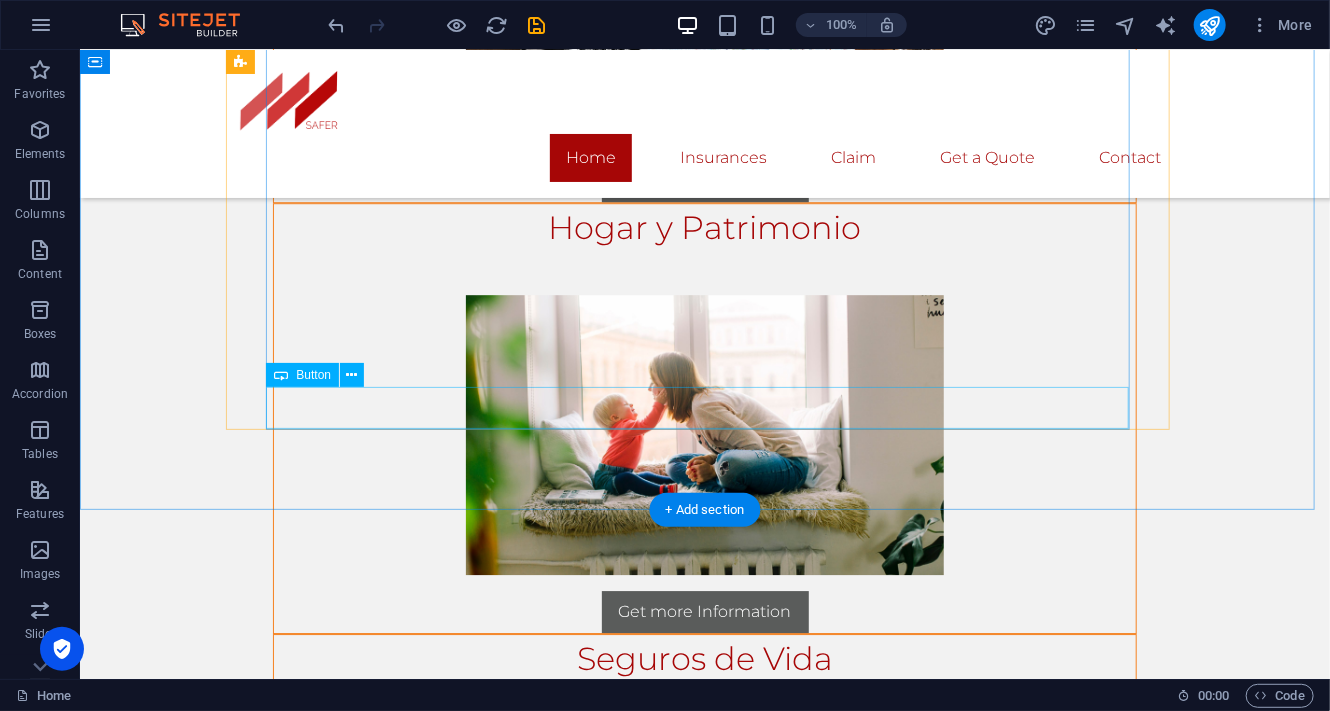 click on "Get more Information" at bounding box center (704, 1042) 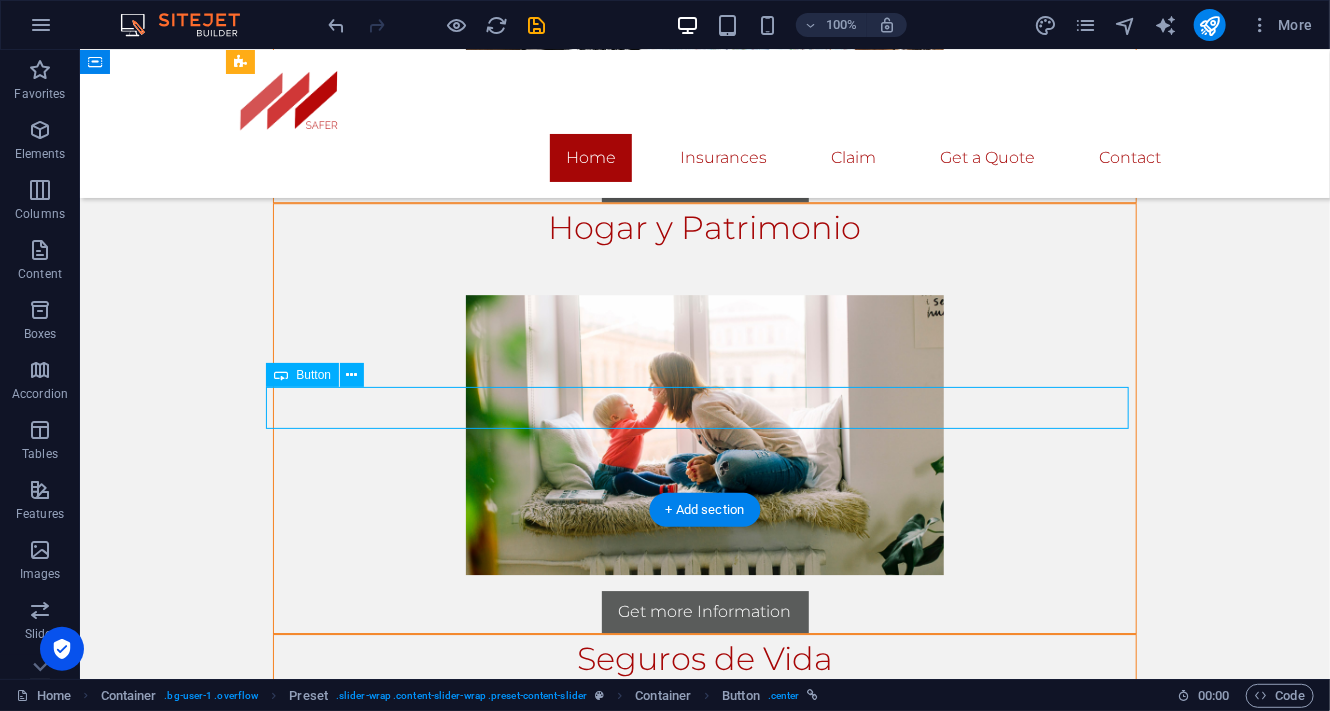 click on "Get more Information" at bounding box center (704, 1042) 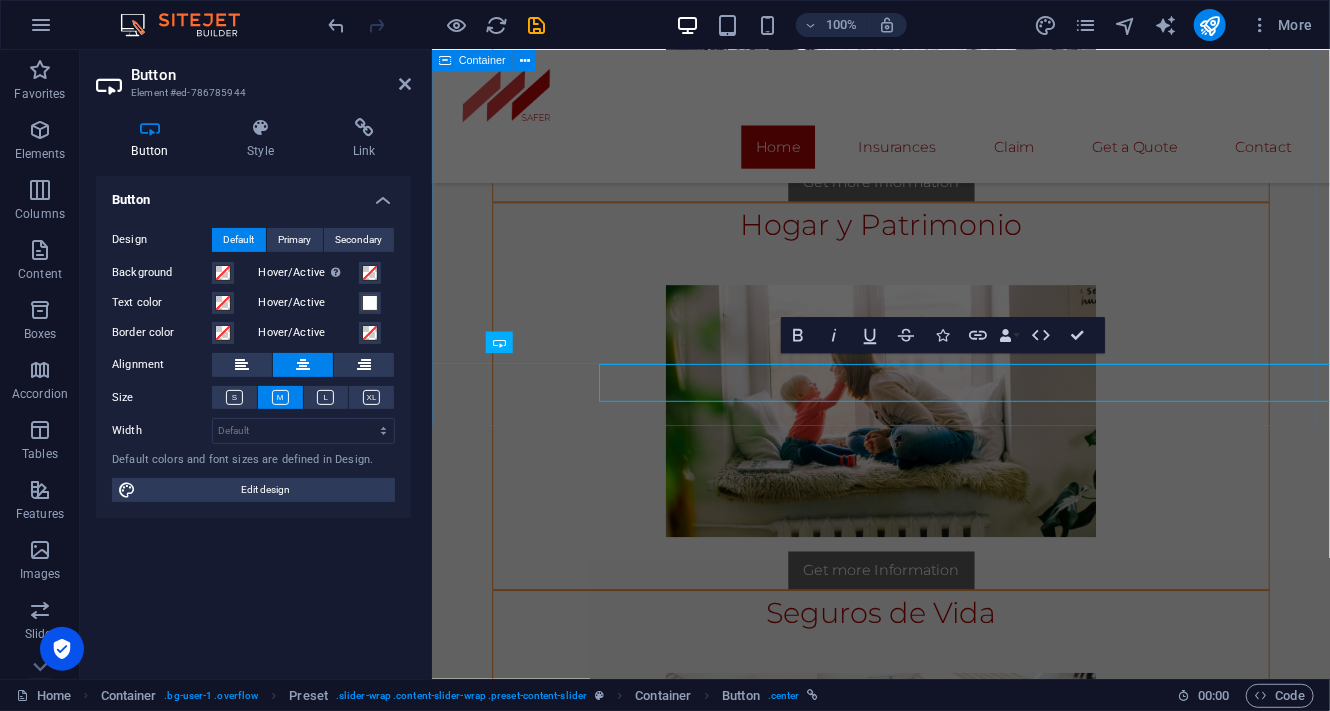 scroll, scrollTop: 2468, scrollLeft: 0, axis: vertical 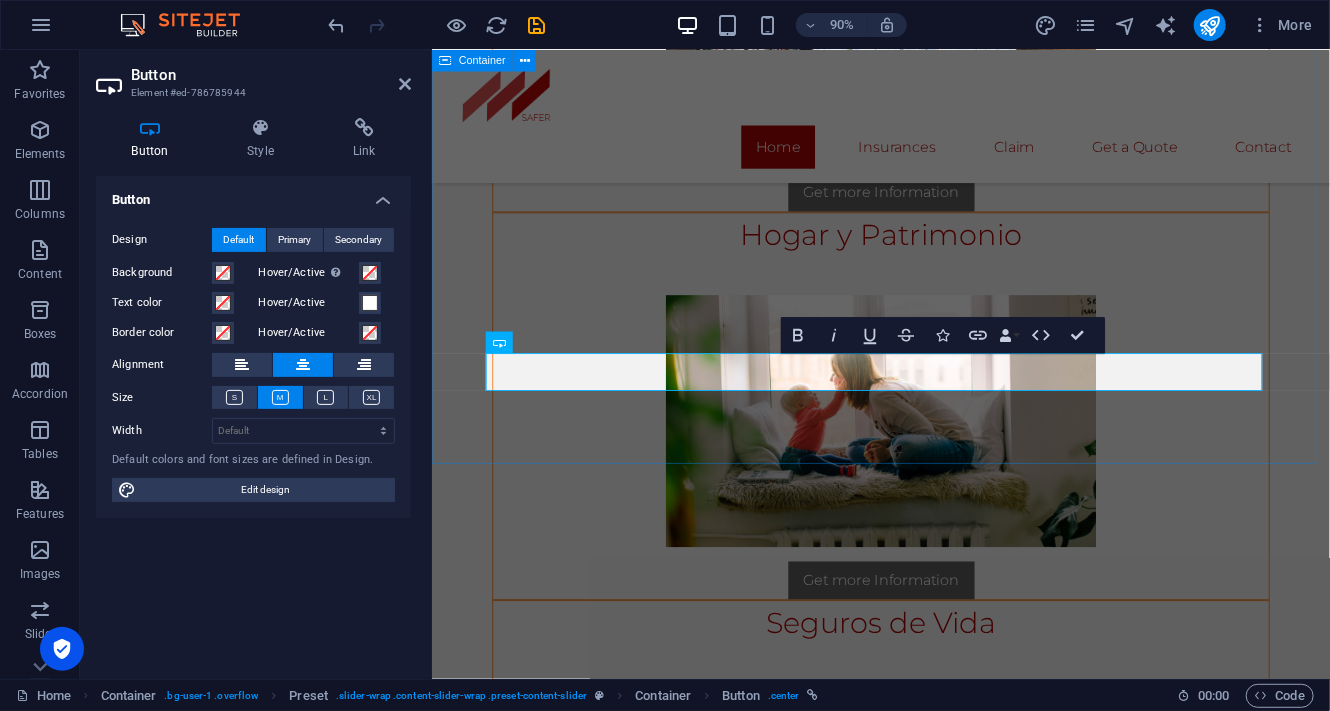 type 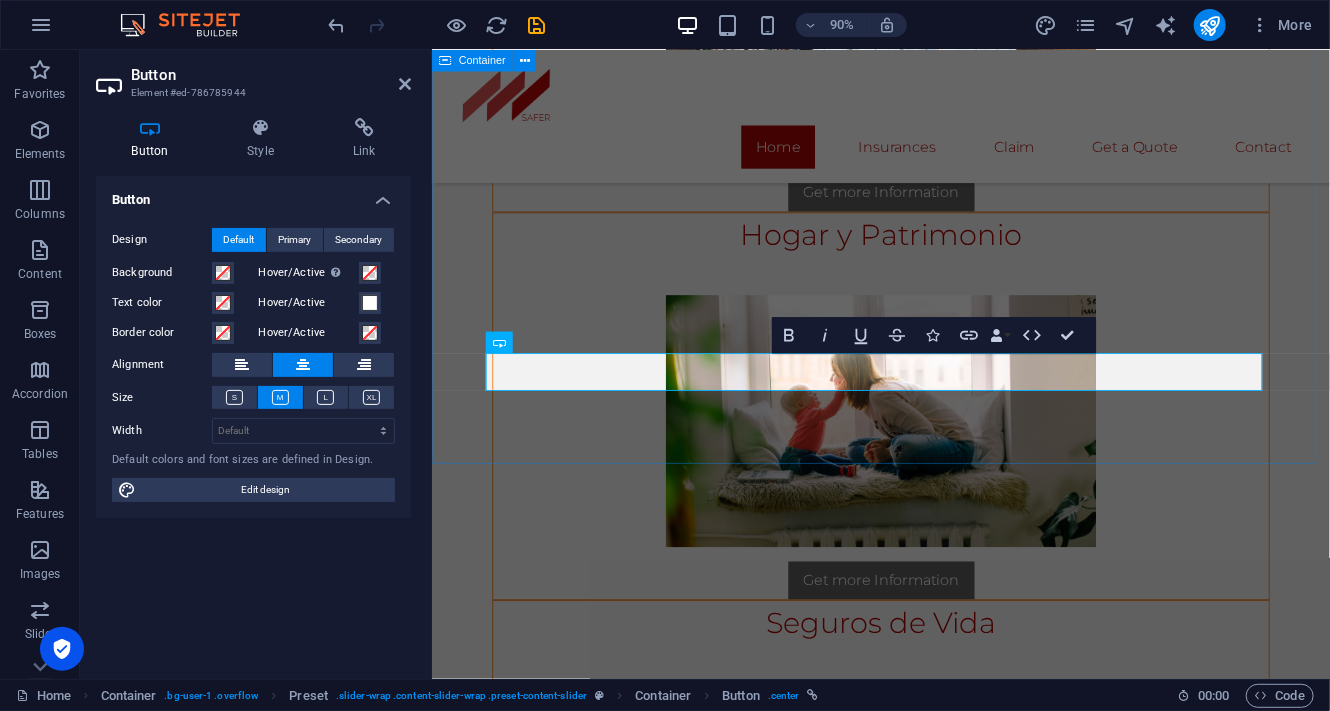 click on "Seguros de Vehículos  Get more Information Salud y Prevención  Get more Information Seguros de Viajes  Get more Information Hogar y Patrimonio Get more Information Seguros de Vida  Obtenga una cotización" at bounding box center [930, 14] 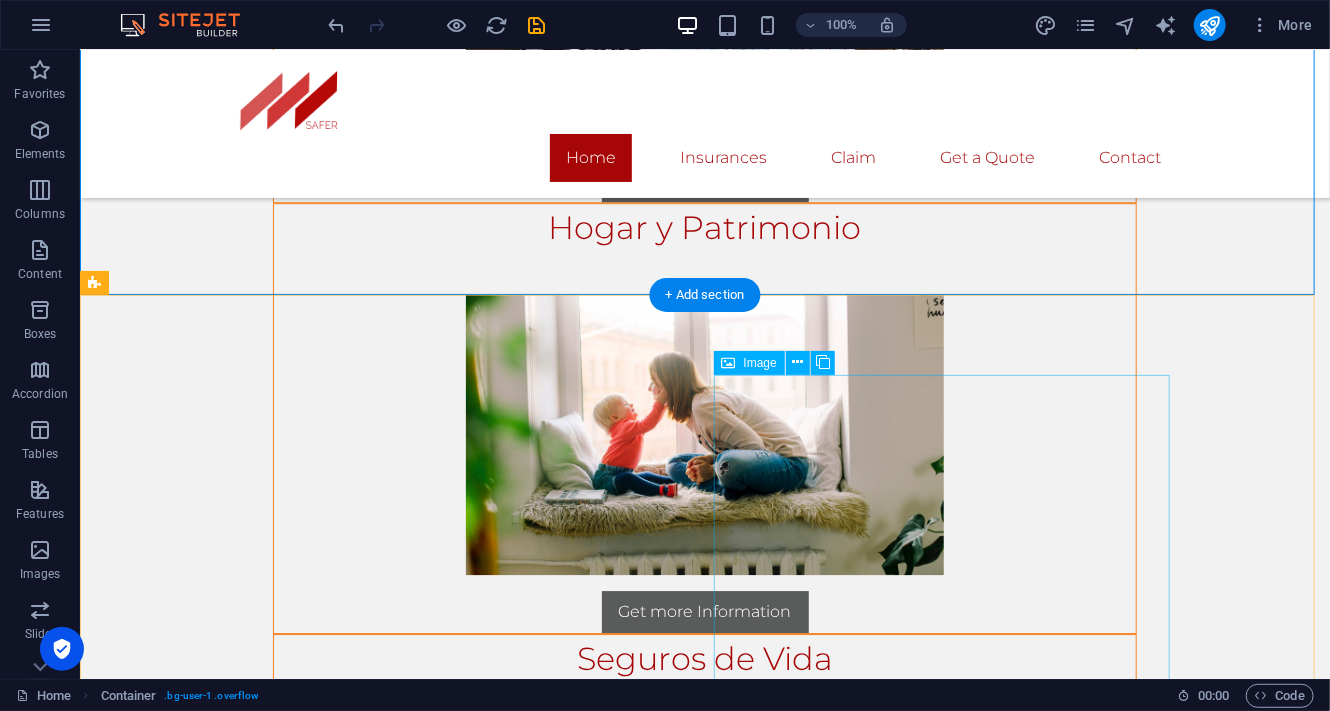 scroll, scrollTop: 2713, scrollLeft: 0, axis: vertical 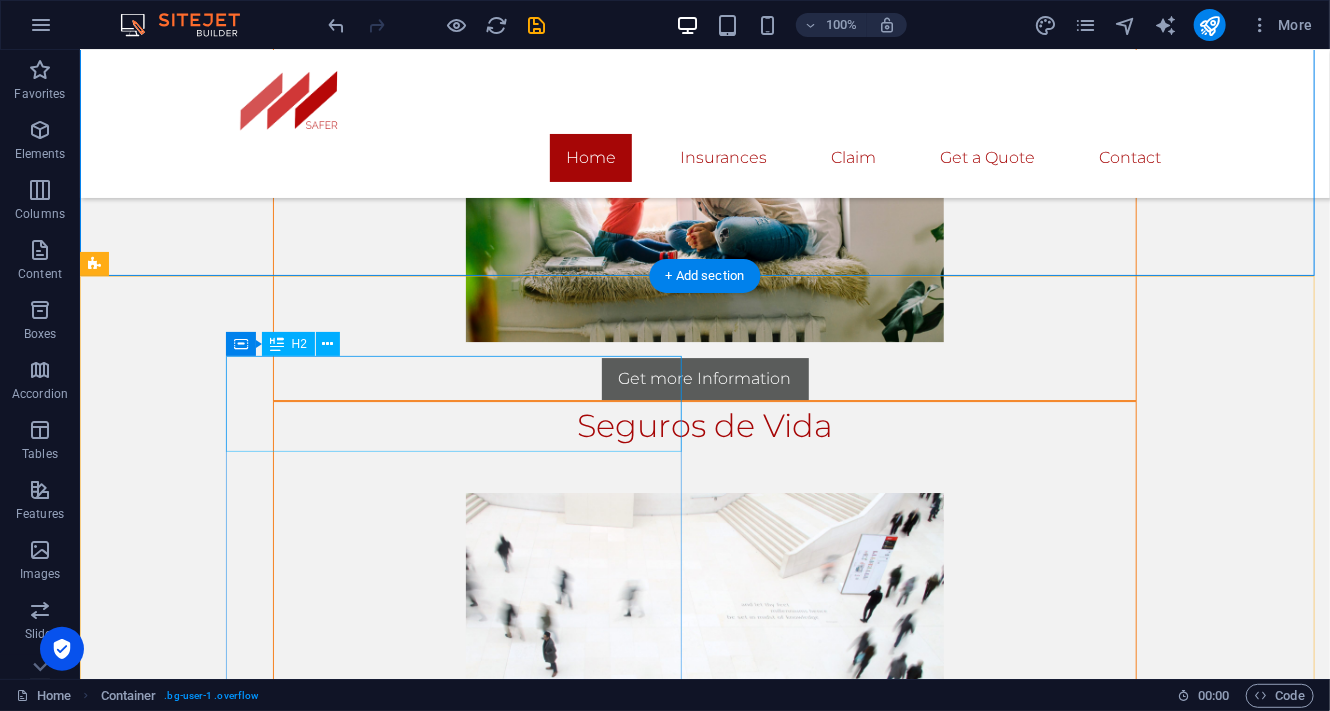 click on "We are  cgsmarcas.com  since 1998" at bounding box center (567, 1015) 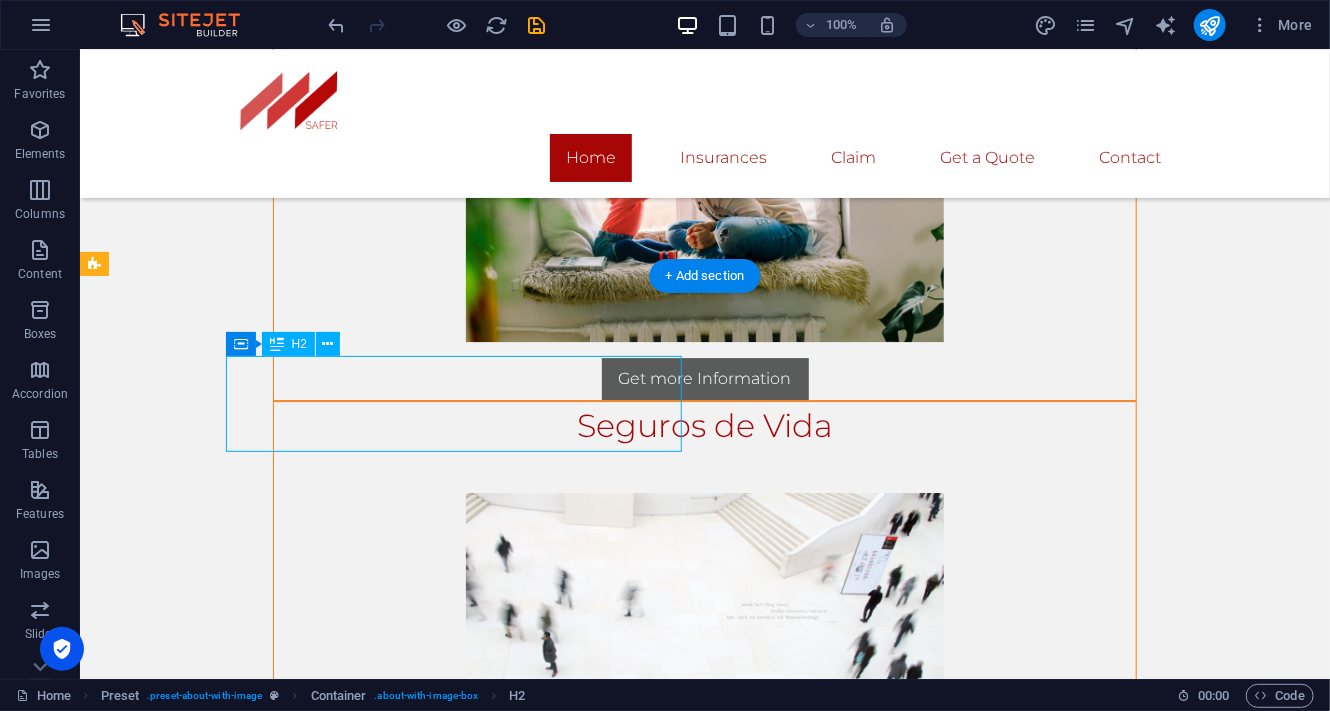 click on "We are  cgsmarcas.com  since 1998" at bounding box center [567, 1015] 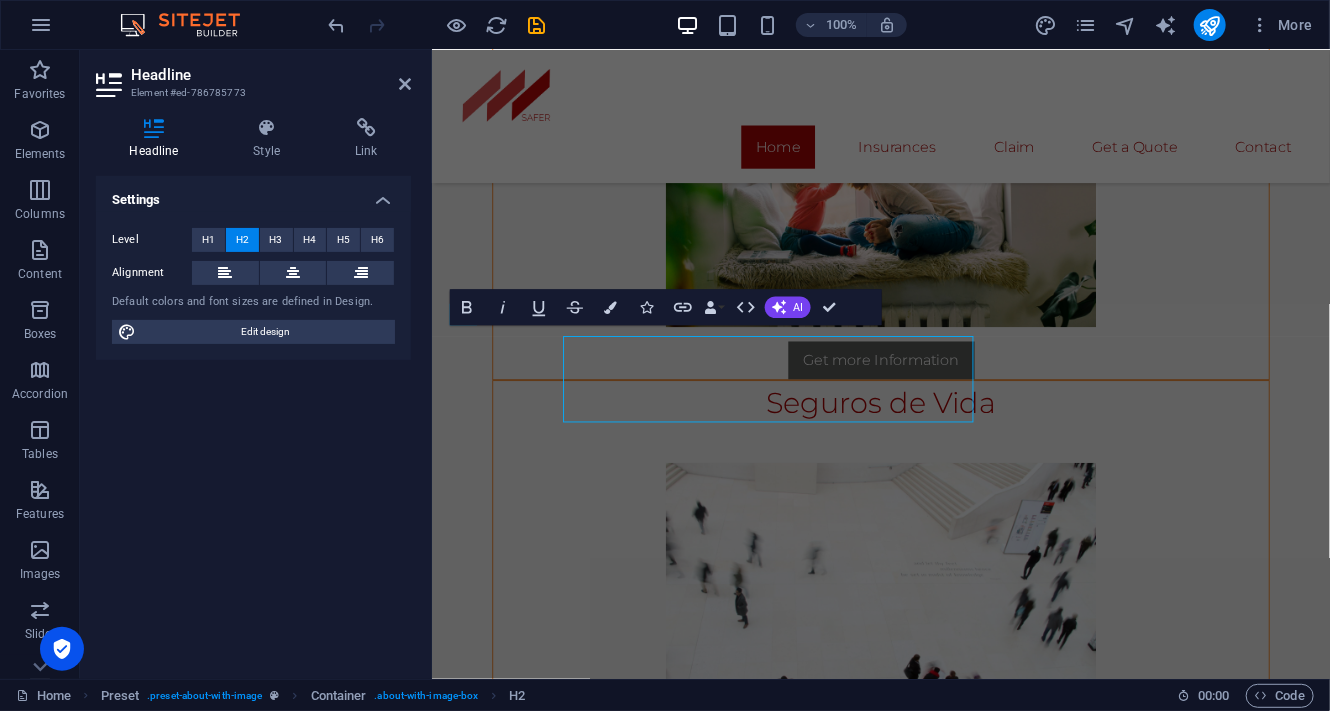 scroll, scrollTop: 2701, scrollLeft: 0, axis: vertical 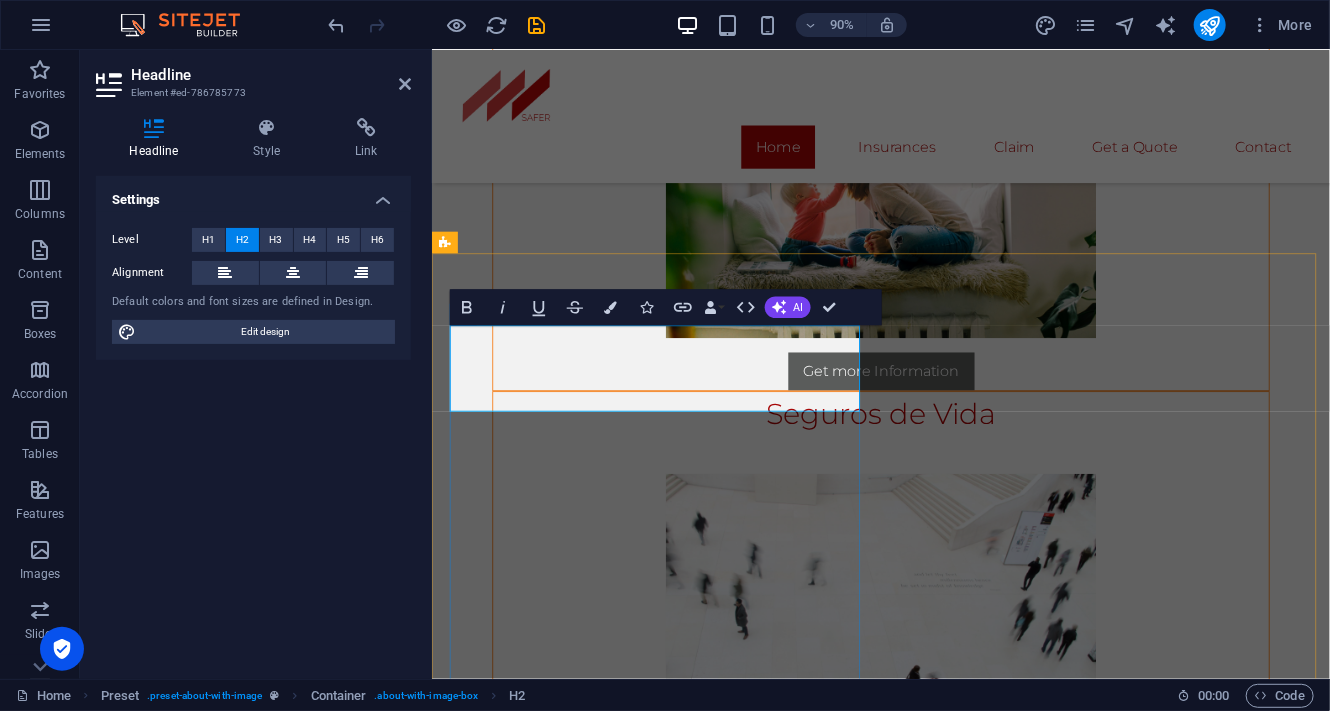 type 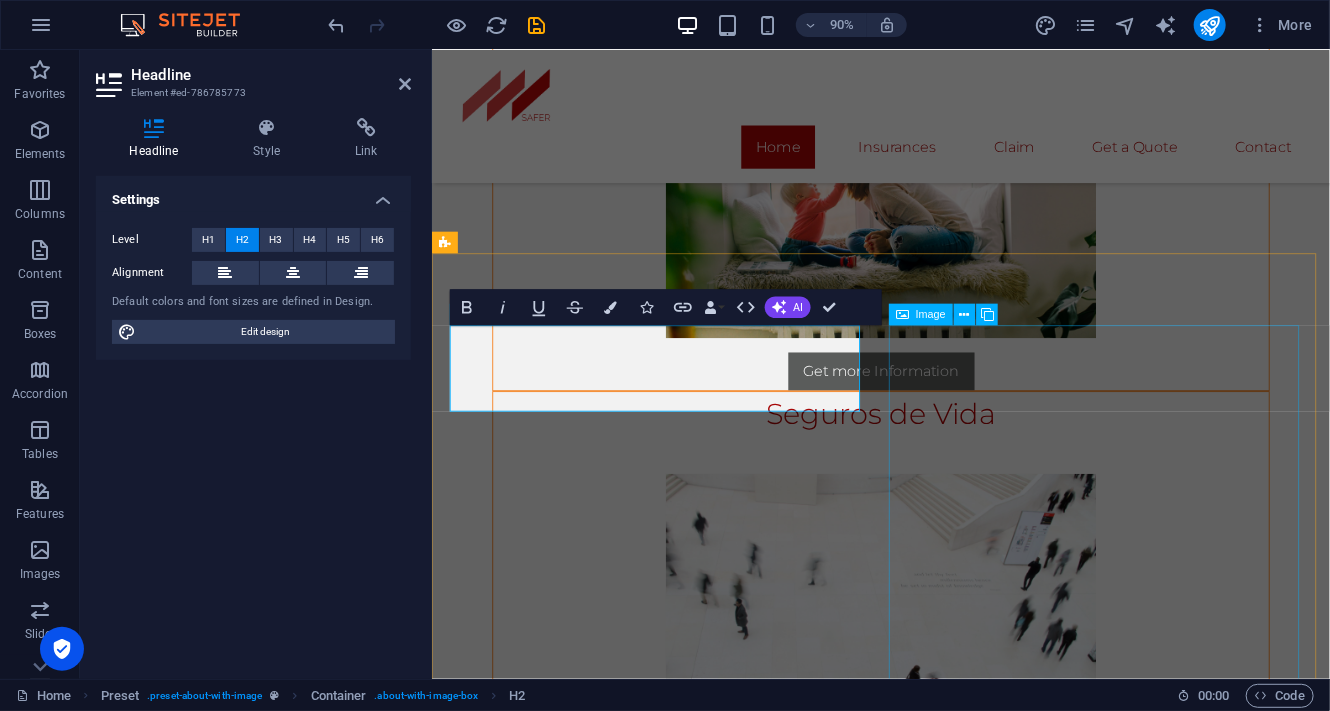 click at bounding box center (593, 1317) 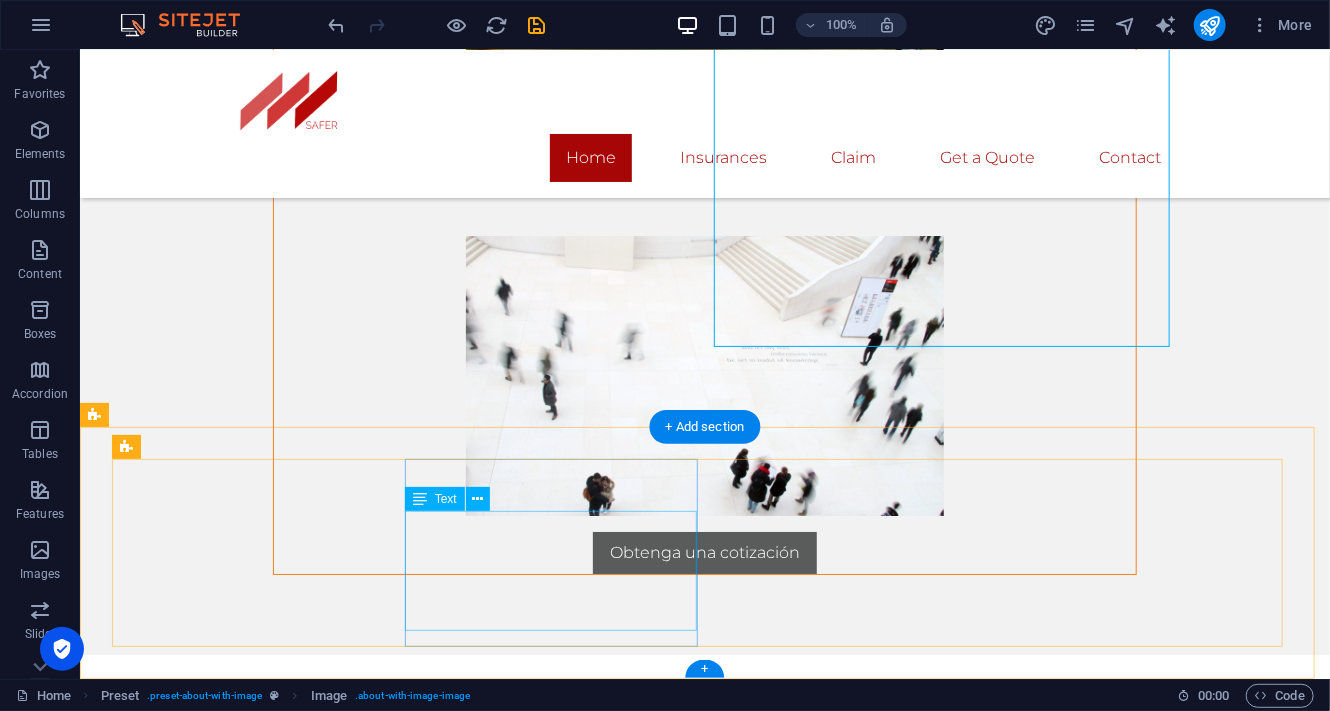 scroll, scrollTop: 3146, scrollLeft: 0, axis: vertical 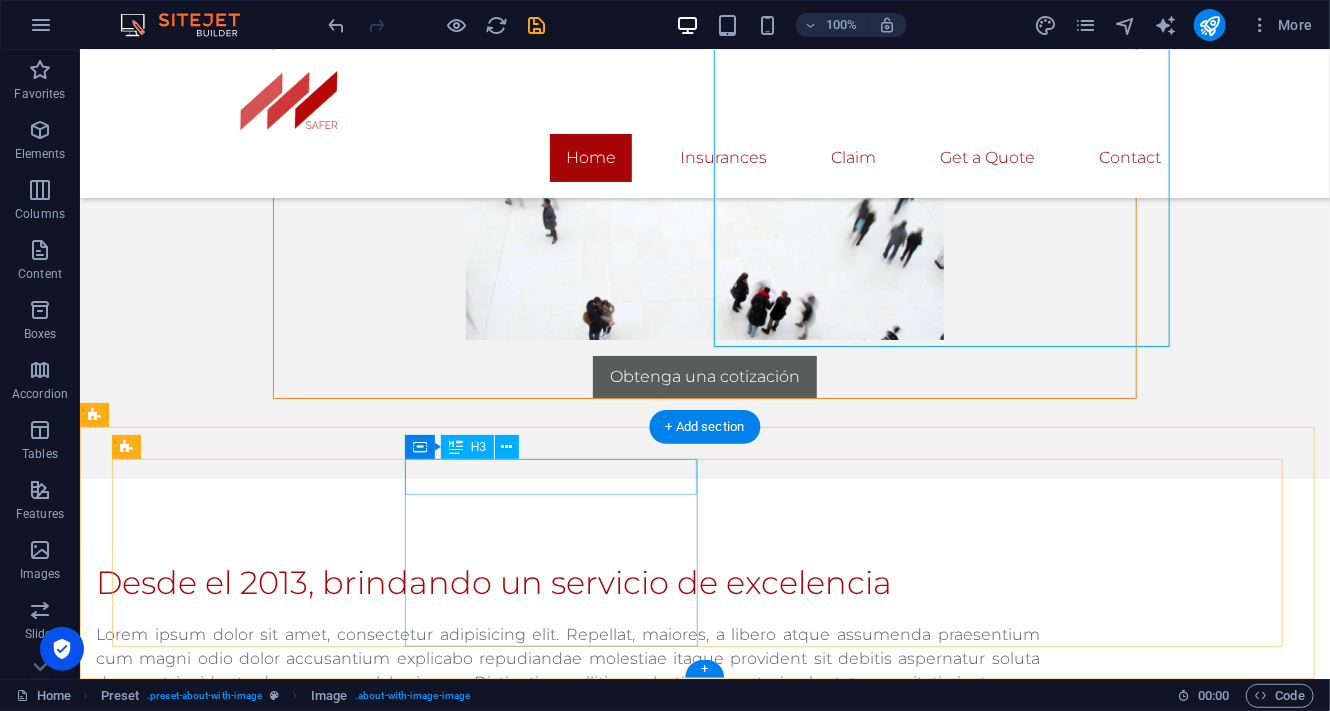 click on "Insurances" at bounding box center (703, 1220) 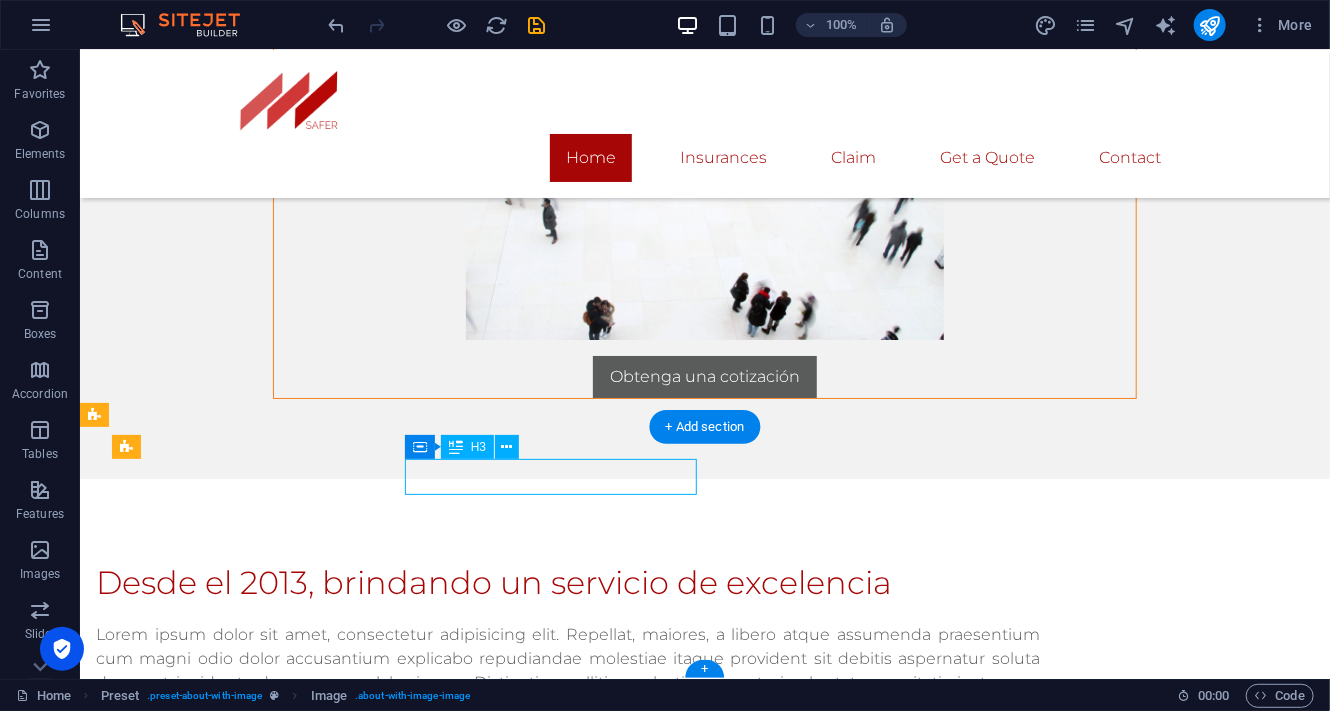 click on "Insurances" at bounding box center (703, 1220) 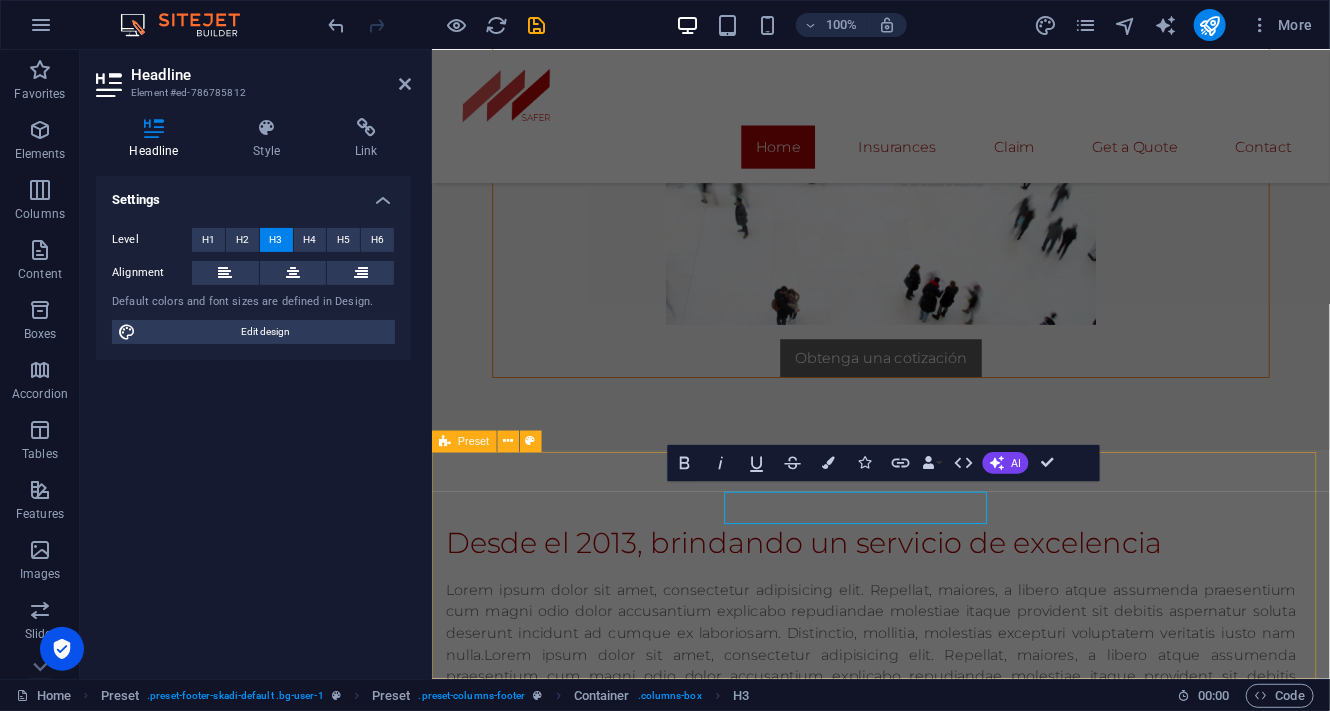 scroll, scrollTop: 3064, scrollLeft: 0, axis: vertical 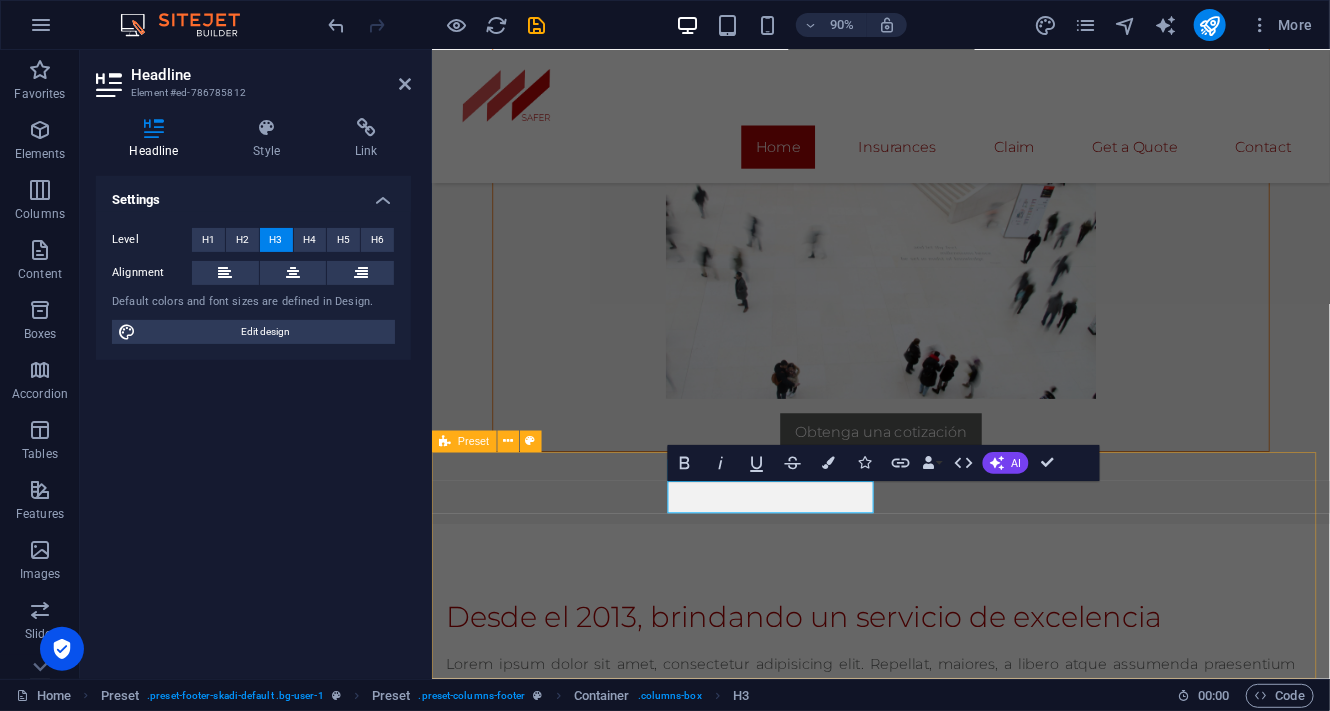type 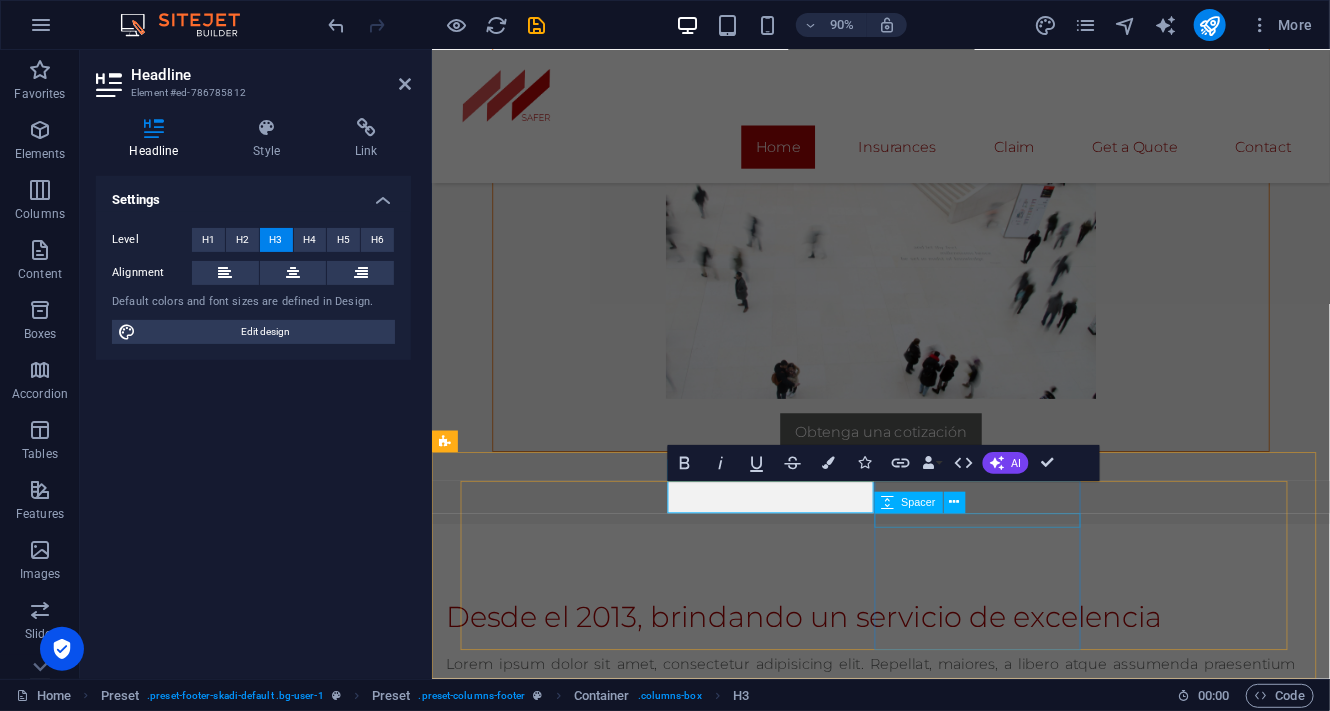 click on "[STREET_ADDRESS][US_STATE] +1-123-456-7890 [EMAIL_ADDRESS]" at bounding box center [929, 1600] 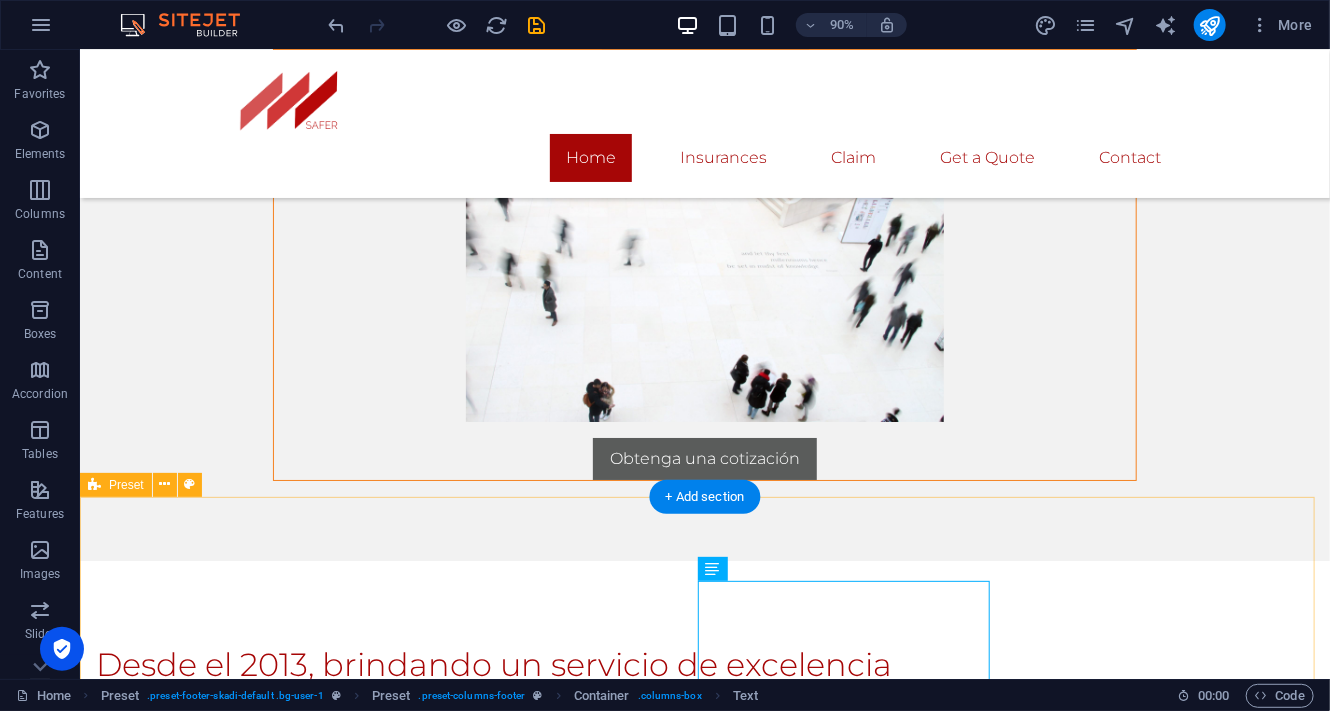 scroll, scrollTop: 3076, scrollLeft: 0, axis: vertical 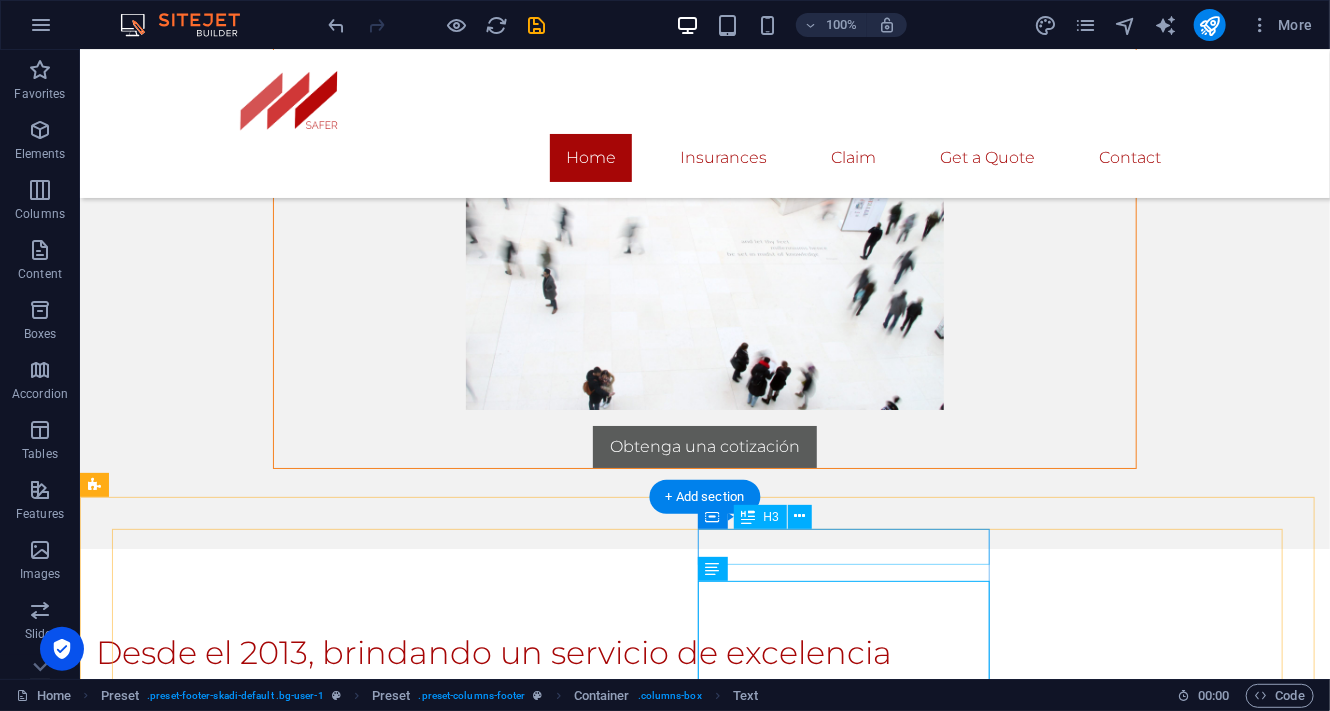 click on "Claim" at bounding box center [703, 1478] 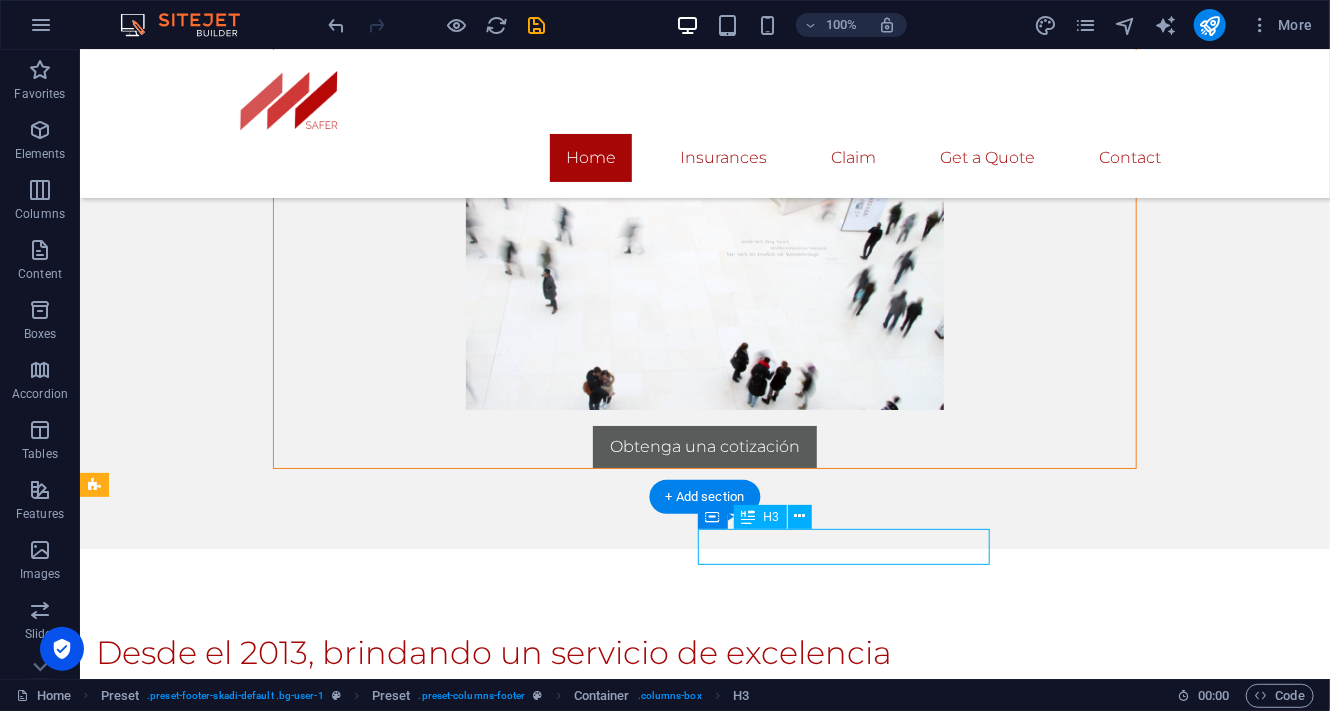 click on "Claim" at bounding box center [703, 1478] 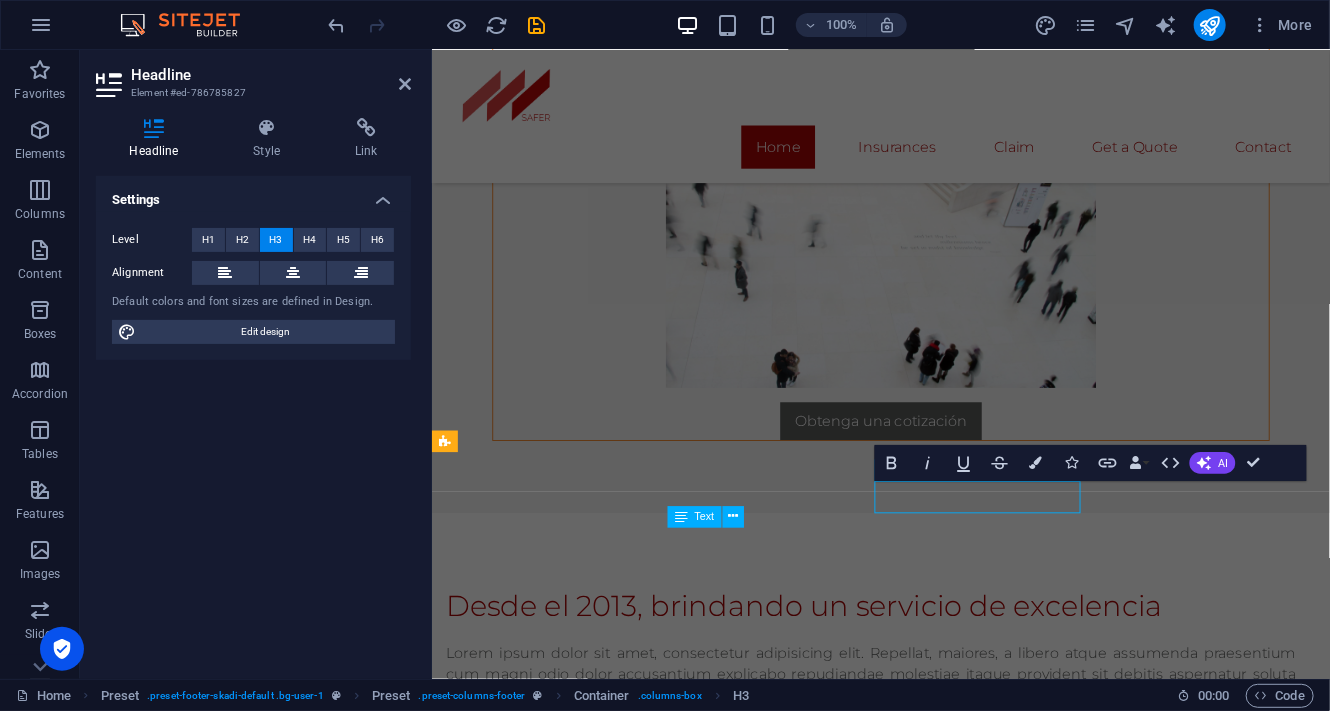 scroll, scrollTop: 3064, scrollLeft: 0, axis: vertical 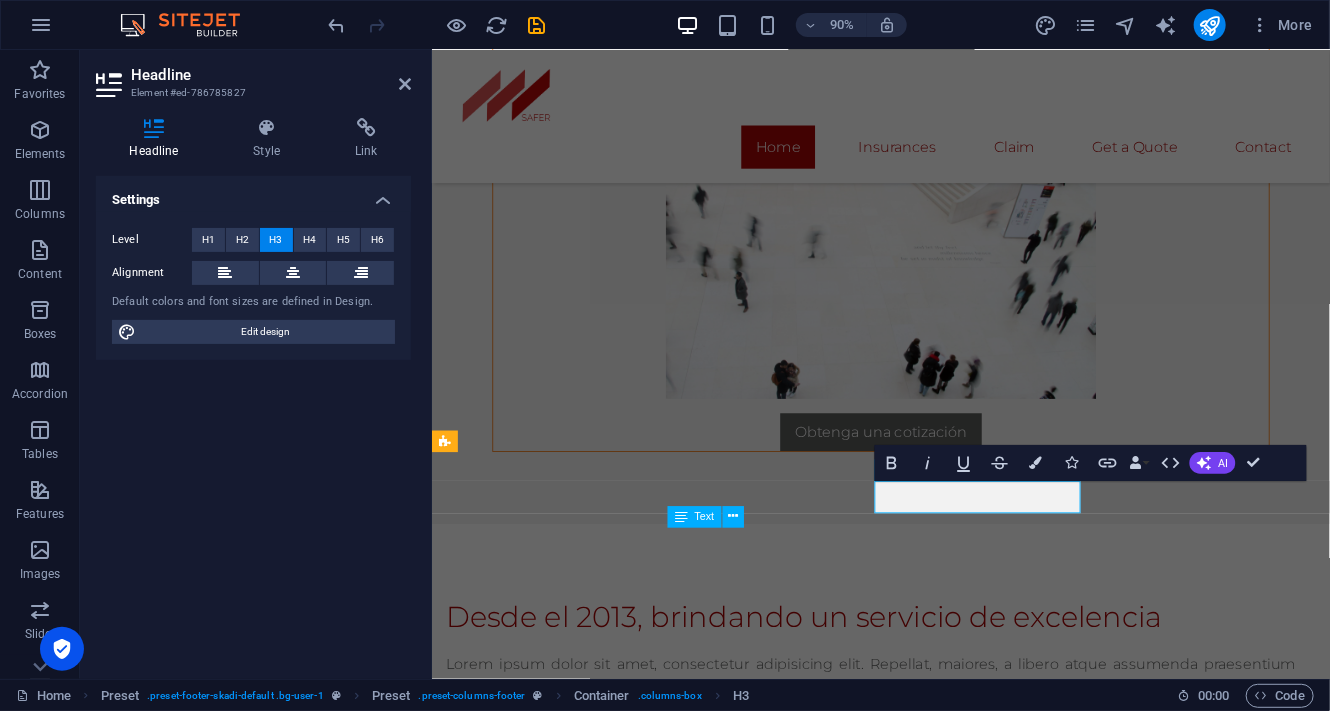 type 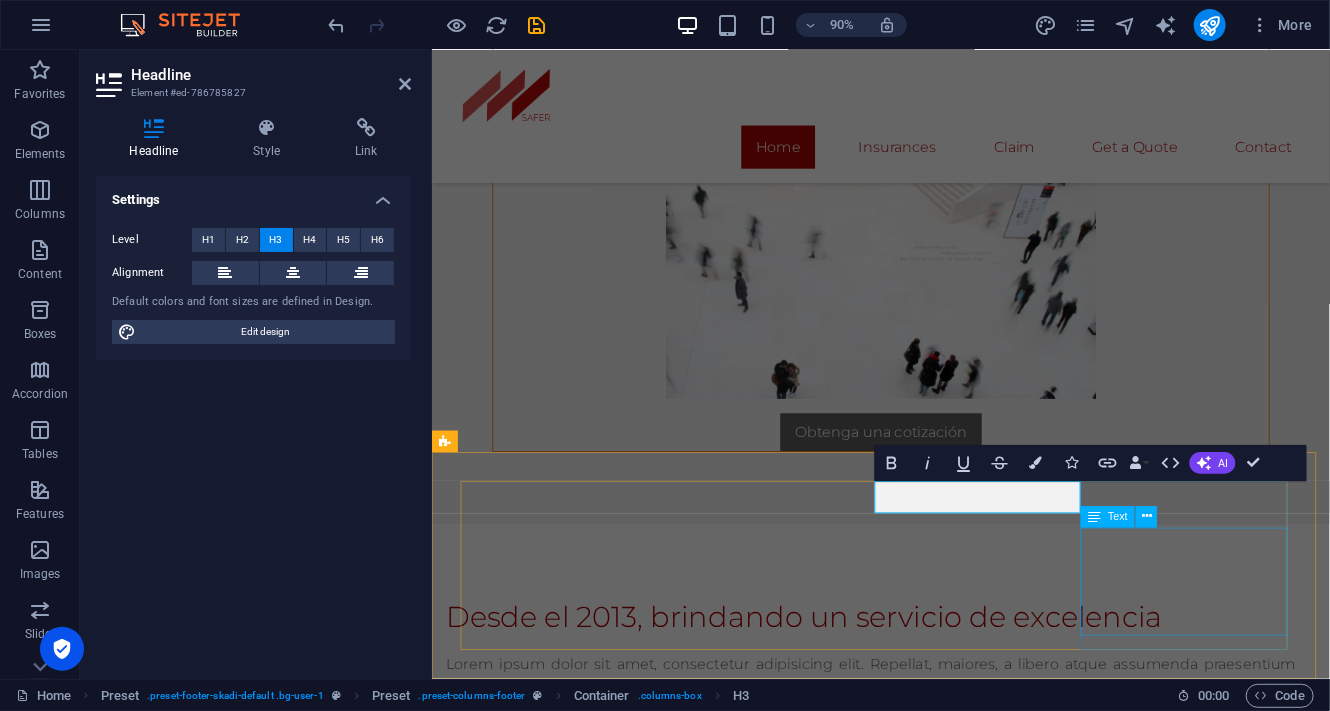 click on "[US_STATE], [GEOGRAPHIC_DATA]" at bounding box center (911, 1763) 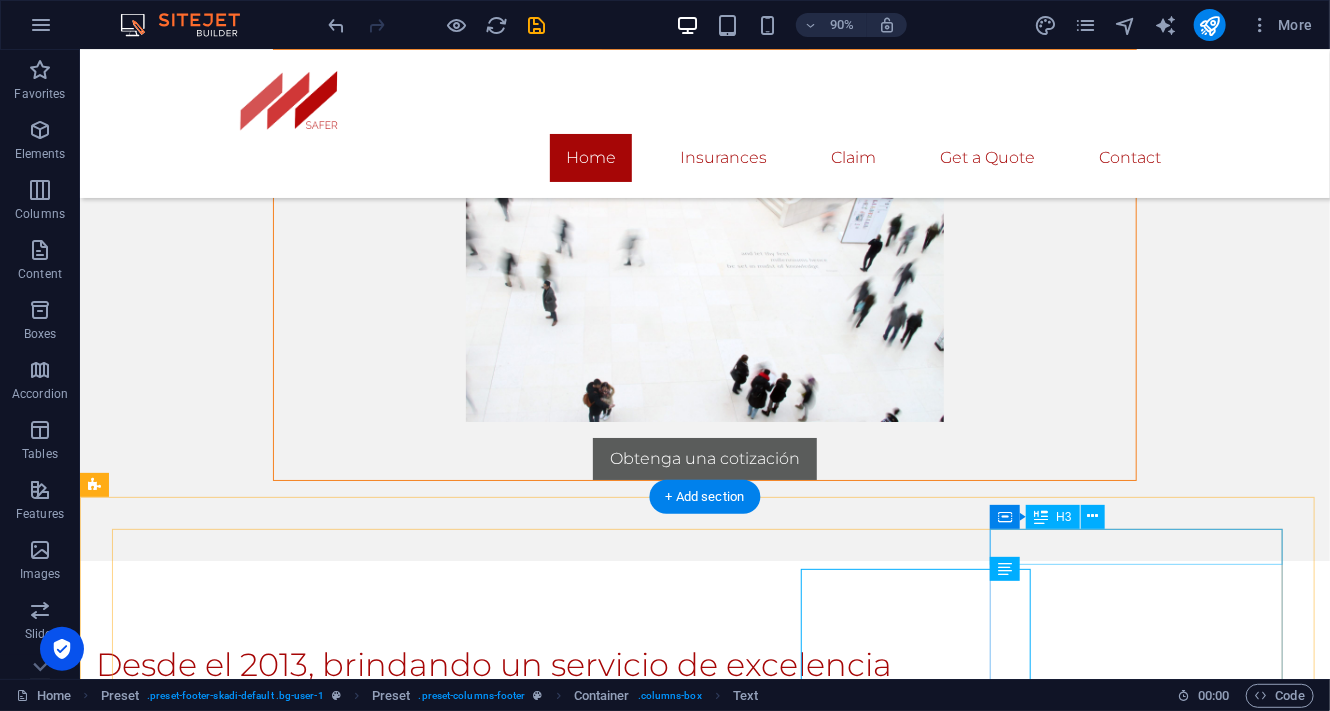 scroll, scrollTop: 3076, scrollLeft: 0, axis: vertical 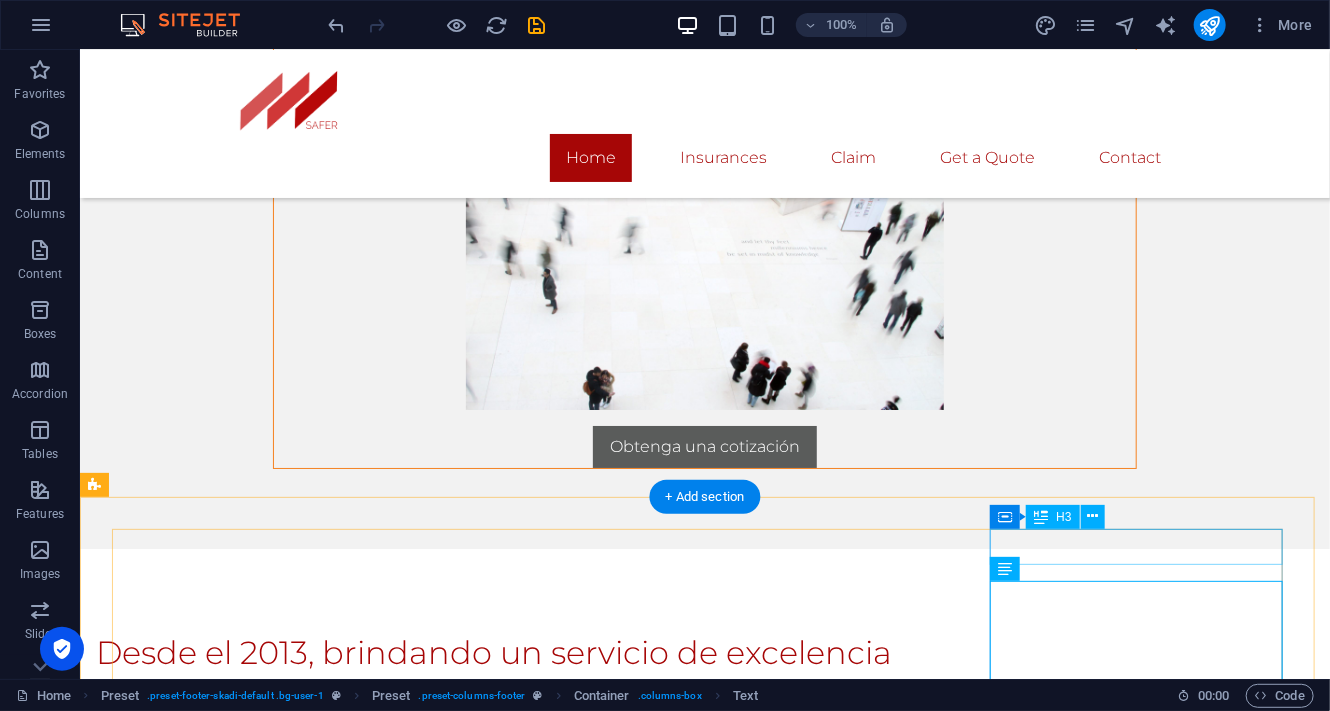 click on "Contact" at bounding box center [704, 1666] 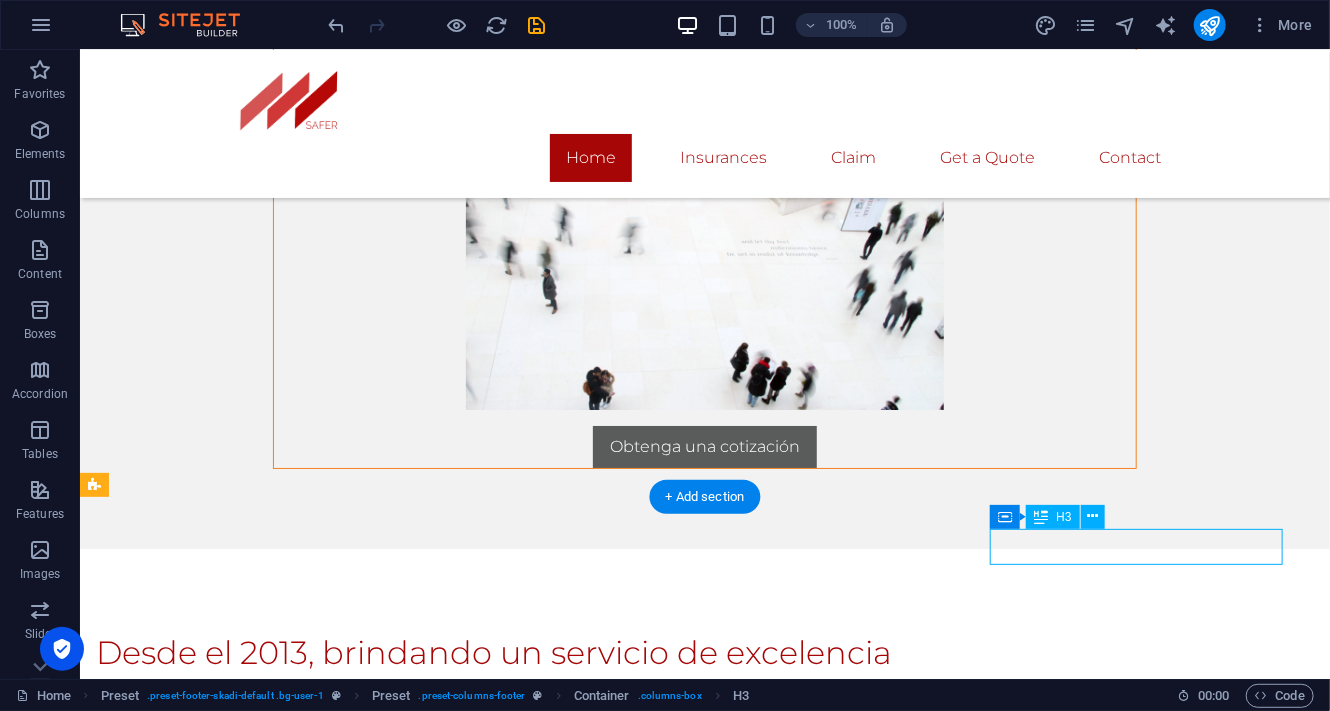 click on "Contact" at bounding box center (704, 1666) 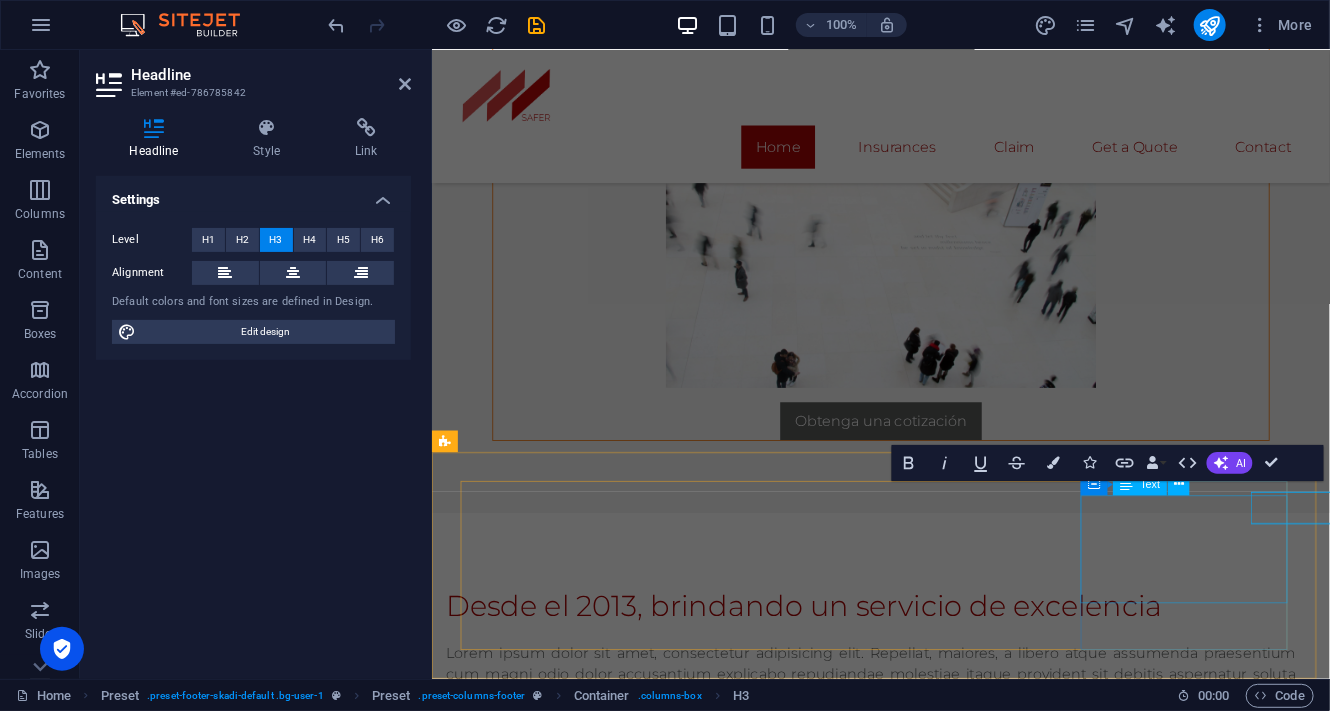 scroll, scrollTop: 3064, scrollLeft: 0, axis: vertical 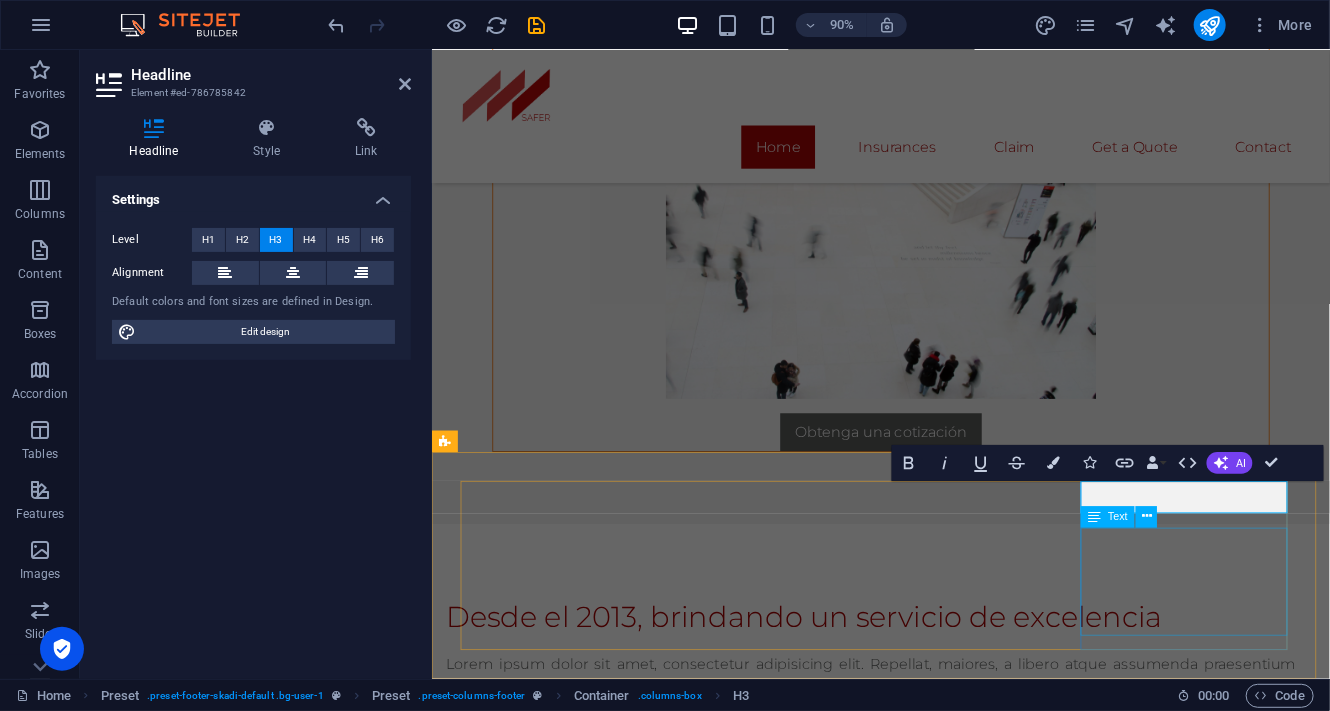 type 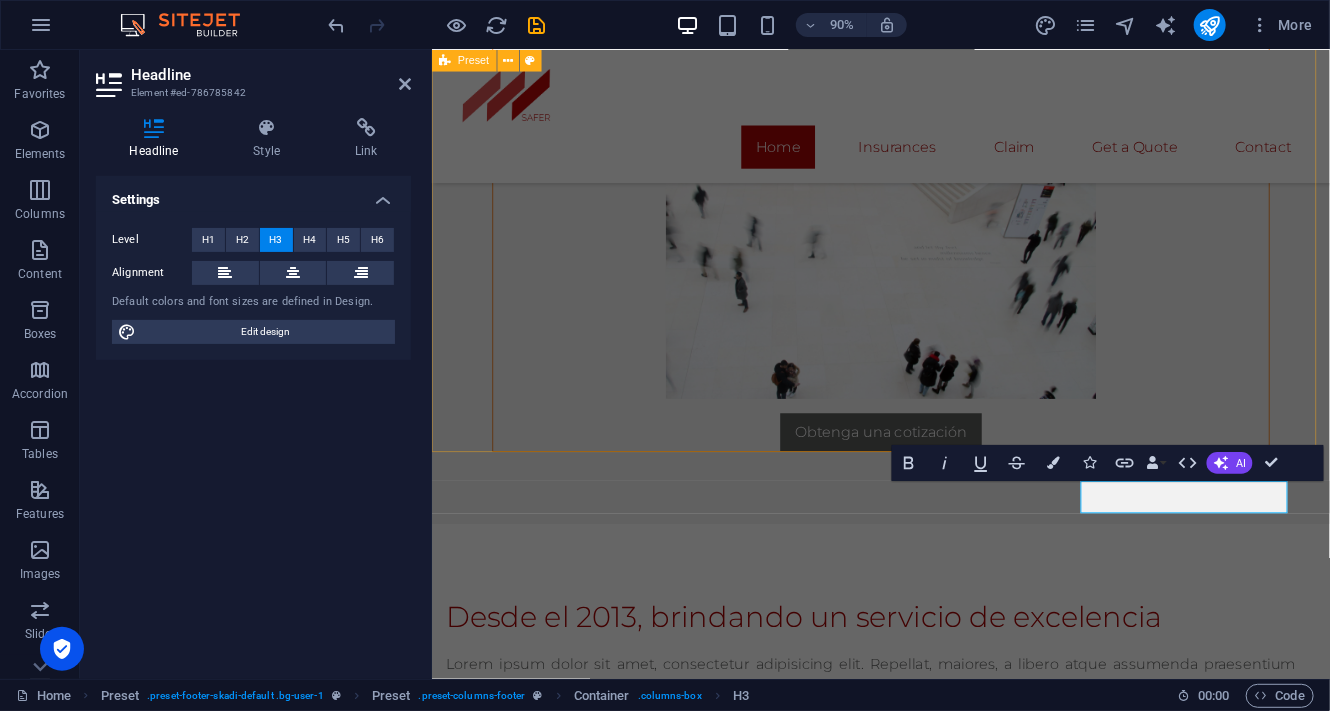 click on "Desde el 2013, brindando un servicio de excelencia Lorem ipsum dolor sit amet, consectetur adipisicing elit. Repellat, maiores, a libero atque assumenda praesentium cum magni odio dolor accusantium explicabo repudiandae molestiae itaque provident sit debitis aspernatur soluta deserunt incidunt ad cumque ex laboriosam. Distinctio, mollitia, molestias excepturi voluptatem veritatis iusto nam nulla.Lorem ipsum dolor sit amet, consectetur adipisicing elit. Repellat, maiores, a libero atque assumenda praesentium cum magni odio dolor accusantium explicabo repudiandae molestiae itaque provident sit debitis aspernatur soluta deserunt incidunt ad cumque ex laboriosam. Distinctio, mollitia, molestias excepturi voluptatem veritatis iusto nam nulla." at bounding box center [930, 830] 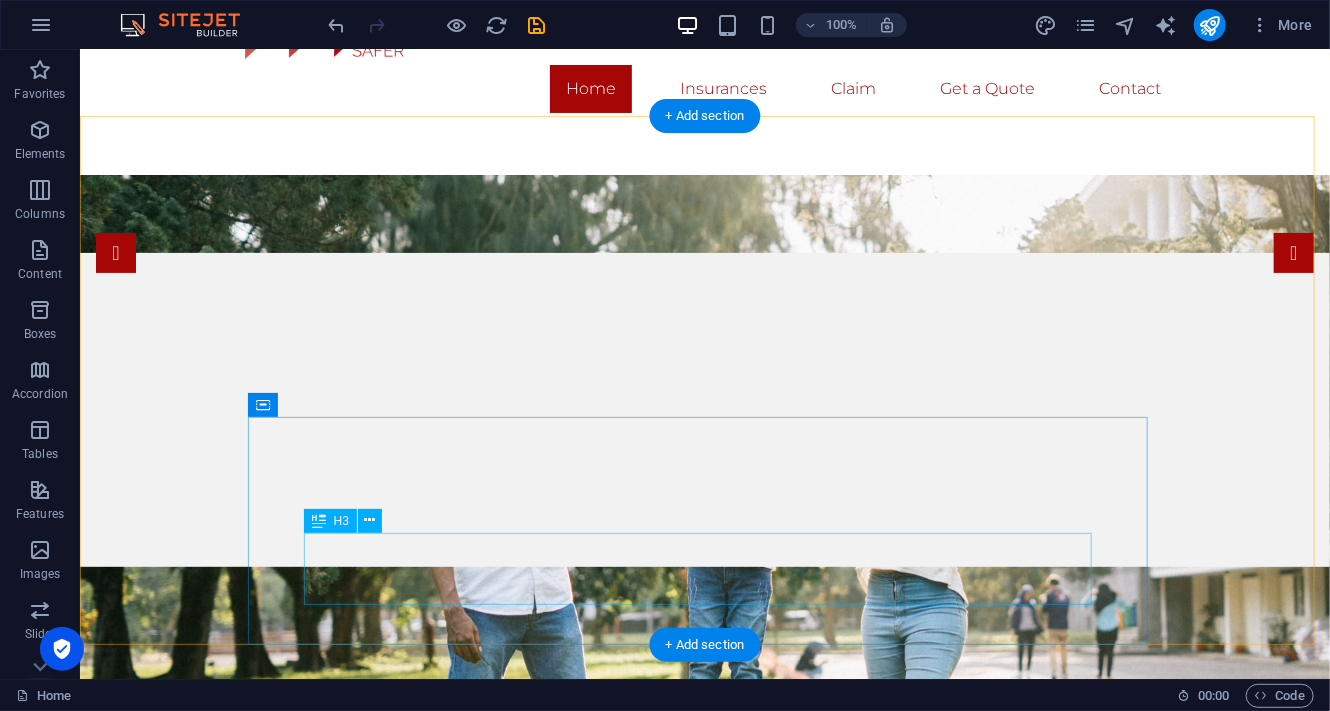 scroll, scrollTop: 0, scrollLeft: 0, axis: both 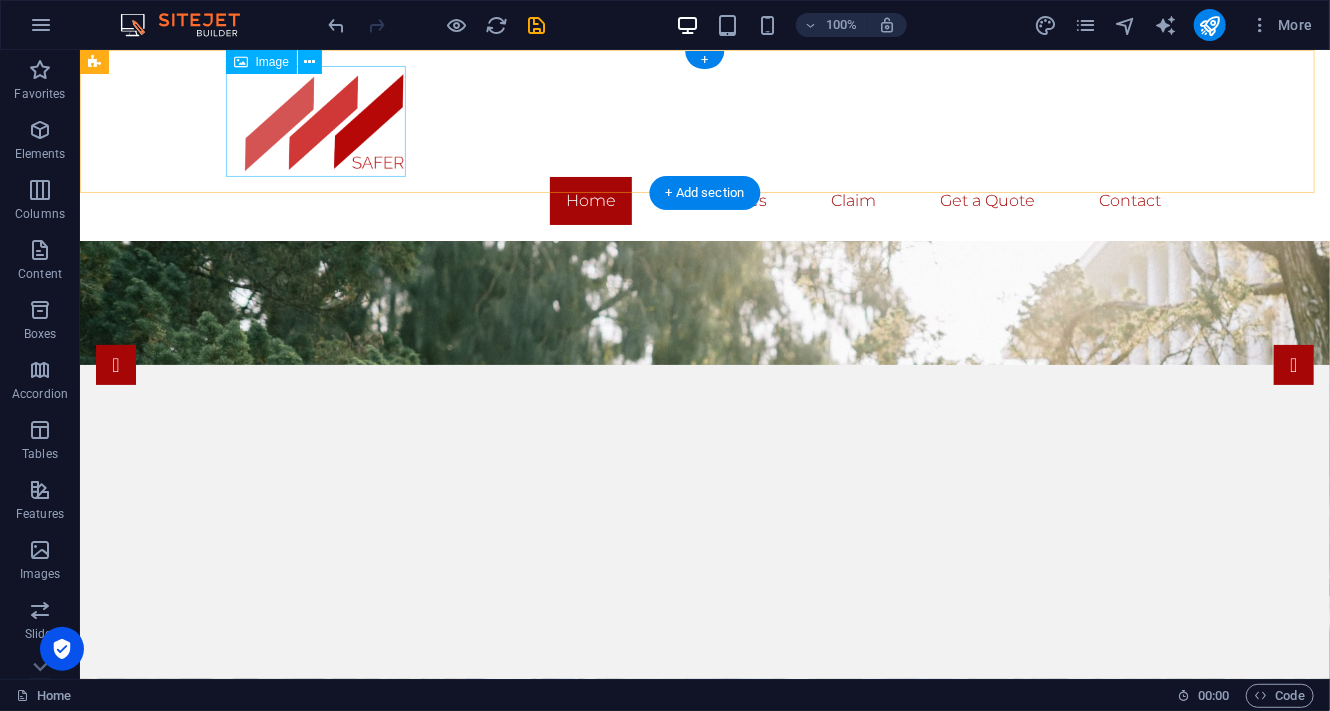 click at bounding box center [704, 120] 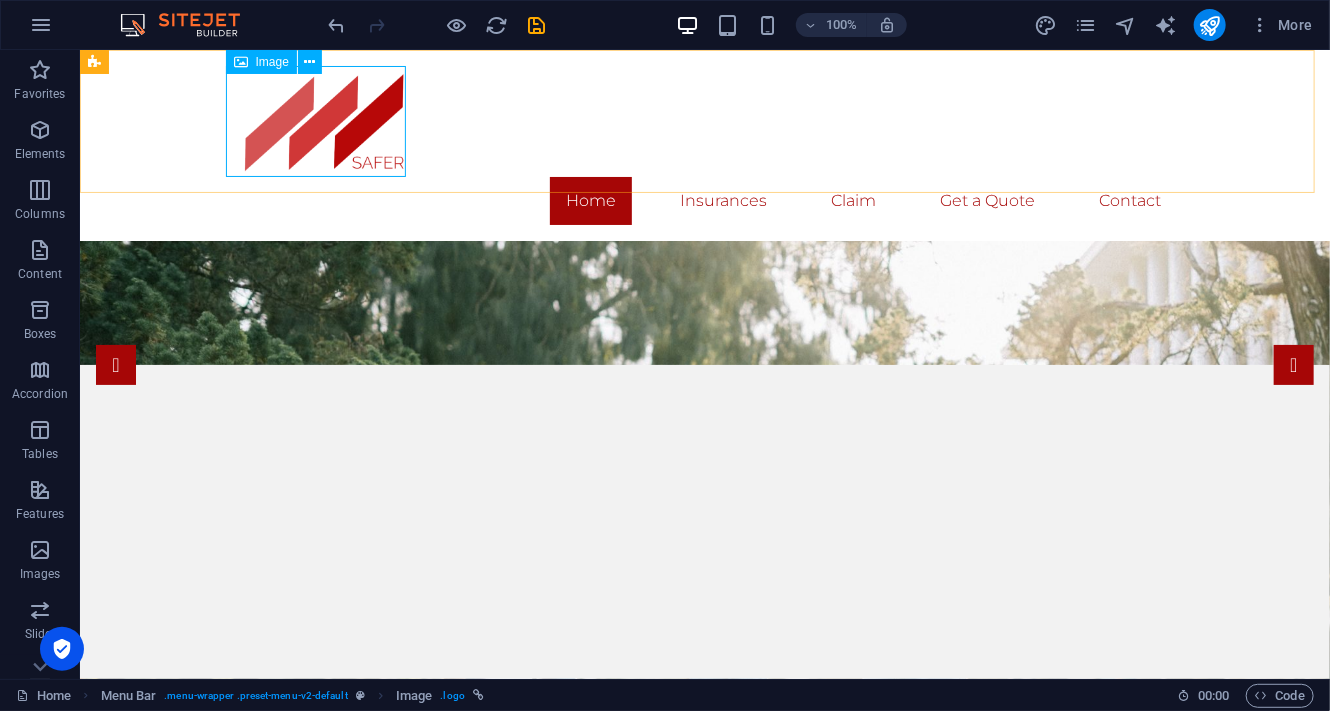 click on "Image" at bounding box center (272, 62) 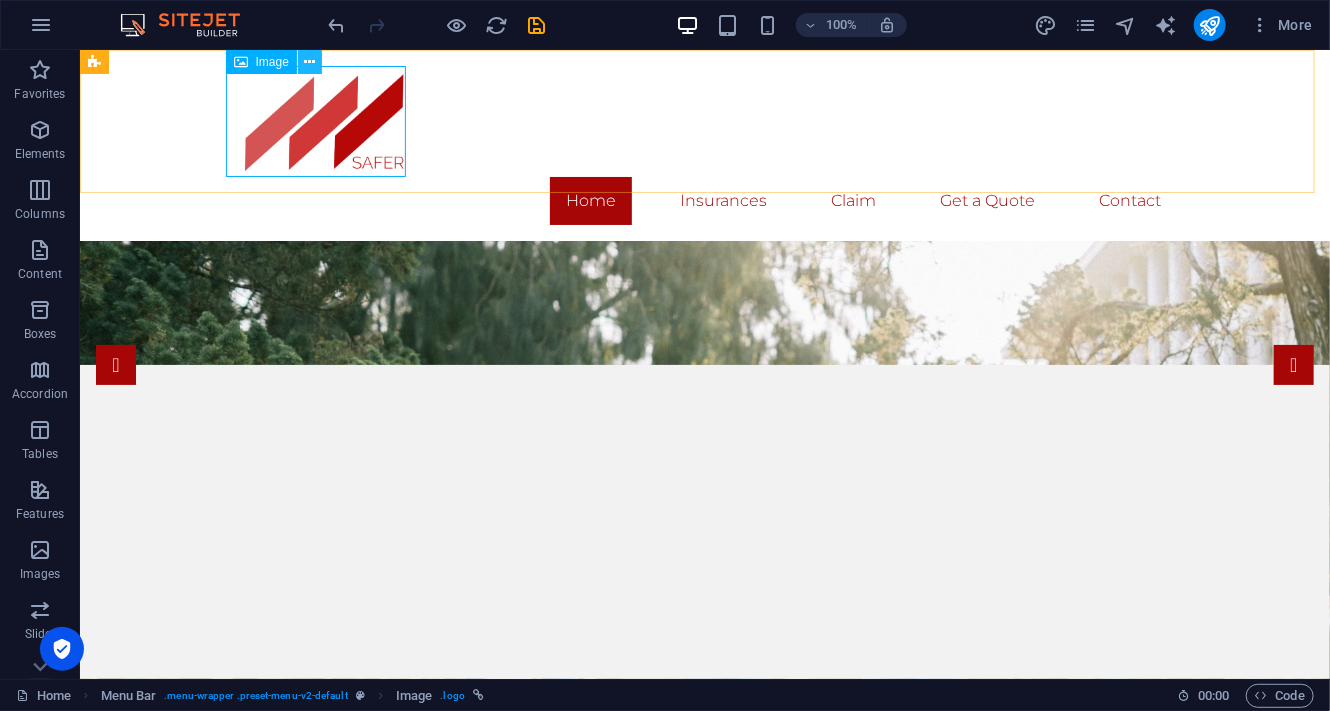 click at bounding box center (309, 62) 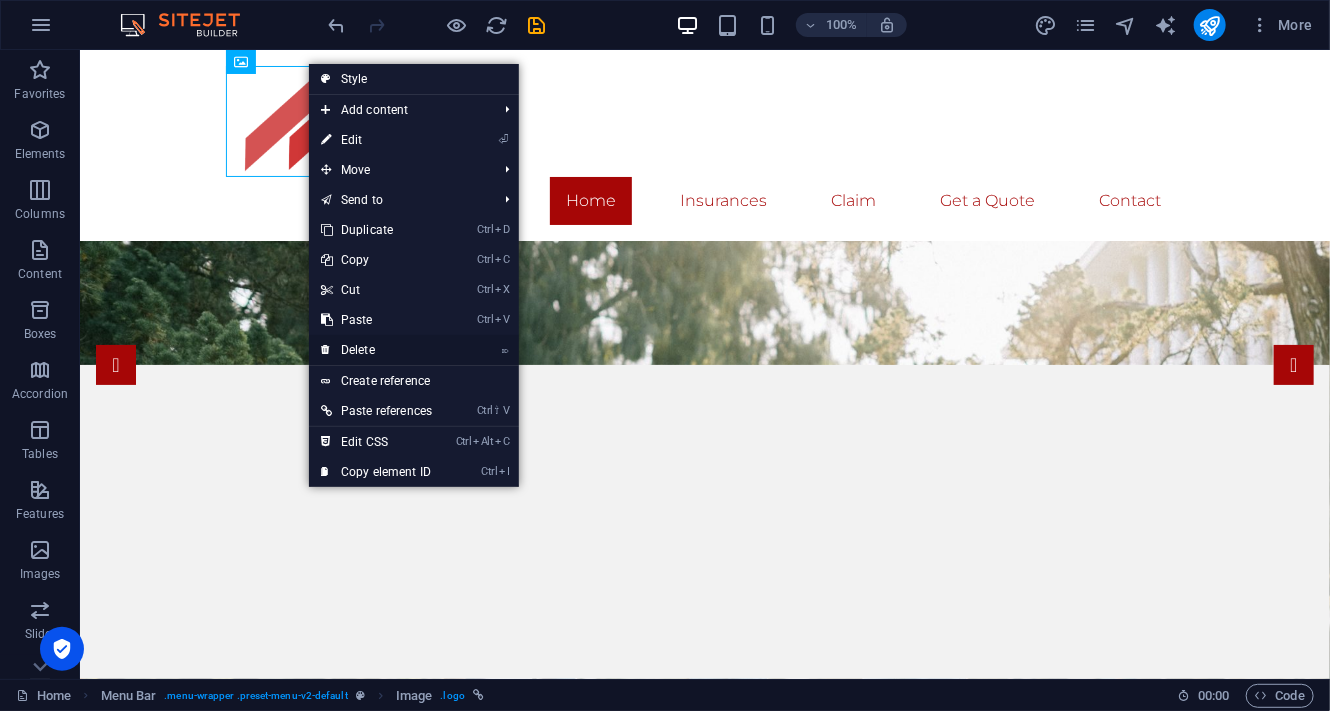 drag, startPoint x: 385, startPoint y: 346, endPoint x: 405, endPoint y: 285, distance: 64.195015 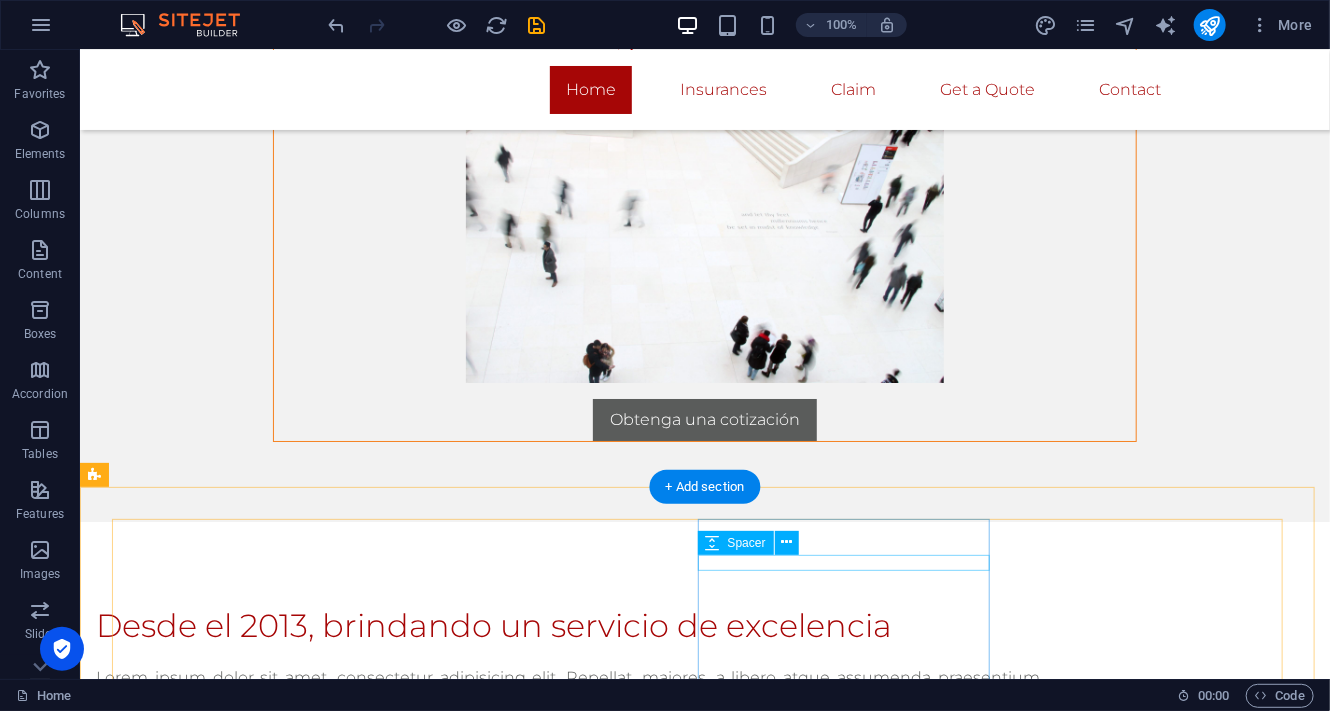 scroll, scrollTop: 3126, scrollLeft: 0, axis: vertical 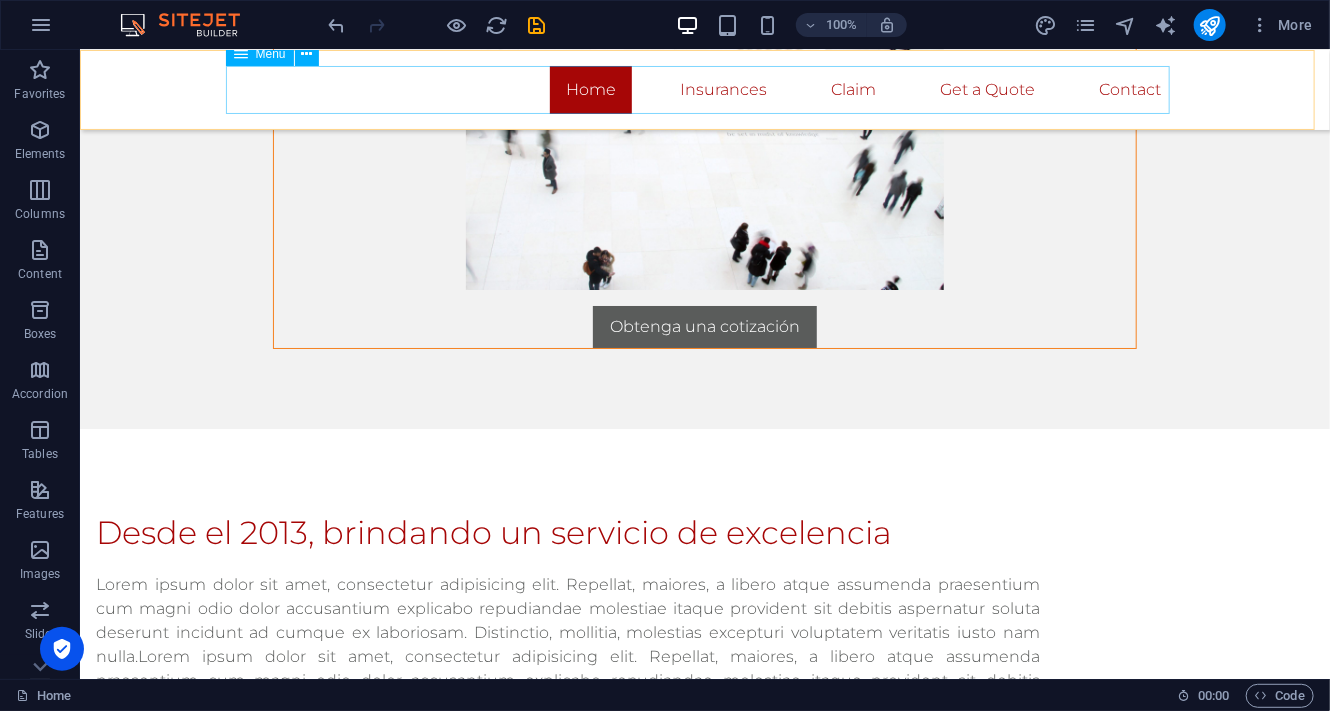 click on "Home Insurances Claim Get a Quote Contact" at bounding box center (704, 89) 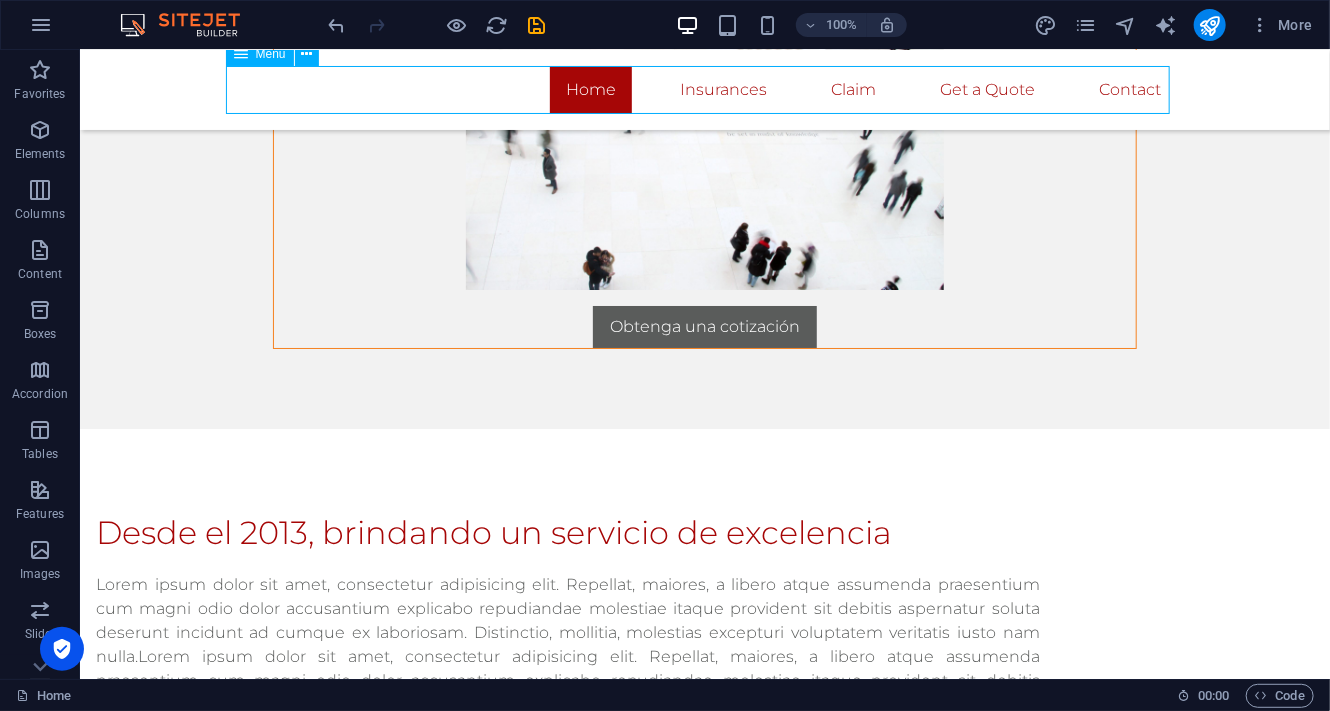 click on "Home Insurances Claim Get a Quote Contact" at bounding box center (704, 89) 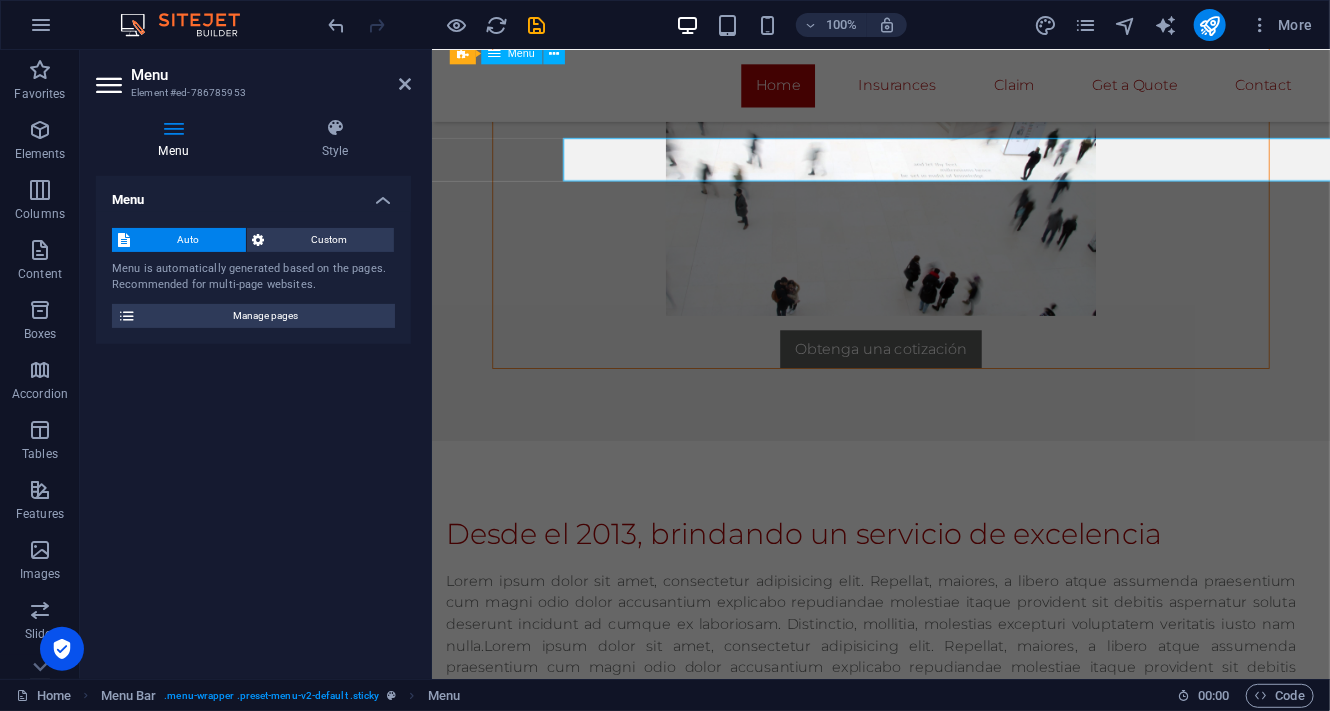 scroll, scrollTop: 3044, scrollLeft: 0, axis: vertical 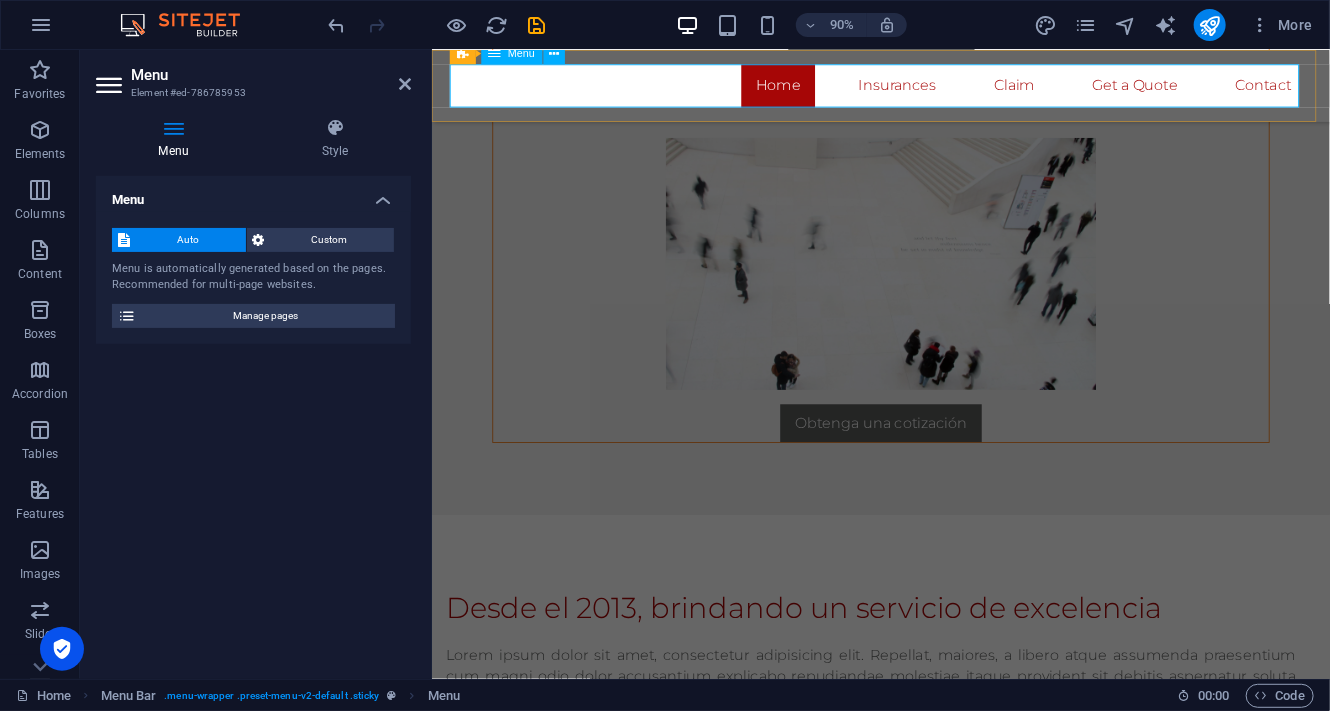 click on "Home Insurances Claim Get a Quote Contact" at bounding box center [930, 89] 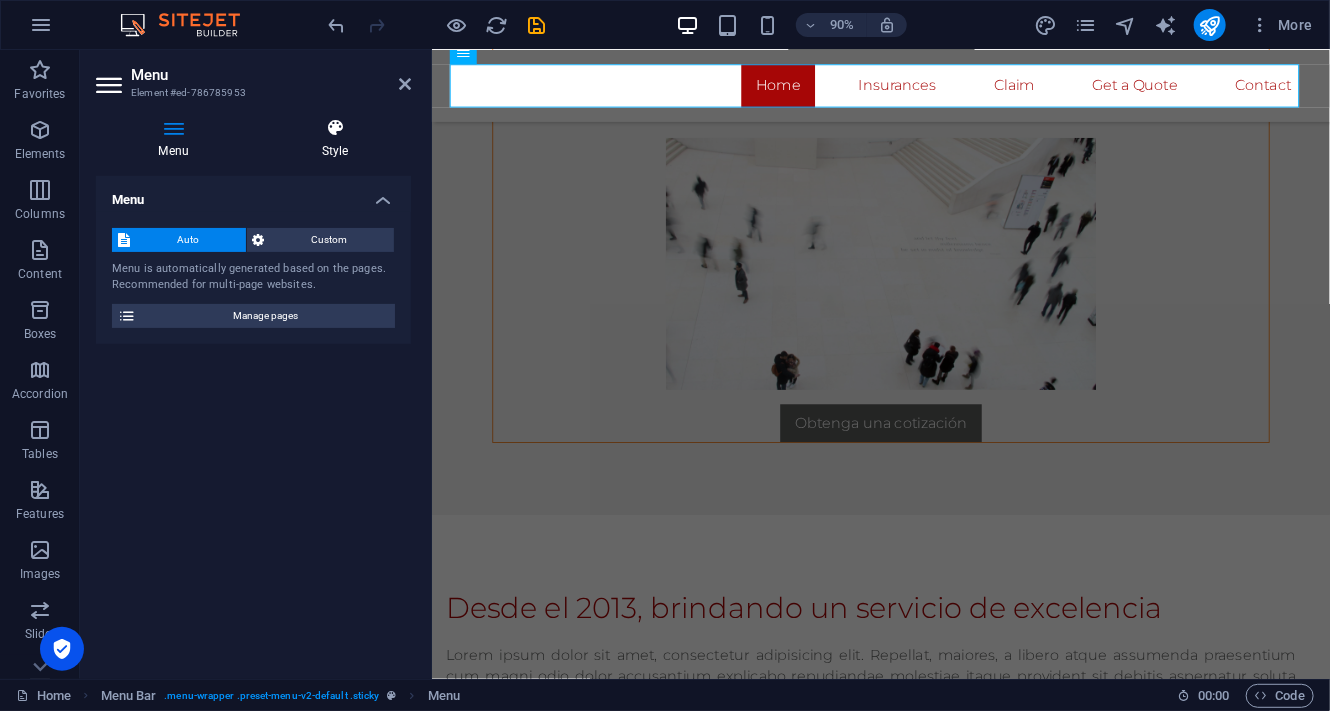 click at bounding box center (335, 128) 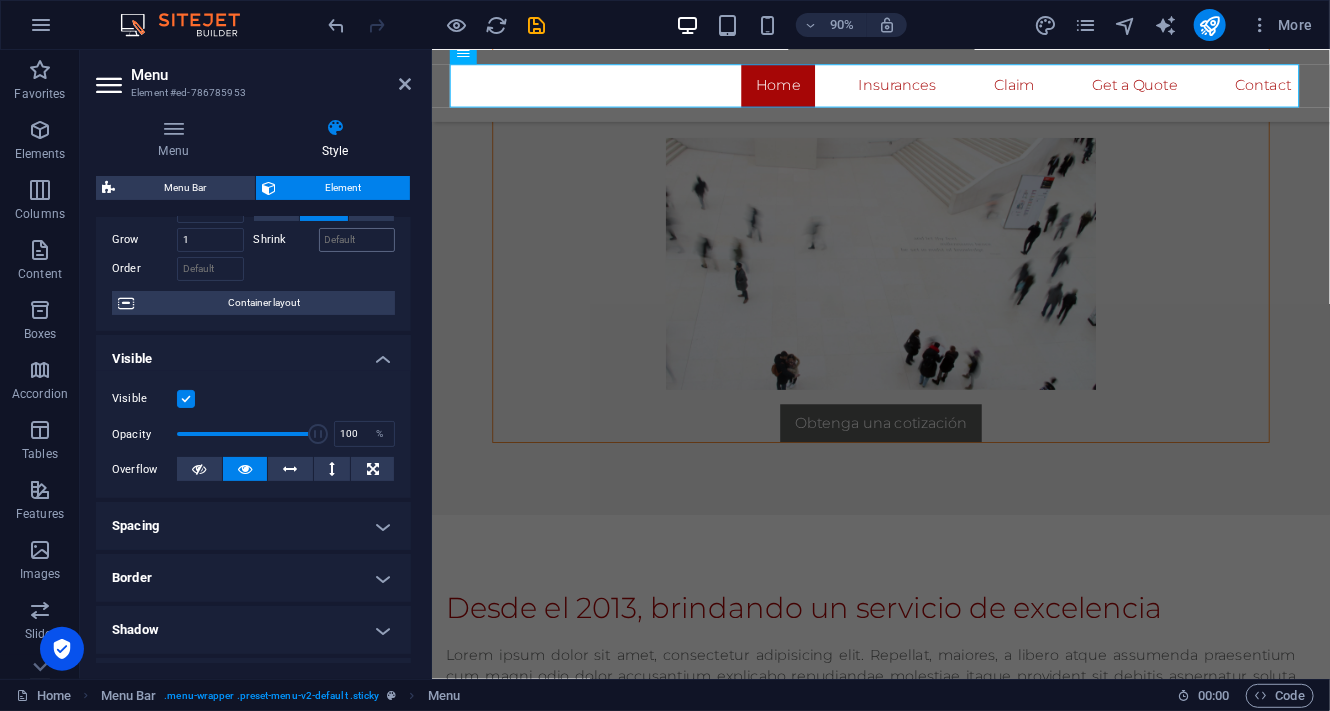 scroll, scrollTop: 0, scrollLeft: 0, axis: both 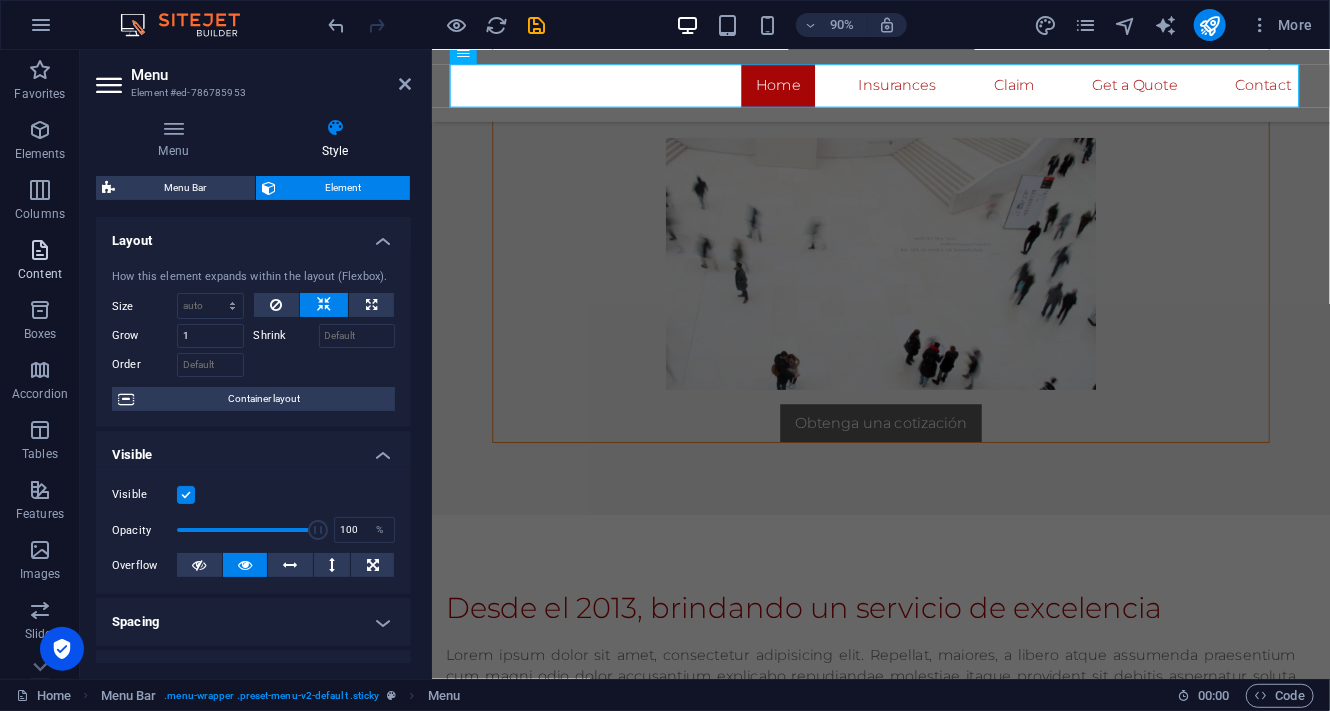 click on "Content" at bounding box center [40, 262] 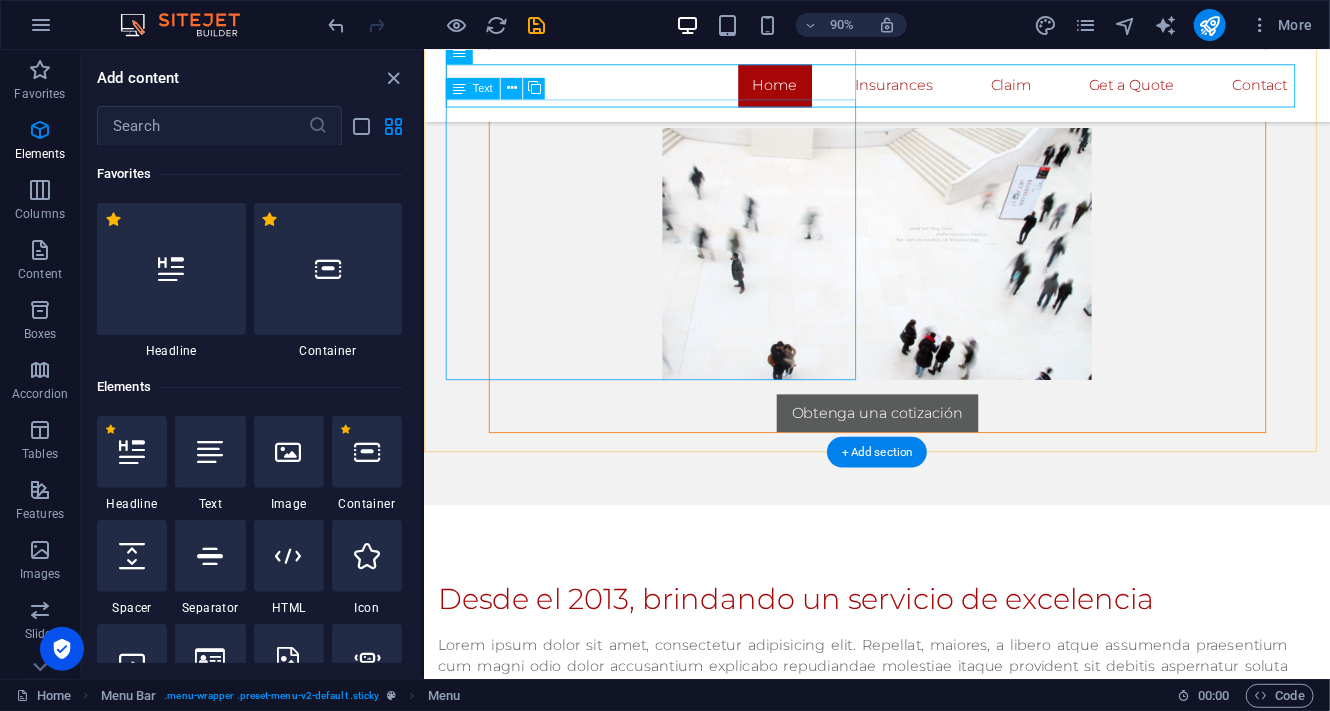 scroll, scrollTop: 3499, scrollLeft: 0, axis: vertical 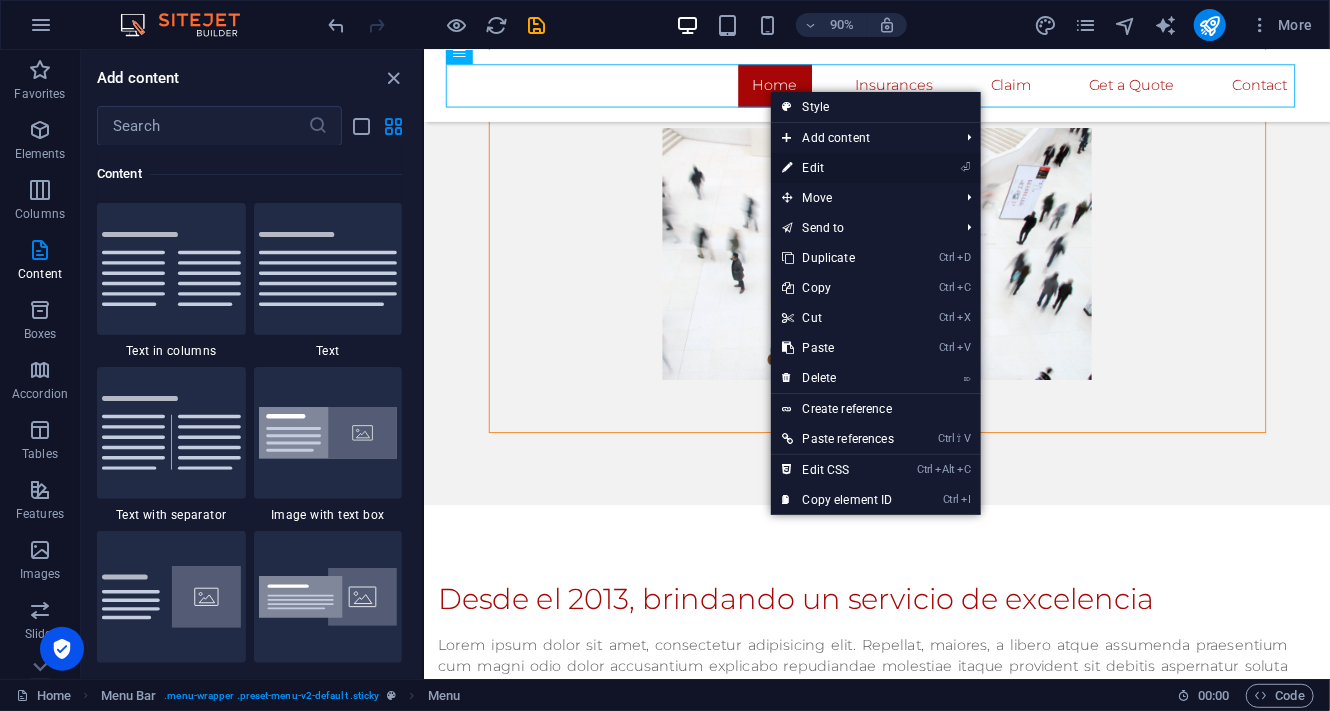 click at bounding box center [788, 168] 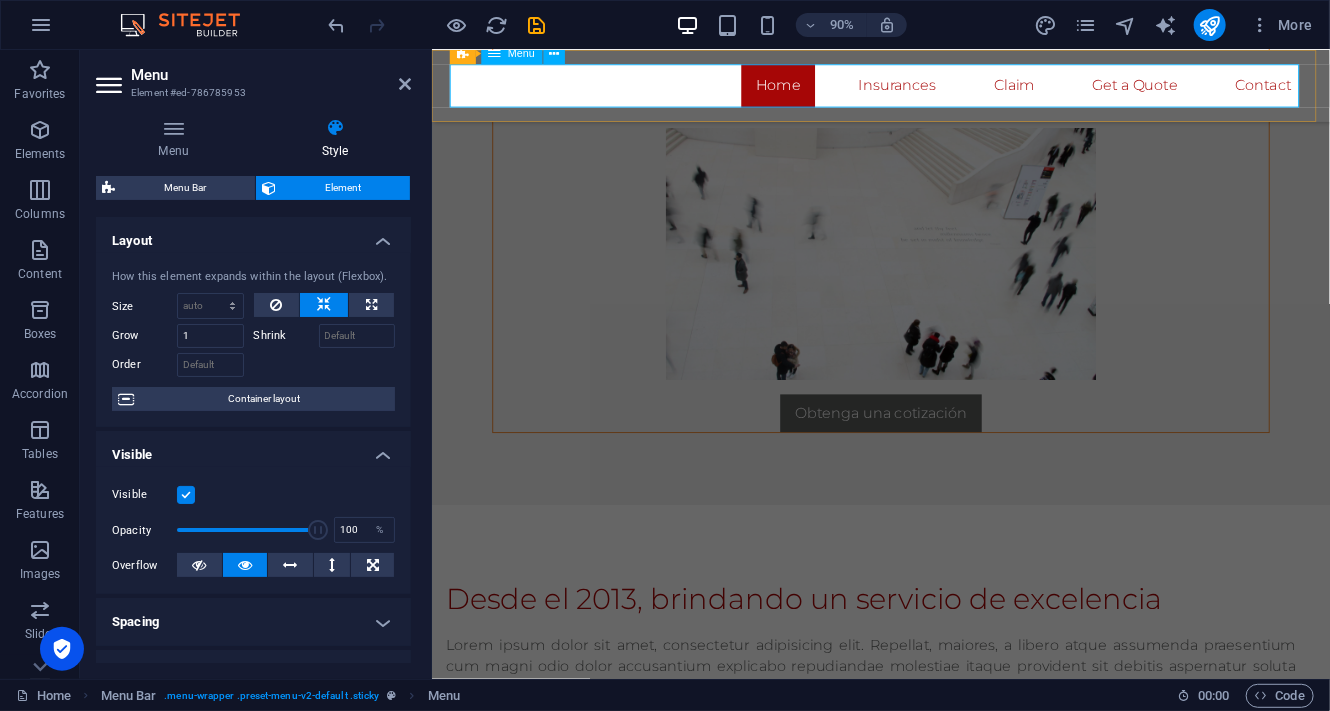 click on "Home Insurances Claim Get a Quote Contact" at bounding box center (930, 89) 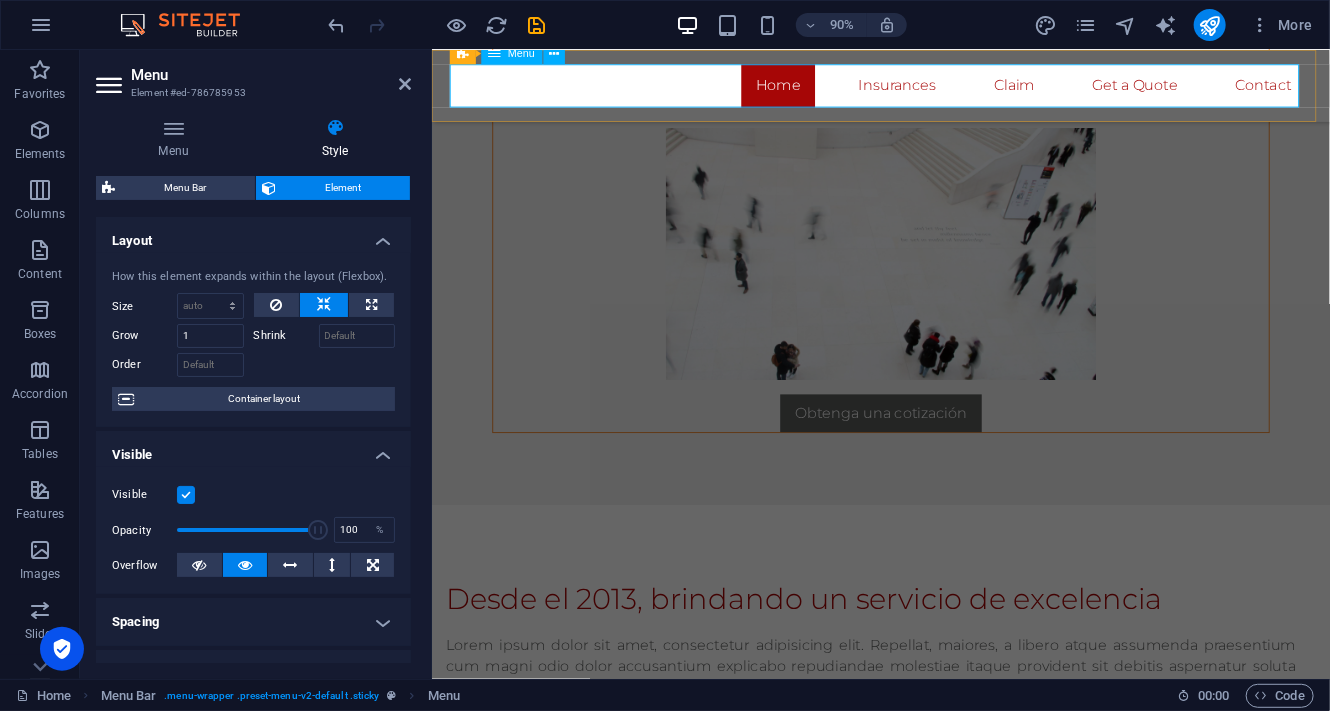 click on "Home Insurances Claim Get a Quote Contact" at bounding box center [930, 89] 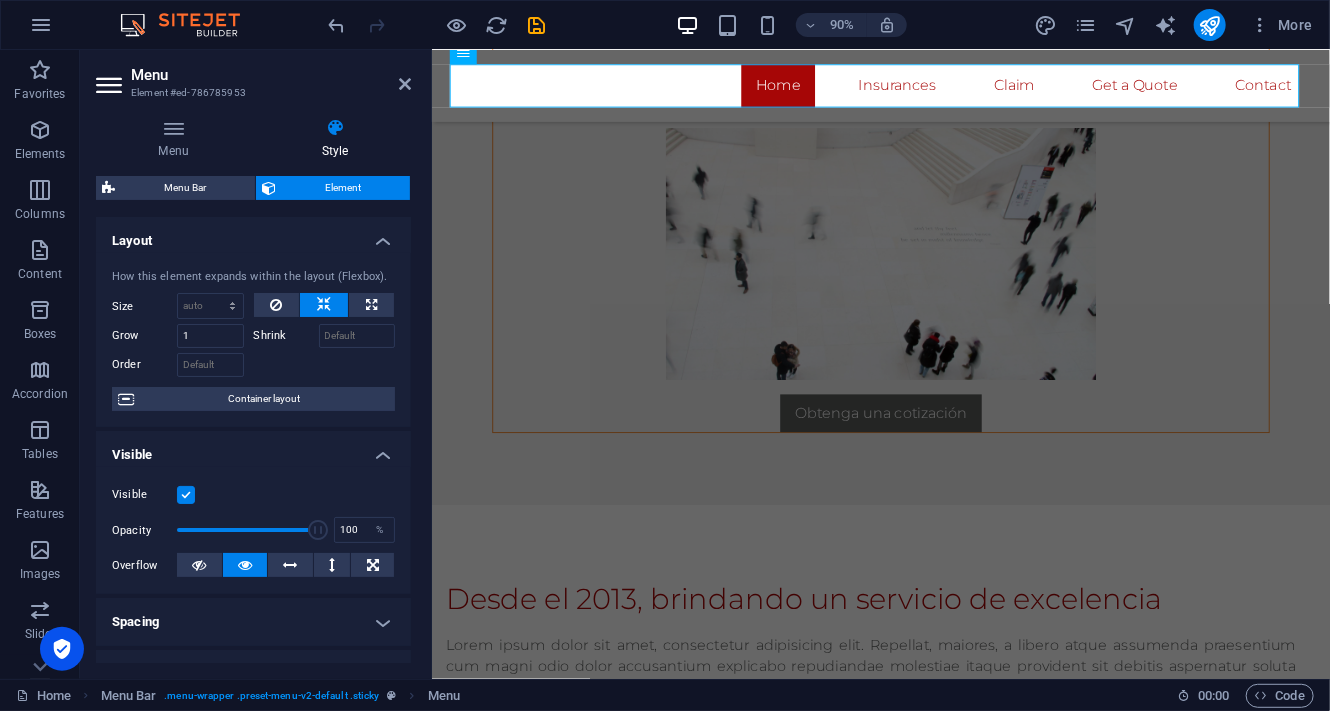 scroll, scrollTop: 233, scrollLeft: 0, axis: vertical 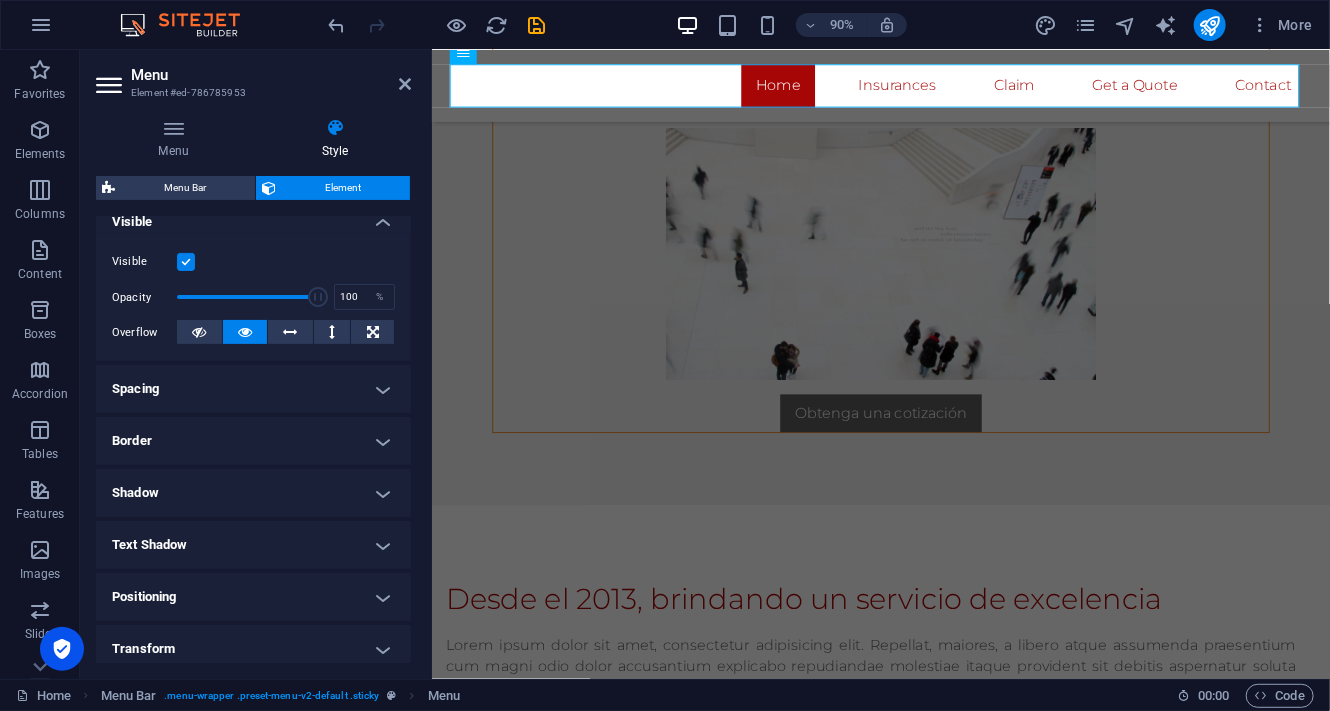 click on "Text Shadow" at bounding box center [253, 545] 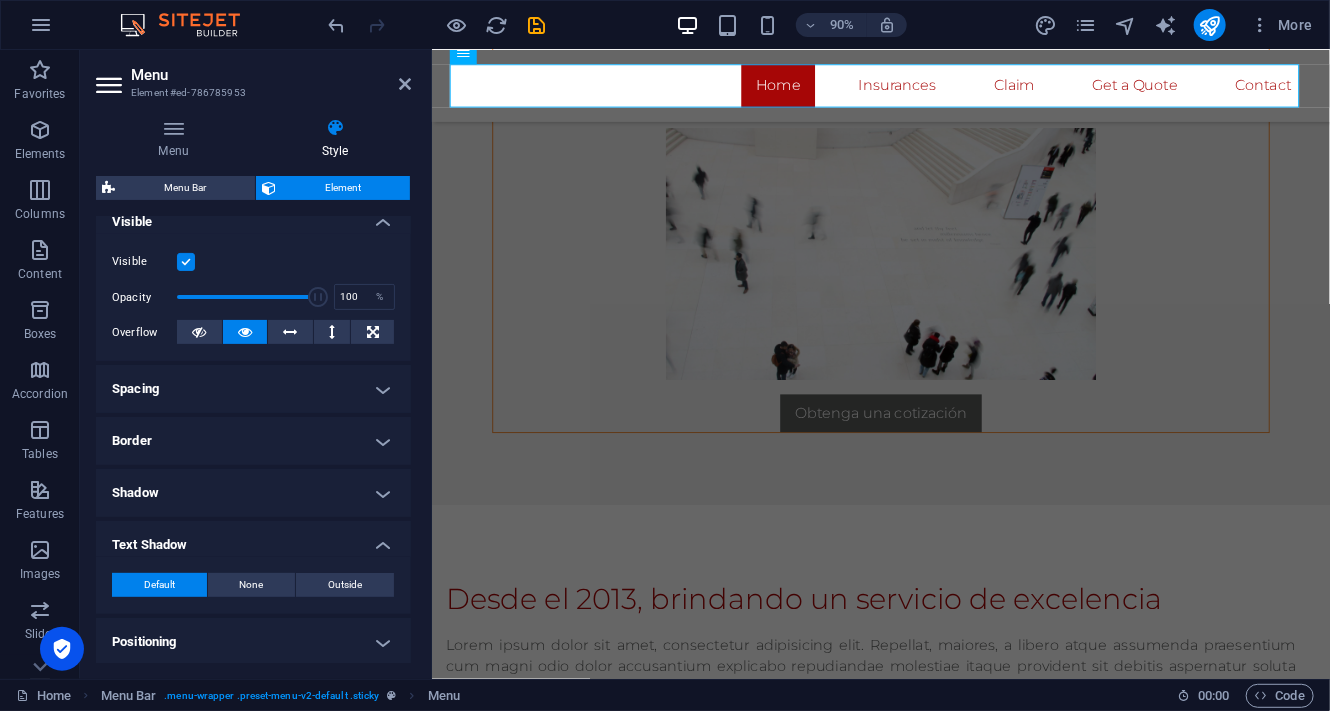 click on "Text Shadow" at bounding box center [253, 539] 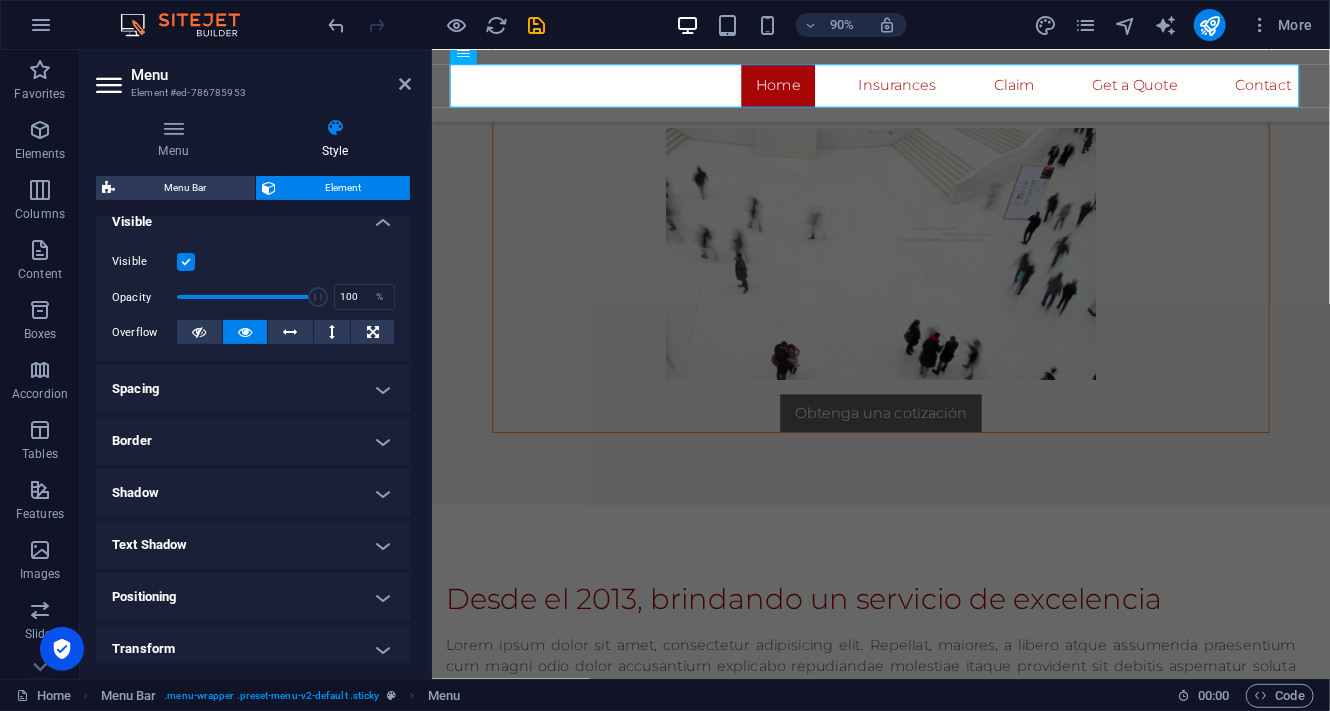 scroll, scrollTop: 0, scrollLeft: 0, axis: both 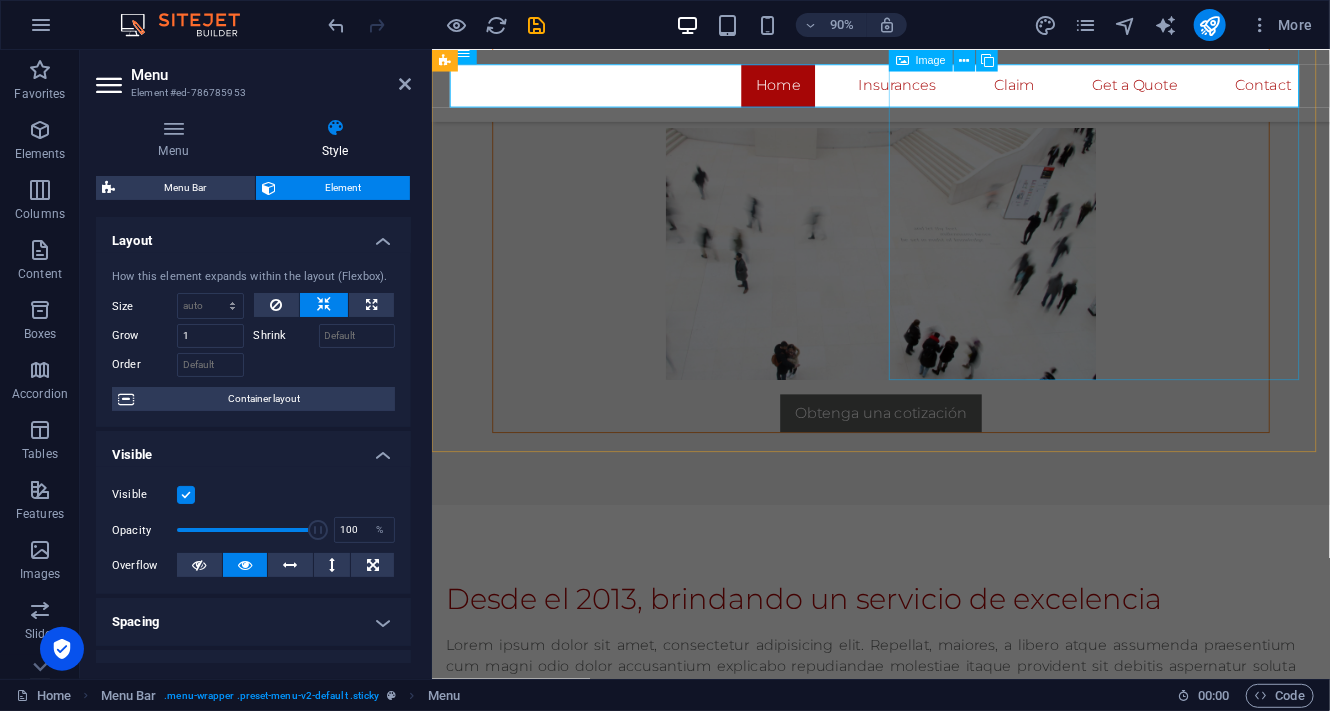 click at bounding box center [593, 933] 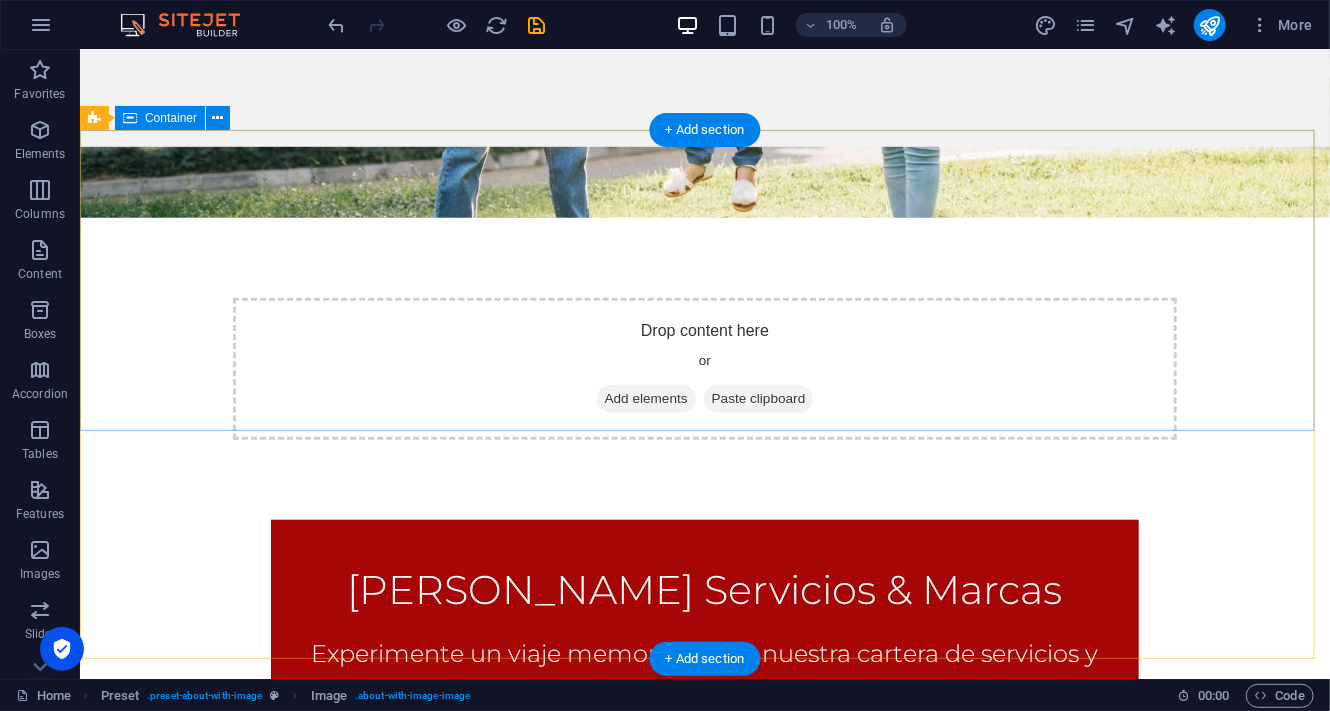scroll, scrollTop: 0, scrollLeft: 0, axis: both 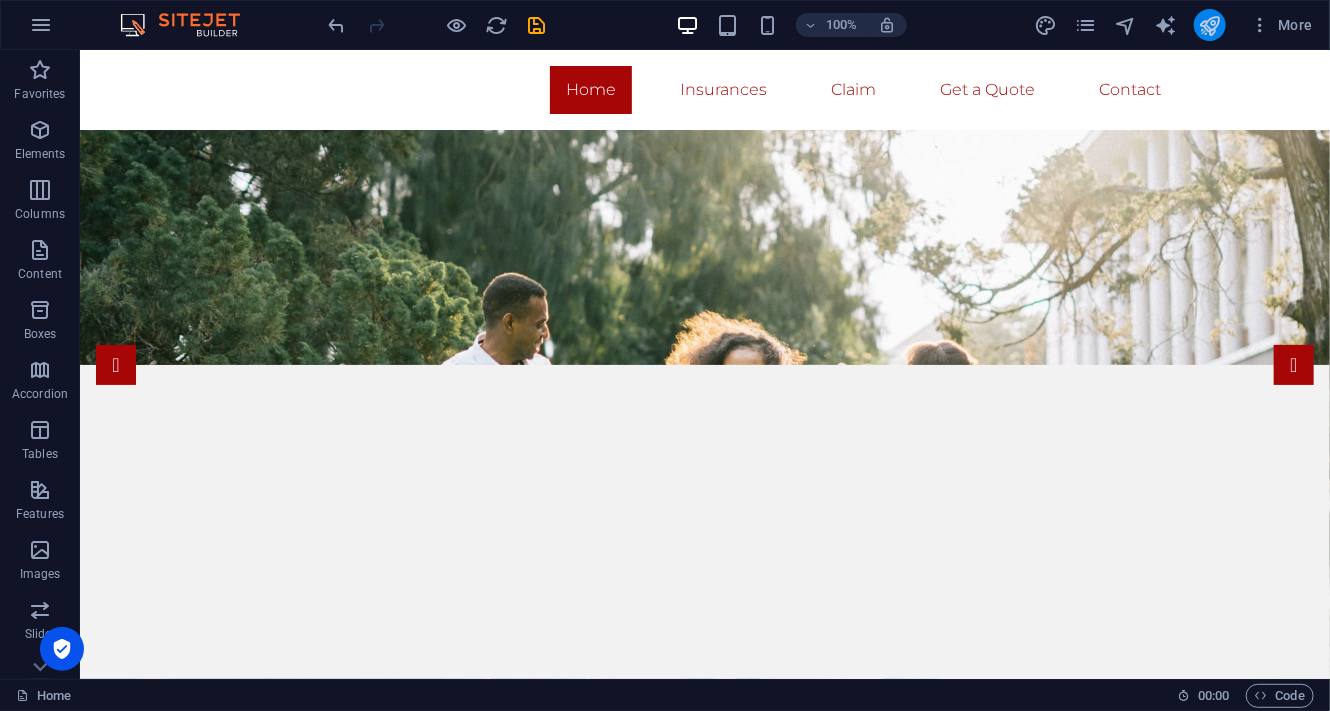 click at bounding box center [1209, 25] 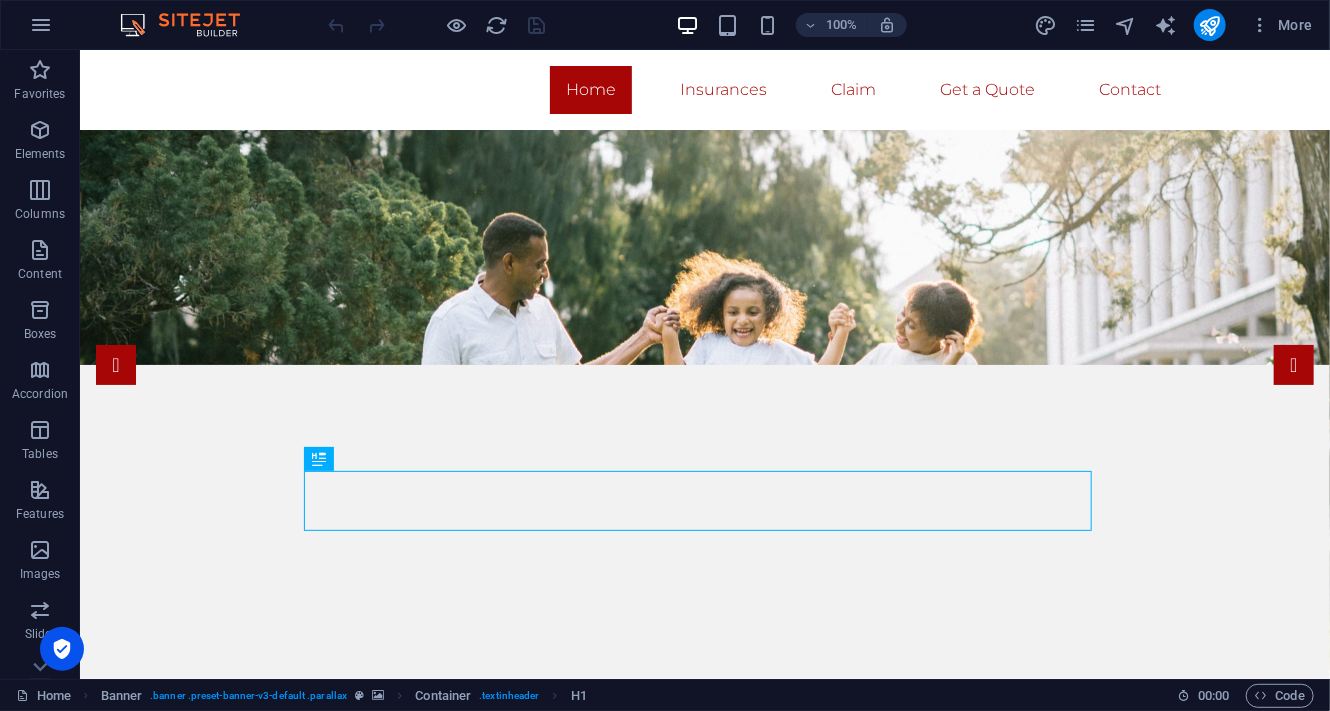 scroll, scrollTop: 0, scrollLeft: 0, axis: both 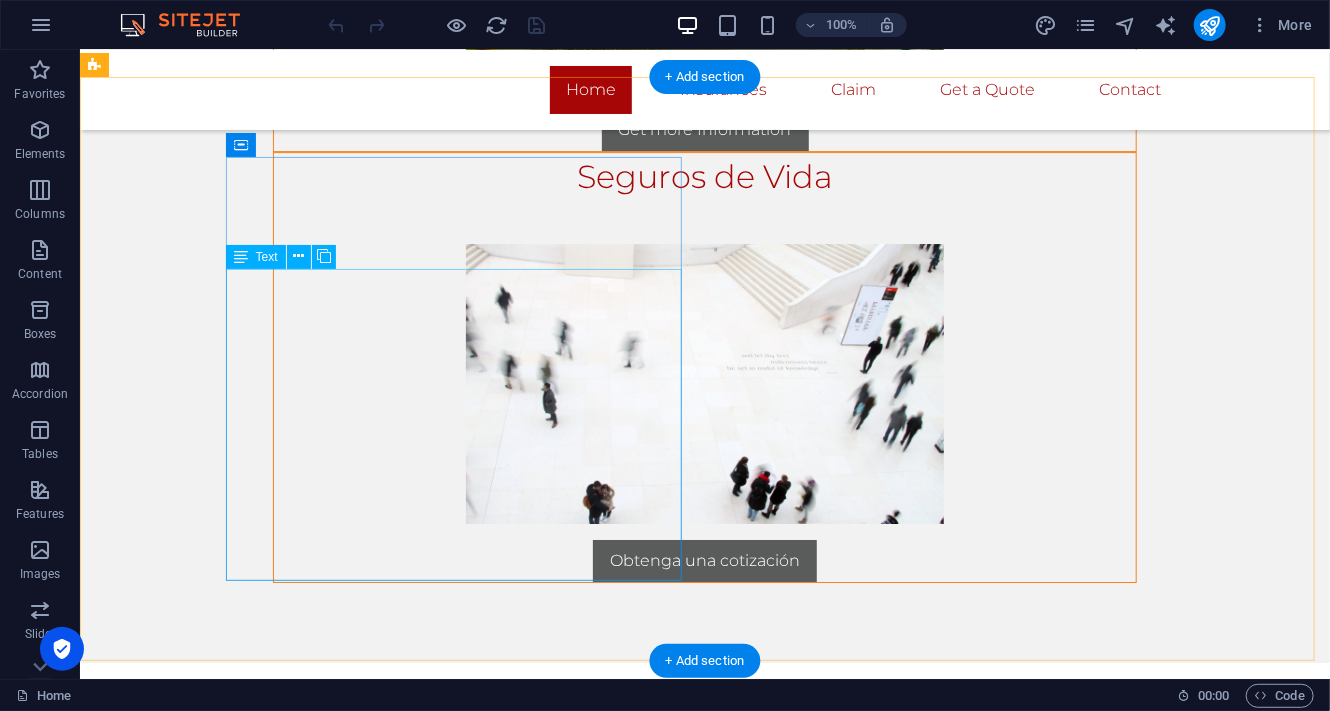 click on "Lorem ipsum dolor sit amet, consectetur adipisicing elit. Repellat, maiores, a libero atque assumenda praesentium cum magni odio dolor accusantium explicabo repudiandae molestiae itaque provident sit debitis aspernatur soluta deserunt incidunt ad cumque ex laboriosam. Distinctio, mollitia, molestias excepturi voluptatem veritatis iusto nam nulla.Lorem ipsum dolor sit amet, consectetur adipisicing elit. Repellat, maiores, a libero atque assumenda praesentium cum magni odio dolor accusantium explicabo repudiandae molestiae itaque provident sit debitis aspernatur soluta deserunt incidunt ad cumque ex laboriosam. Distinctio, mollitia, molestias excepturi voluptatem veritatis iusto nam nulla." at bounding box center (567, 890) 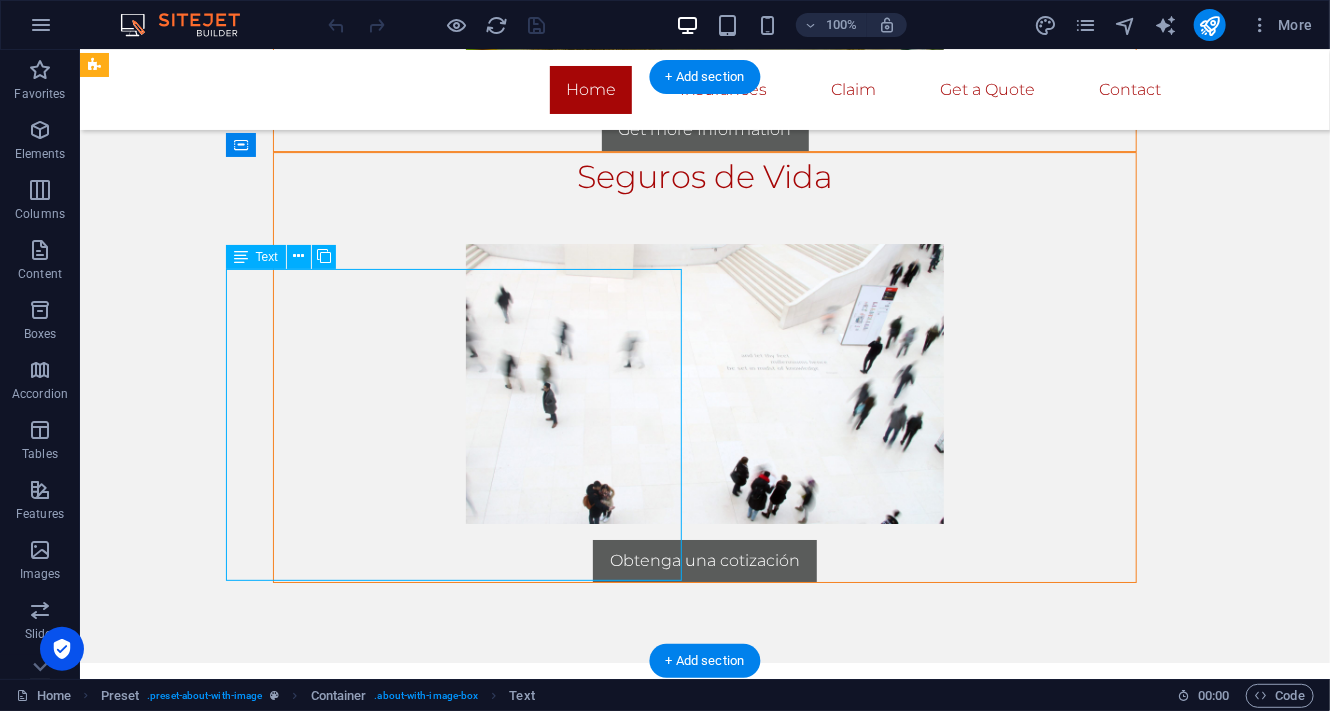 click on "Lorem ipsum dolor sit amet, consectetur adipisicing elit. Repellat, maiores, a libero atque assumenda praesentium cum magni odio dolor accusantium explicabo repudiandae molestiae itaque provident sit debitis aspernatur soluta deserunt incidunt ad cumque ex laboriosam. Distinctio, mollitia, molestias excepturi voluptatem veritatis iusto nam nulla.Lorem ipsum dolor sit amet, consectetur adipisicing elit. Repellat, maiores, a libero atque assumenda praesentium cum magni odio dolor accusantium explicabo repudiandae molestiae itaque provident sit debitis aspernatur soluta deserunt incidunt ad cumque ex laboriosam. Distinctio, mollitia, molestias excepturi voluptatem veritatis iusto nam nulla." at bounding box center (567, 890) 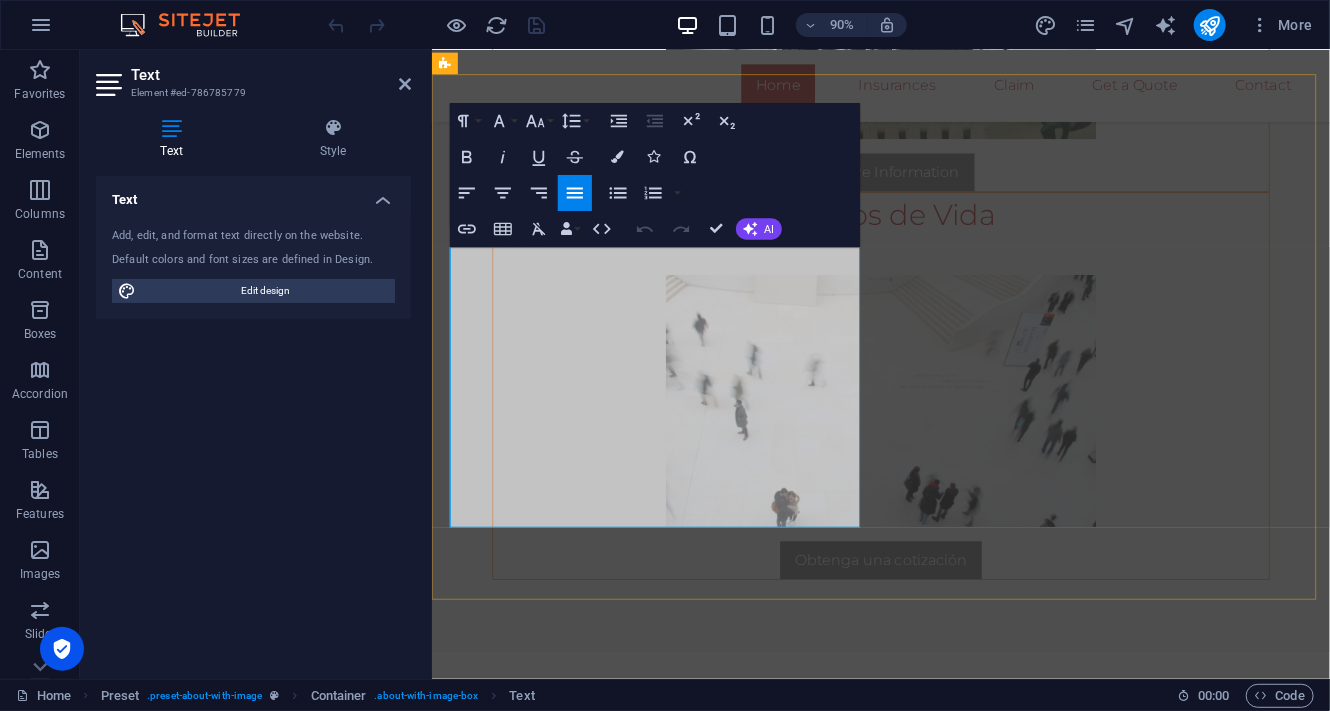 scroll, scrollTop: 2880, scrollLeft: 0, axis: vertical 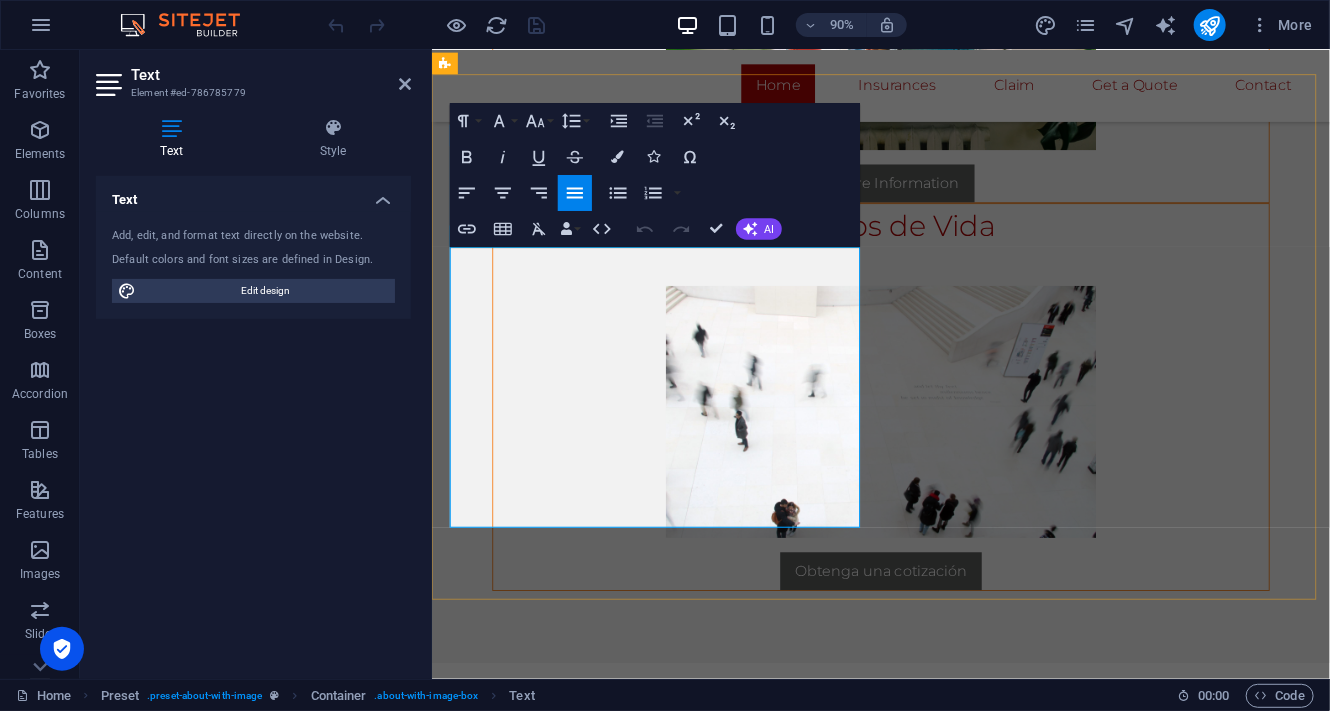 click on "Lorem ipsum dolor sit amet, consectetur adipisicing elit. Repellat, maiores, a libero atque assumenda praesentium cum magni odio dolor accusantium explicabo repudiandae molestiae itaque provident sit debitis aspernatur soluta deserunt incidunt ad cumque ex laboriosam. Distinctio, mollitia, molestias excepturi voluptatem veritatis iusto nam nulla.Lorem ipsum dolor sit amet, consectetur adipisicing elit. Repellat, maiores, a libero atque assumenda praesentium cum magni odio dolor accusantium explicabo repudiandae molestiae itaque provident sit debitis aspernatur soluta deserunt incidunt ad cumque ex laboriosam. Distinctio, mollitia, molestias excepturi voluptatem veritatis iusto nam nulla." at bounding box center [919, 958] 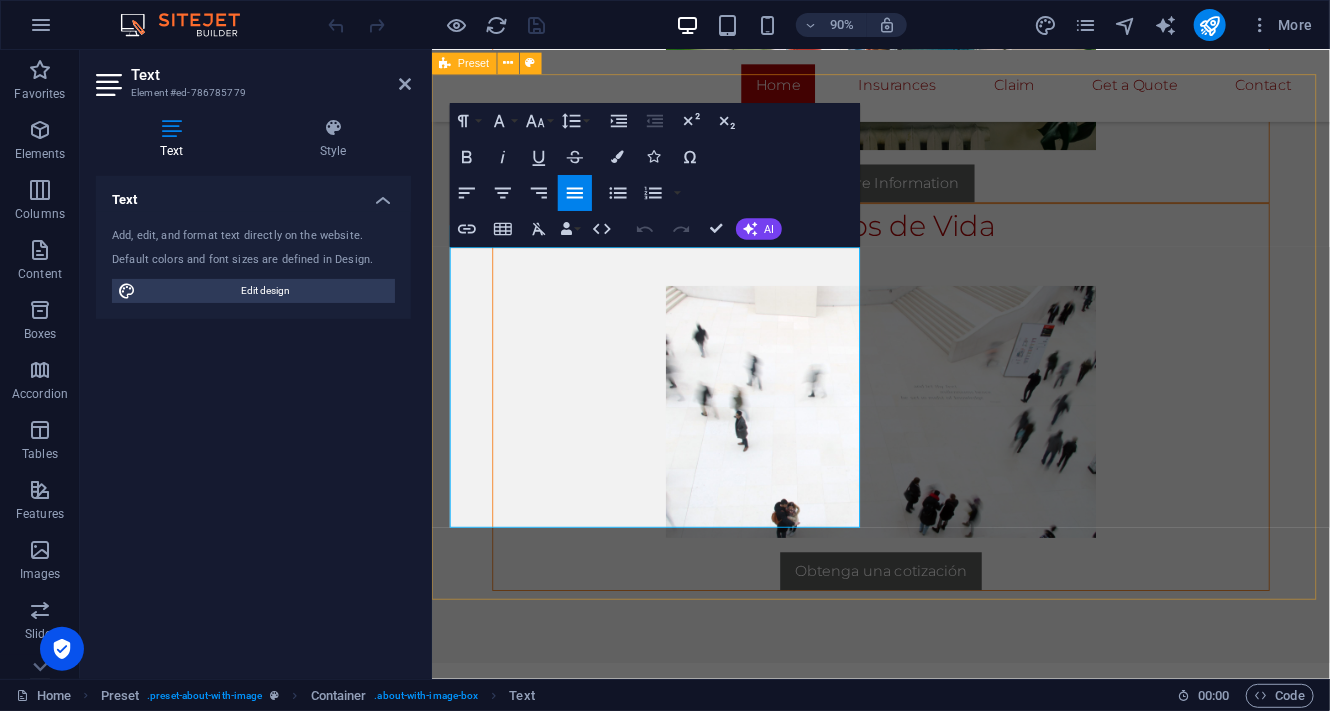 drag, startPoint x: 454, startPoint y: 281, endPoint x: 962, endPoint y: 607, distance: 603.60583 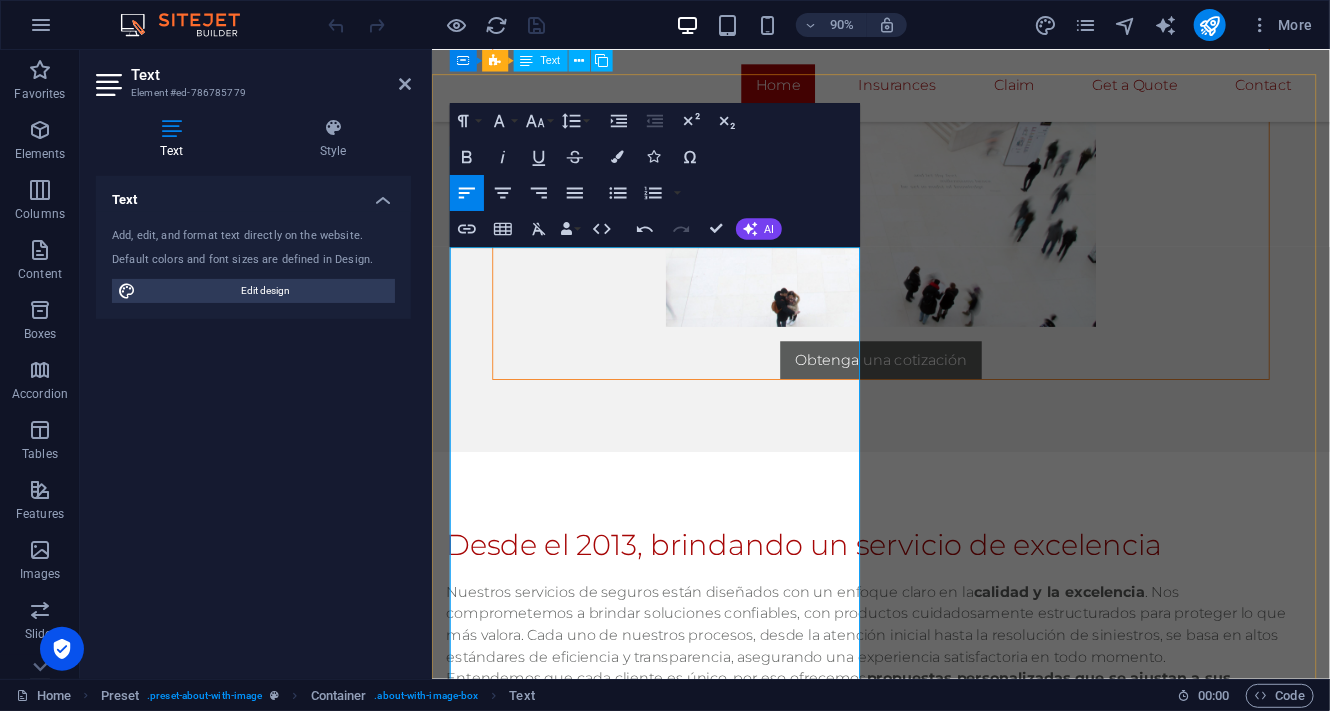 scroll, scrollTop: 2880, scrollLeft: 0, axis: vertical 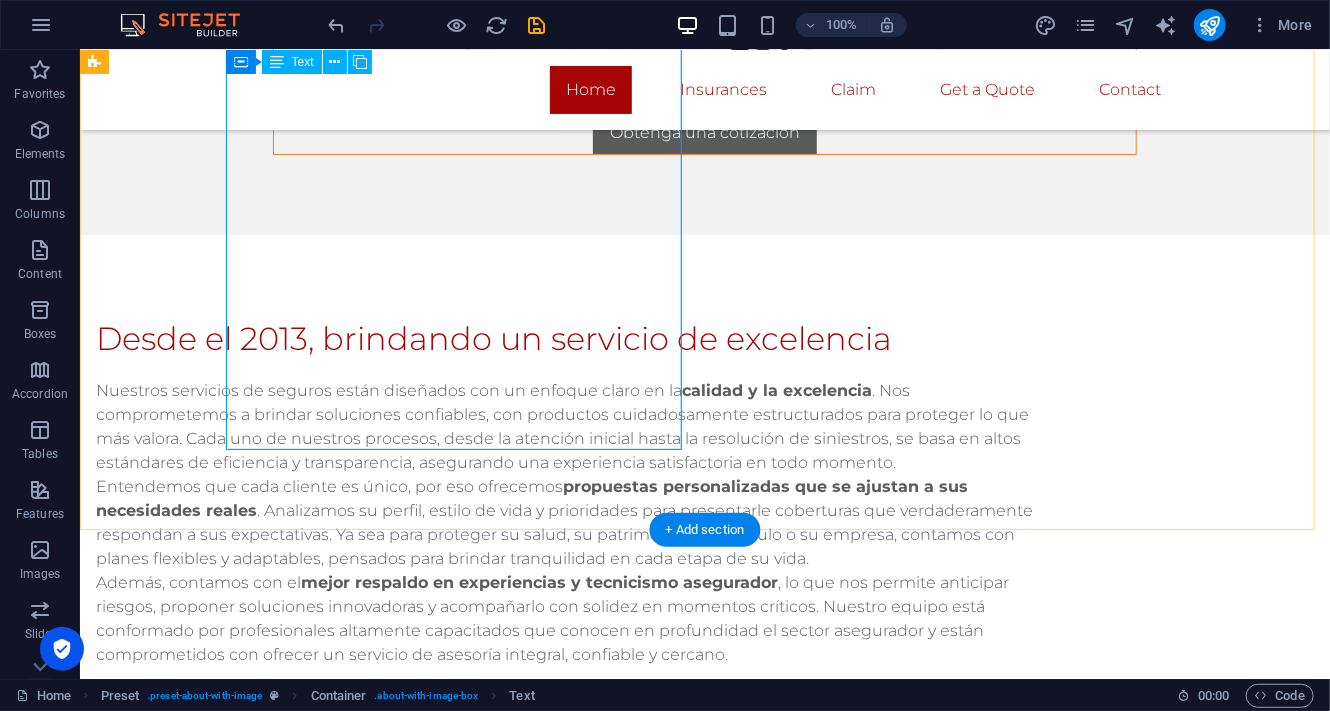 click on "Nuestros servicios de seguros están diseñados con un enfoque claro en la  calidad y la excelencia . Nos comprometemos a brindar soluciones confiables, con productos cuidadosamente estructurados para proteger lo que más valora. Cada uno de nuestros procesos, desde la atención inicial hasta la resolución de siniestros, se basa en altos estándares de eficiencia y transparencia, asegurando una experiencia satisfactoria en todo momento. Entendemos que cada cliente es único, por eso ofrecemos  propuestas personalizadas que se ajustan a sus necesidades reales . Analizamos su perfil, estilo de vida y prioridades para presentarle coberturas que verdaderamente respondan a sus expectativas. Ya sea para proteger su salud, su patrimonio, su vehículo o su empresa, contamos con planes flexibles y adaptables, pensados para brindar tranquilidad en cada etapa de su vida. Además, contamos con el  mejor respaldo en experiencias y tecnicismo asegurador" at bounding box center (567, 522) 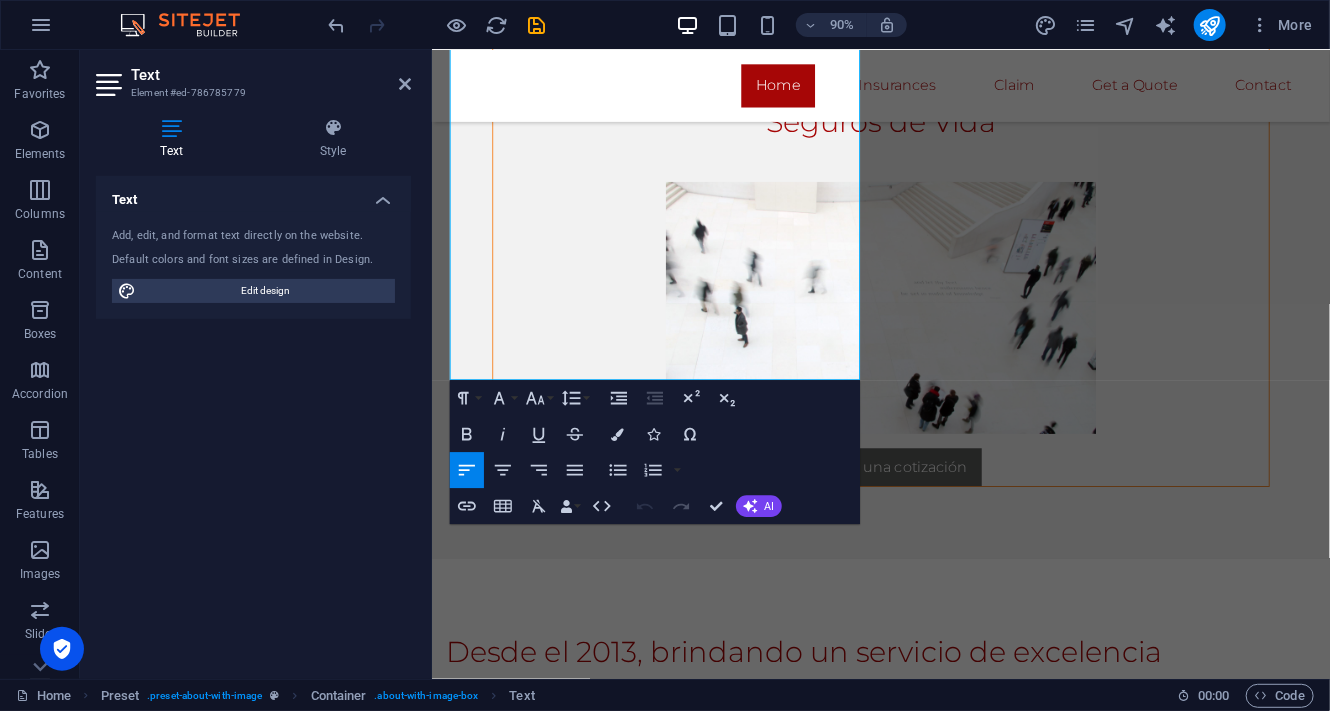 scroll, scrollTop: 3380, scrollLeft: 0, axis: vertical 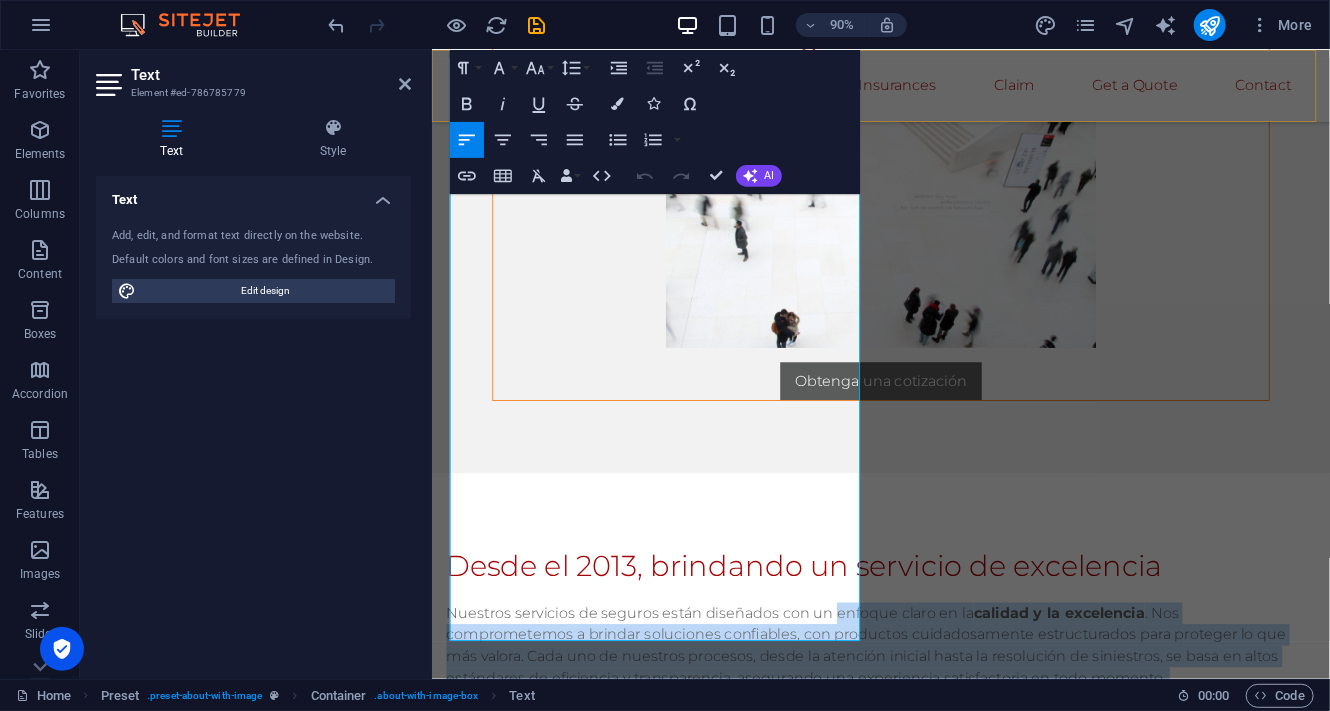 drag, startPoint x: 695, startPoint y: 406, endPoint x: 435, endPoint y: 85, distance: 413.08716 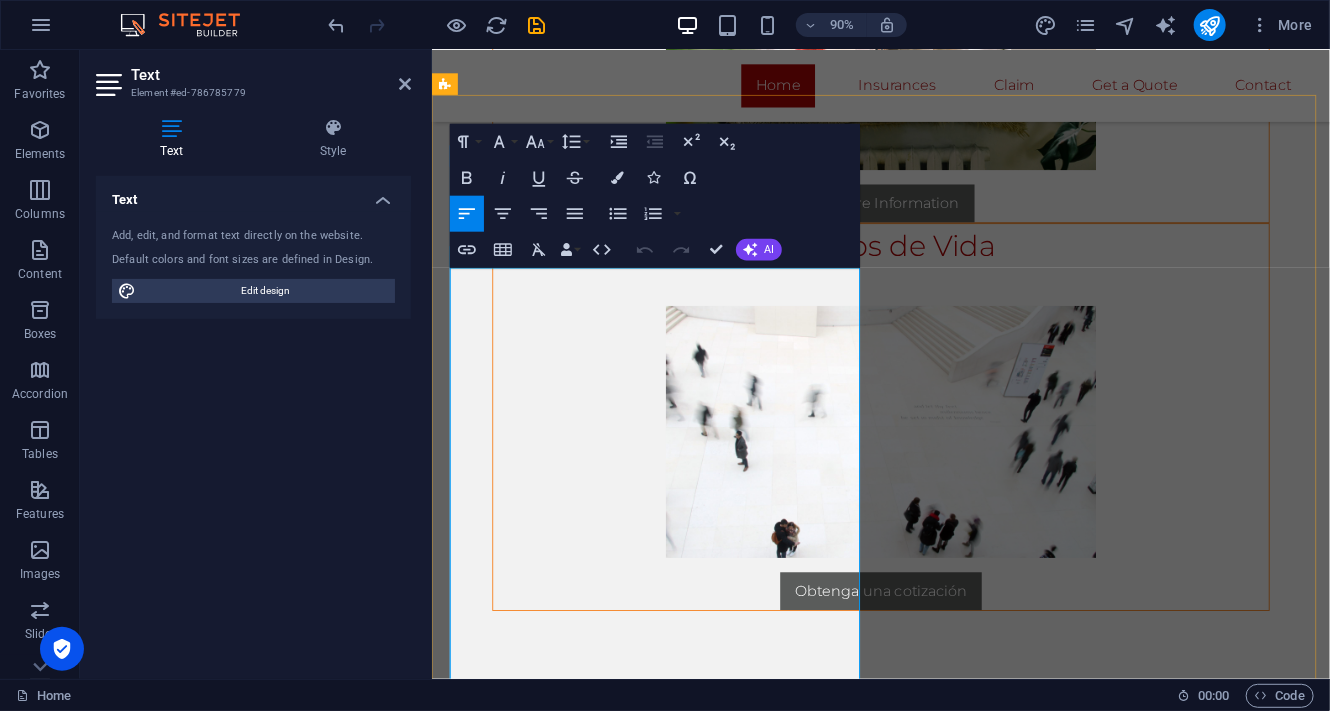 scroll, scrollTop: 2624, scrollLeft: 0, axis: vertical 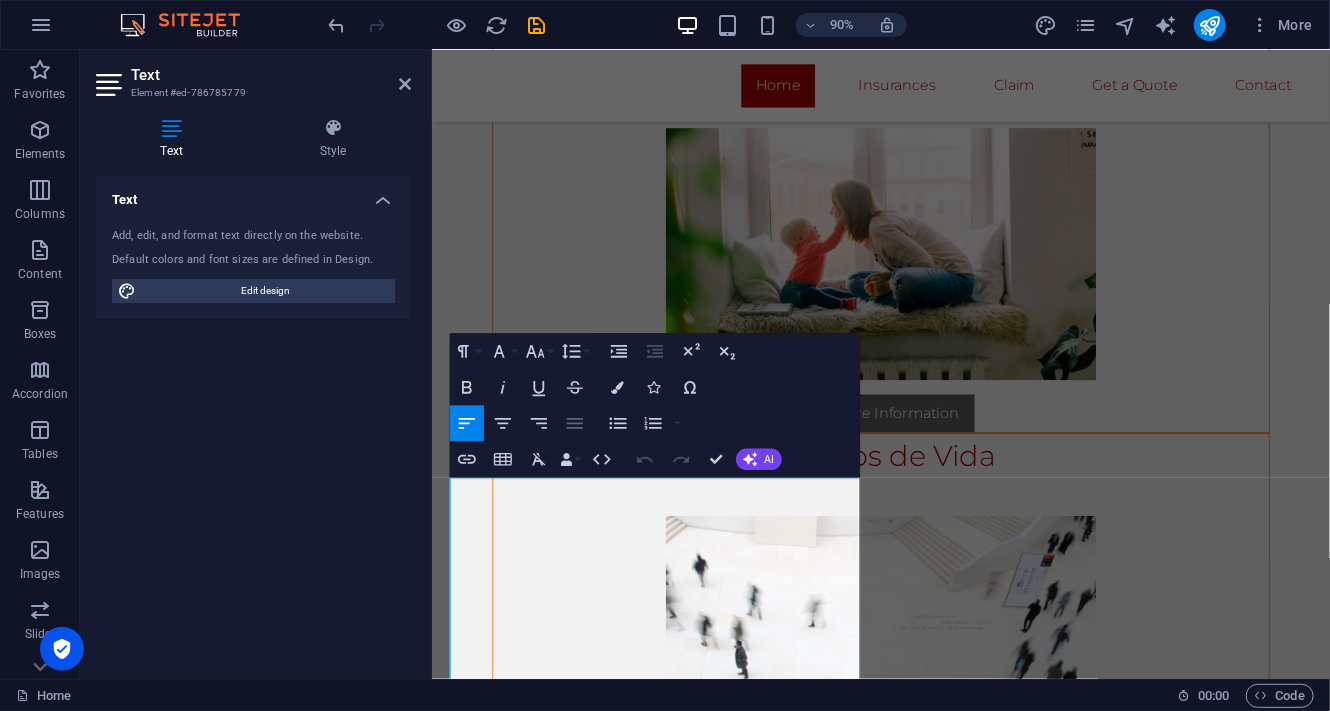 click on "Align Justify" at bounding box center (575, 423) 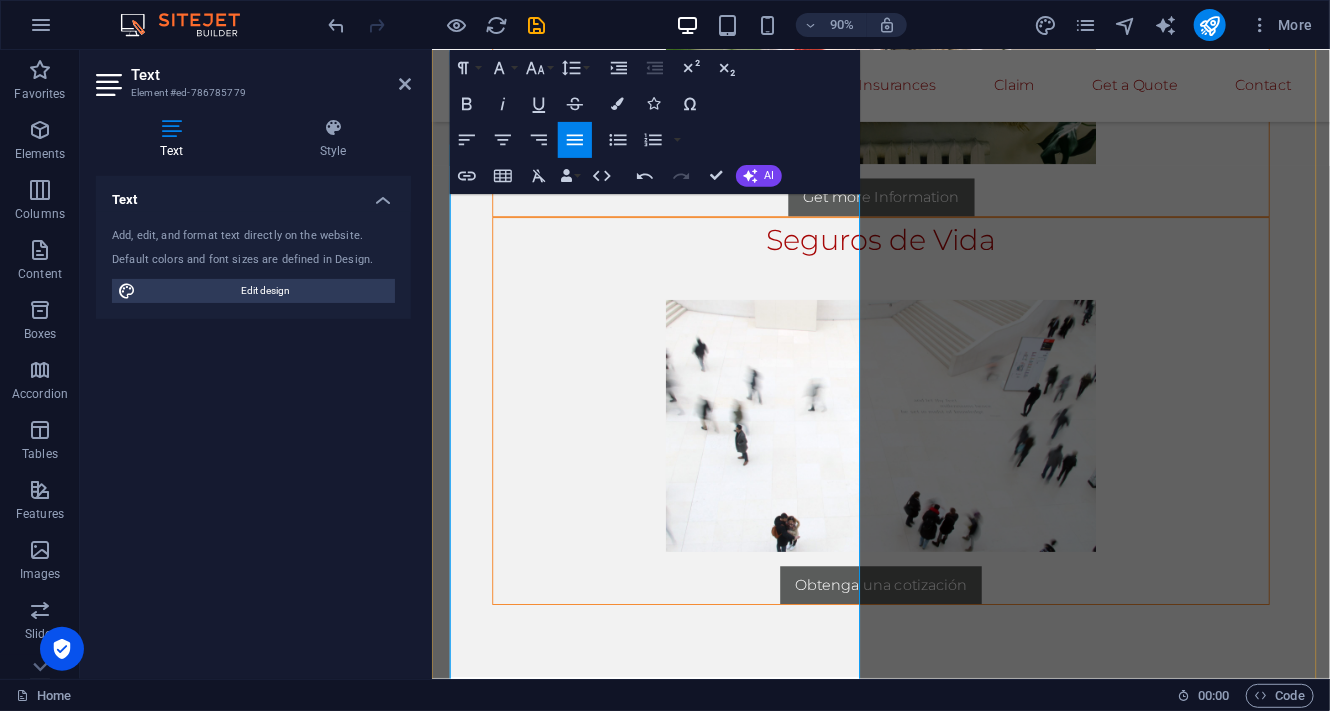 scroll, scrollTop: 3091, scrollLeft: 0, axis: vertical 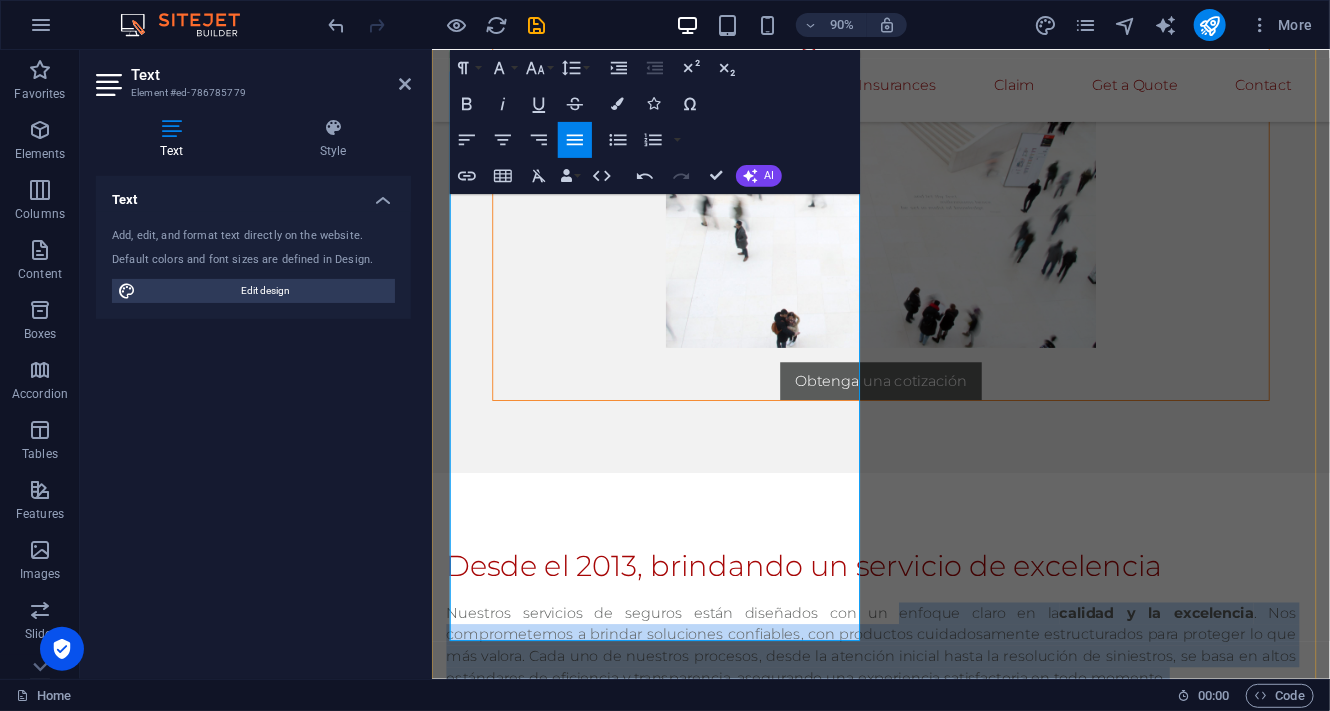 click on "Además, contamos con el  mejor respaldo en experiencias y tecnicismo asegurador , lo que nos permite anticipar riesgos, proponer soluciones innovadoras y acompañarlo con solidez en momentos críticos. Nuestro equipo está conformado por profesionales altamente capacitados que conocen en profundidad el sector asegurador y están comprometidos con ofrecer un servicio de asesoría integral, confiable y cercano." at bounding box center (919, 903) 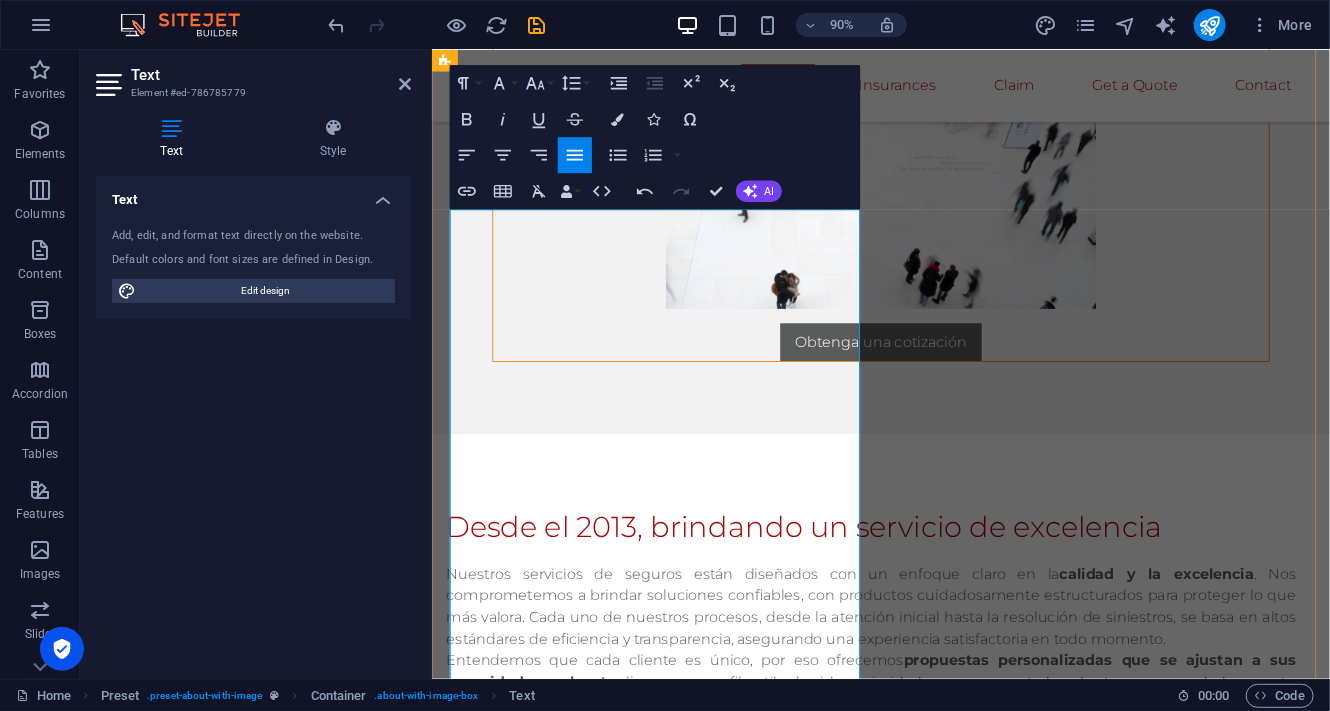 scroll, scrollTop: 3147, scrollLeft: 0, axis: vertical 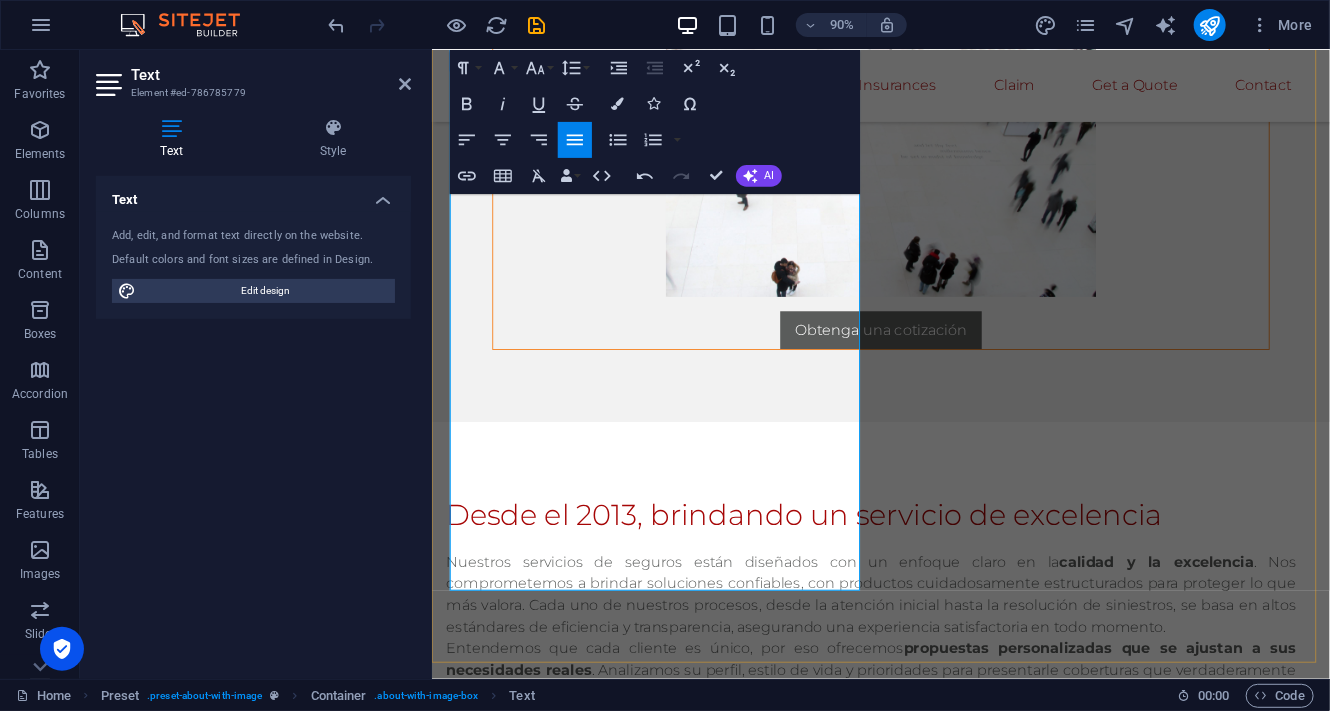 click on "Entendemos que cada cliente es único, por eso ofrecemos  propuestas personalizadas que se ajustan a sus necesidades reales . Analizamos su perfil, estilo de vida y prioridades para presentarle coberturas que verdaderamente respondan a sus expectativas. Ya sea para proteger su salud, su patrimonio, su vehículo o su empresa, contamos con planes flexibles y adaptables, pensados para brindar tranquilidad en cada etapa de su vida." at bounding box center (919, 751) 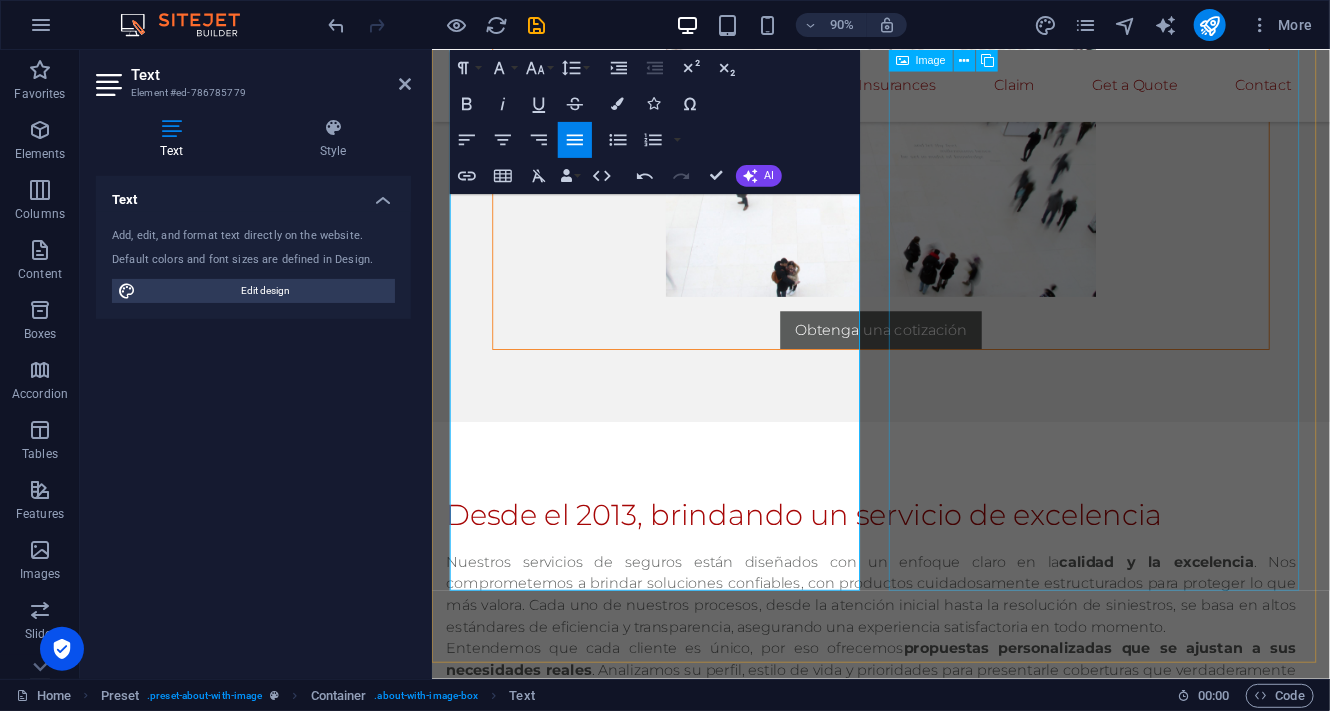 click at bounding box center [593, 961] 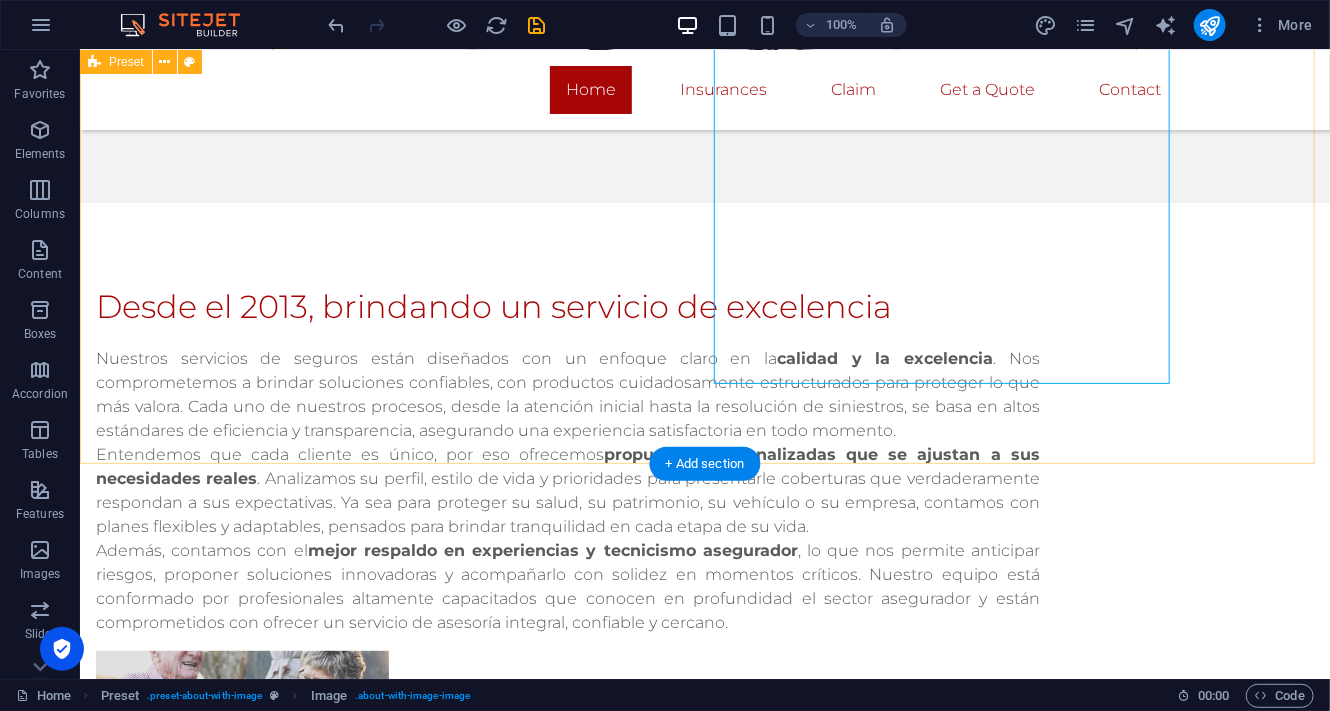 scroll, scrollTop: 3462, scrollLeft: 0, axis: vertical 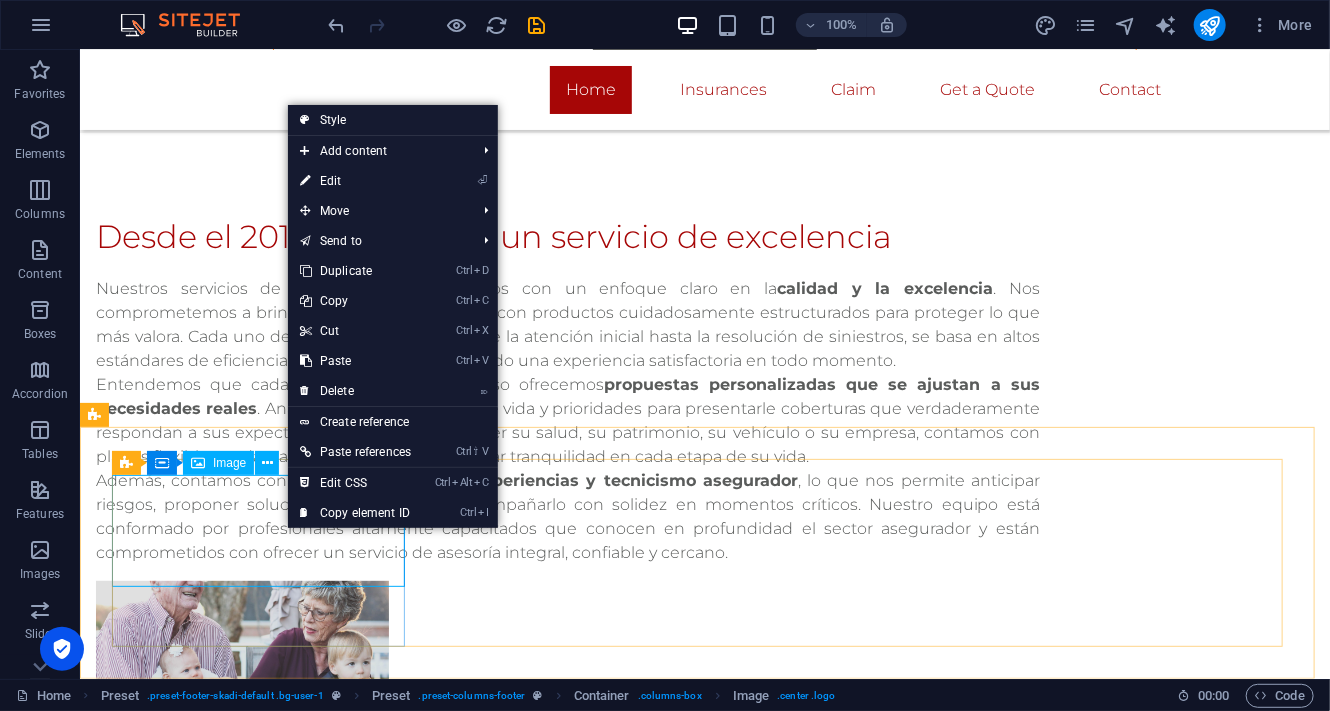 click on "Image" at bounding box center (229, 463) 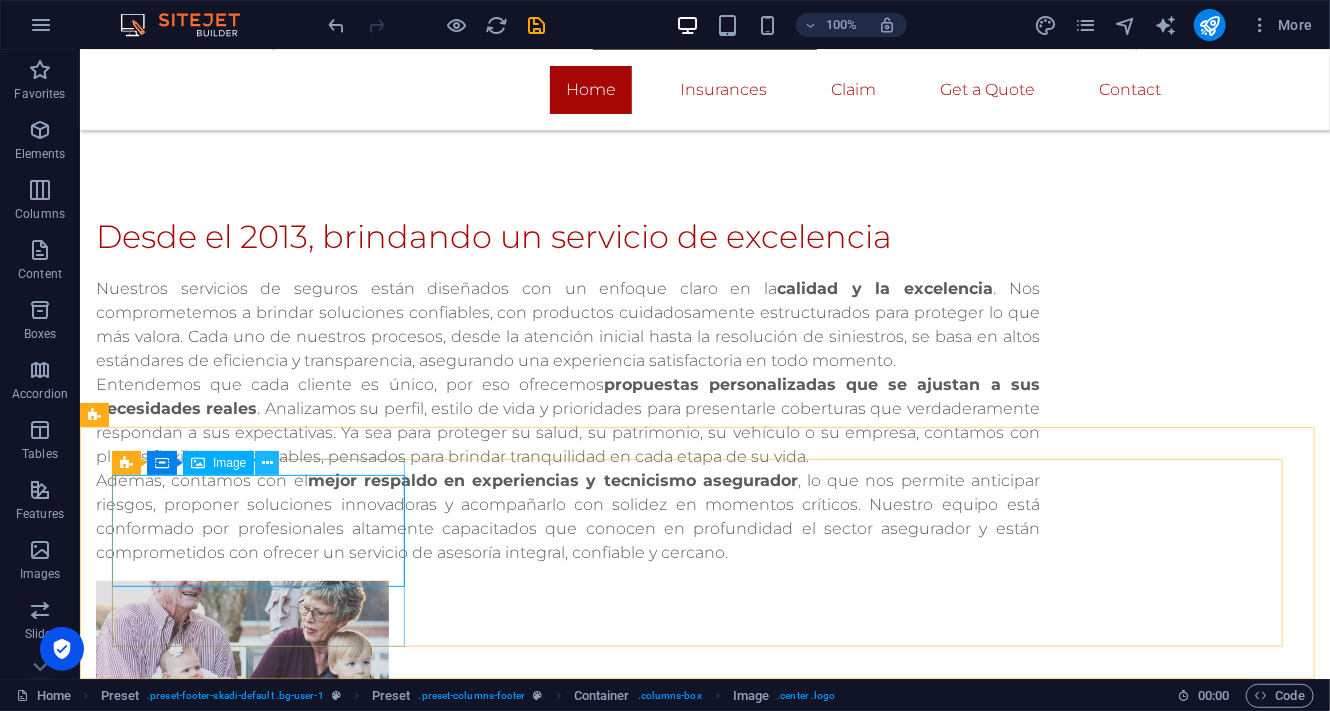 click at bounding box center (267, 463) 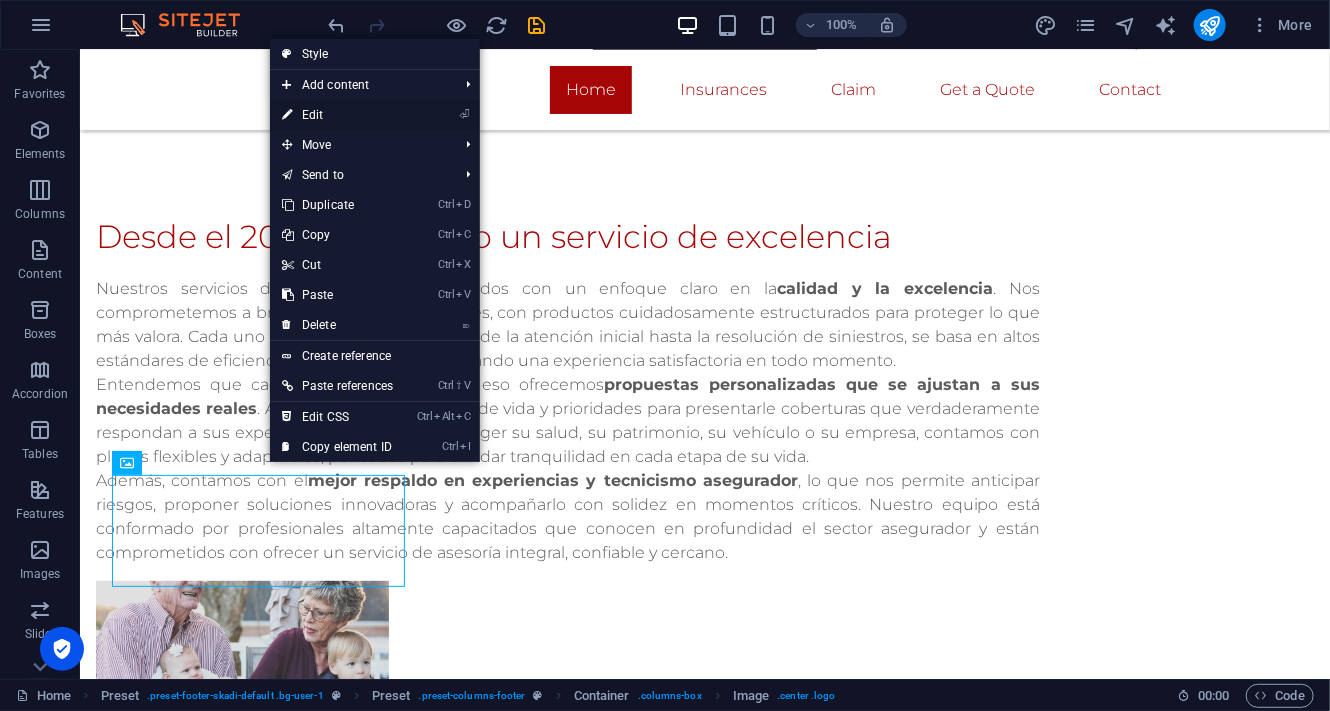 click on "⏎  Edit" at bounding box center (375, 115) 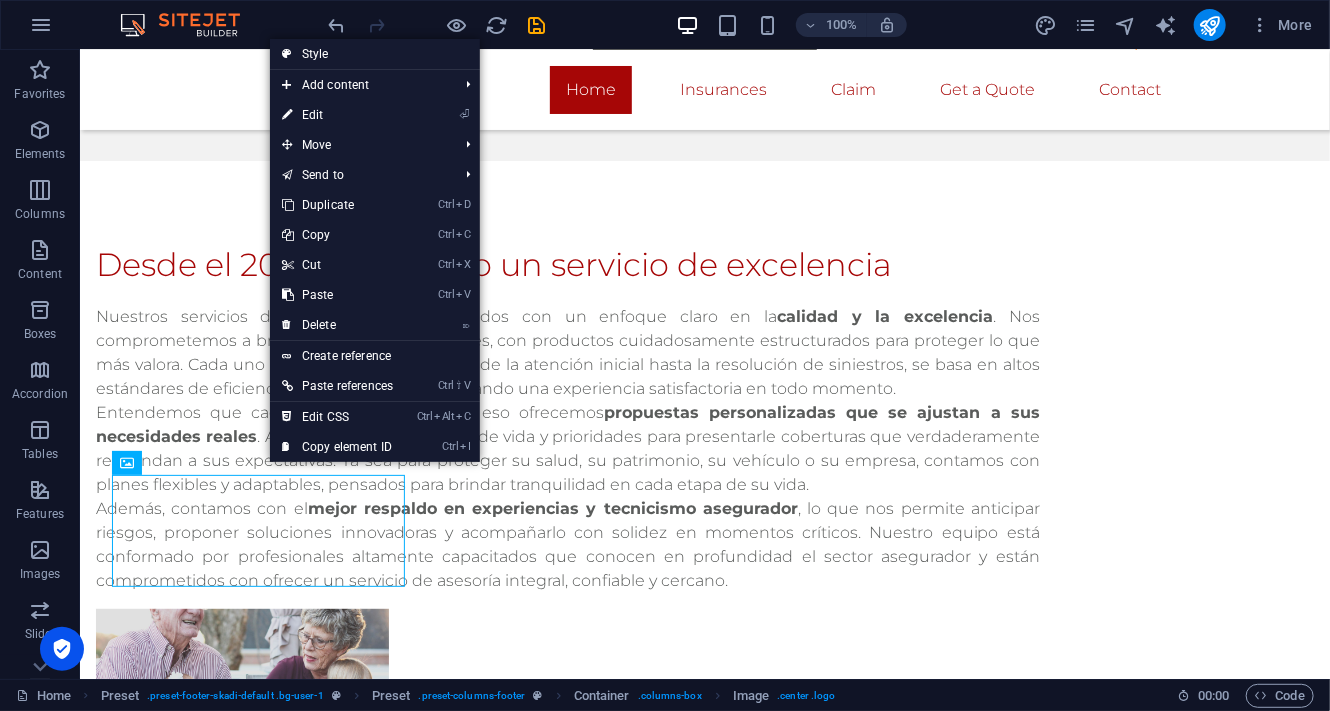 select on "px" 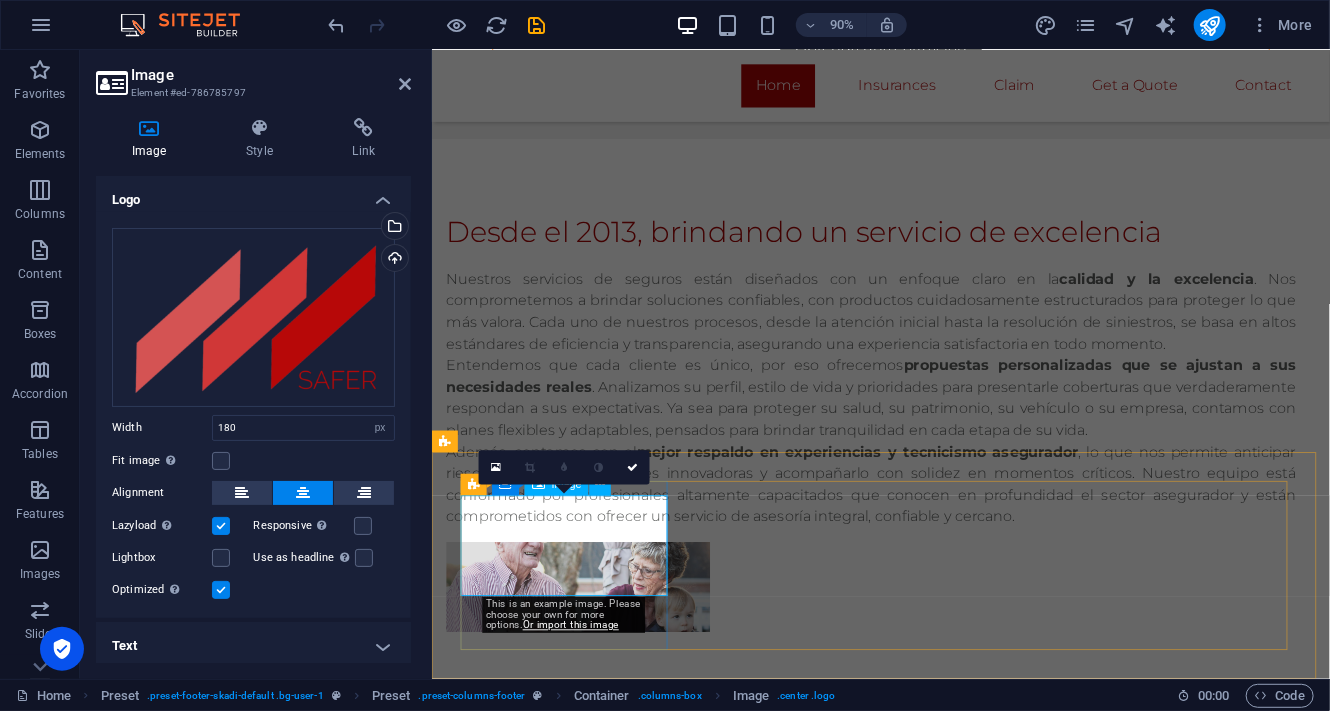 scroll, scrollTop: 3380, scrollLeft: 0, axis: vertical 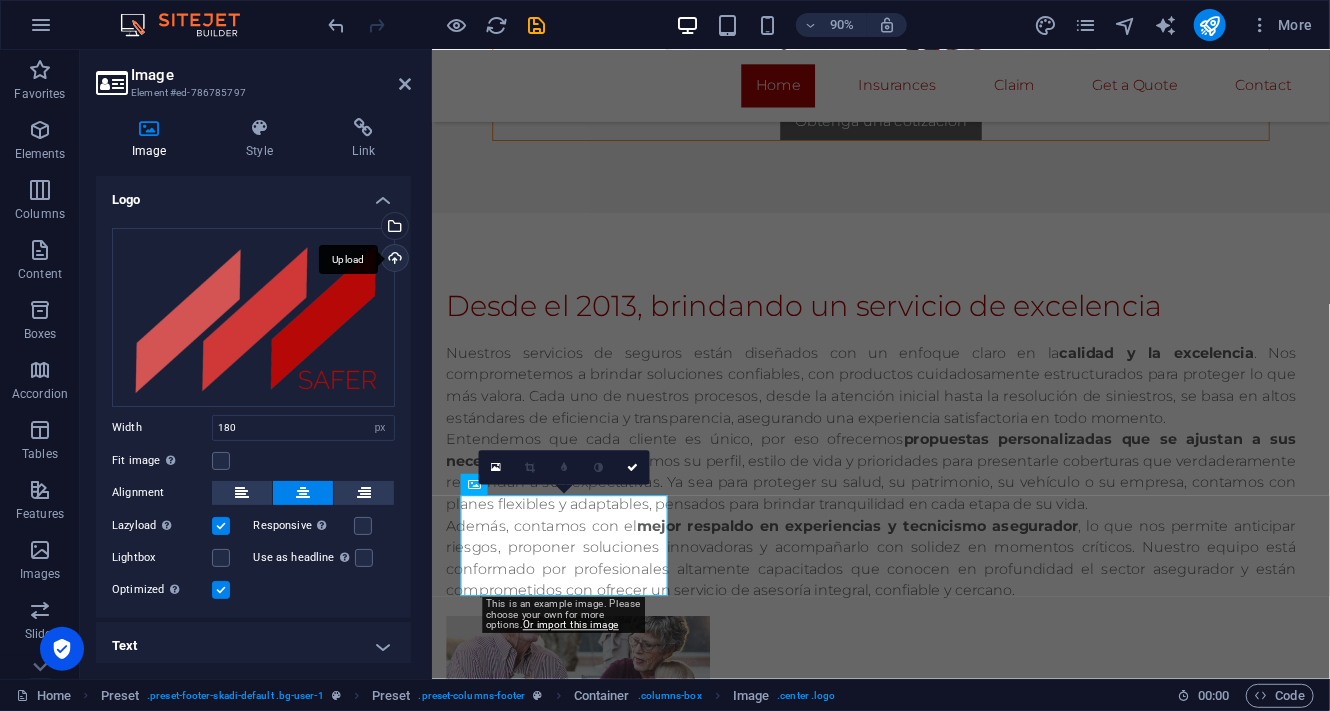click on "Upload" at bounding box center [393, 260] 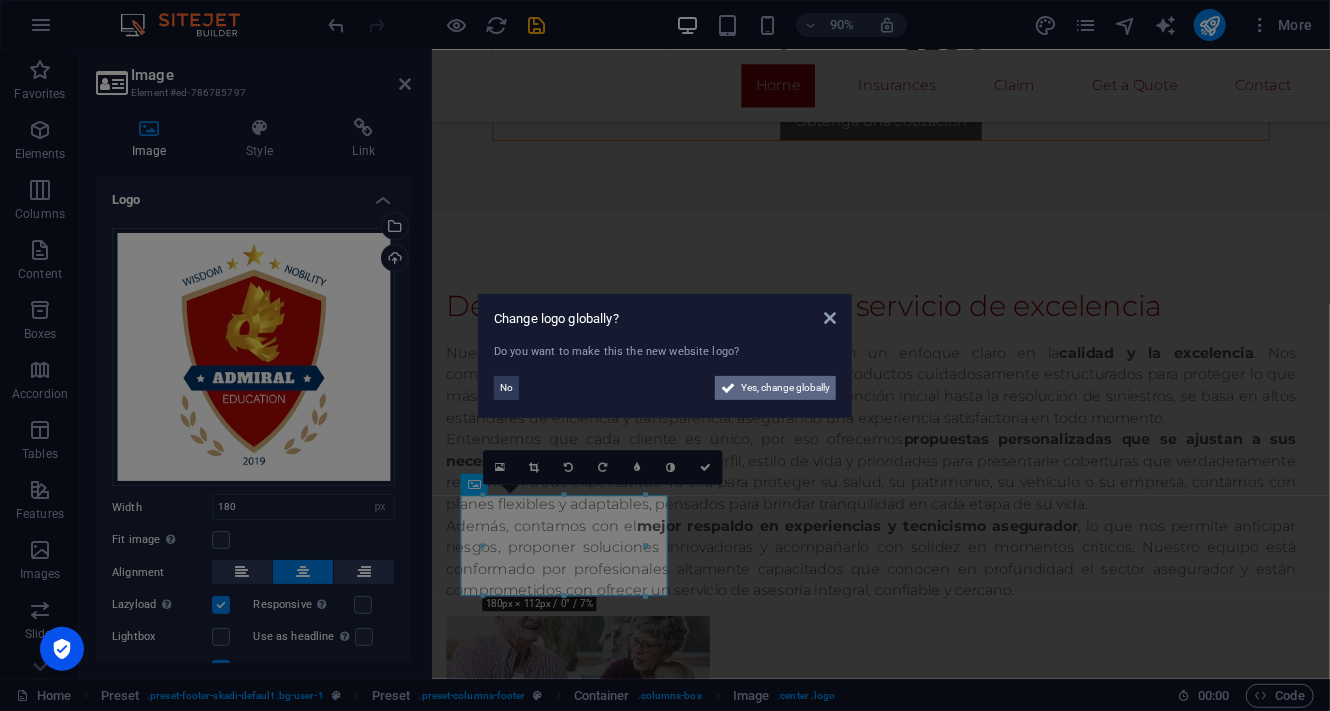 click on "Yes, change globally" at bounding box center [775, 388] 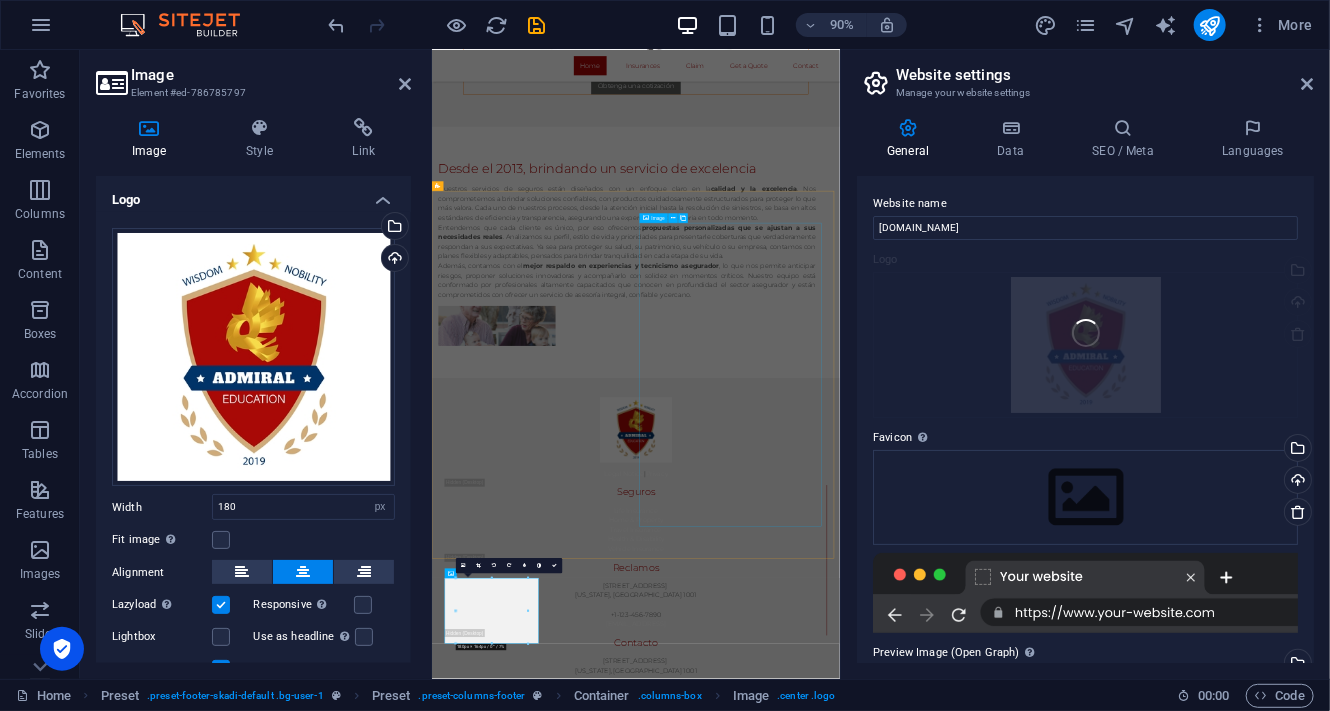 scroll, scrollTop: 2901, scrollLeft: 0, axis: vertical 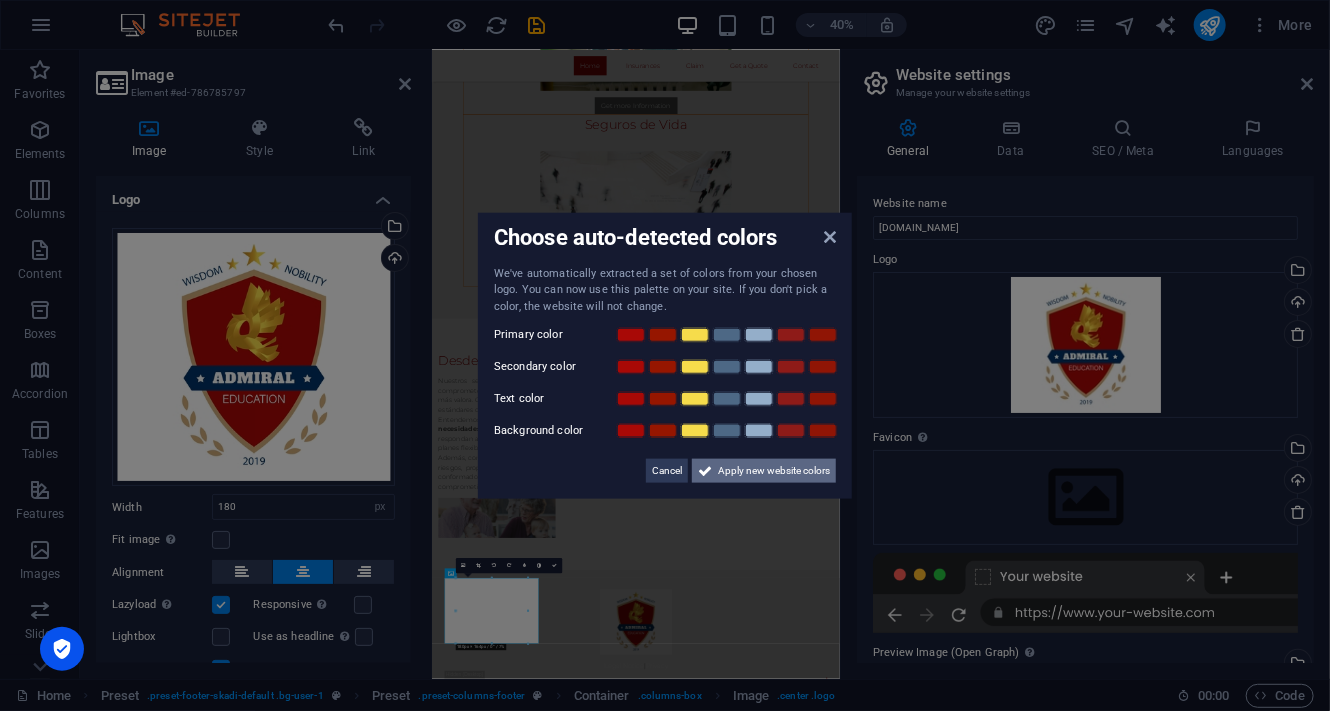 click on "Apply new website colors" at bounding box center (774, 471) 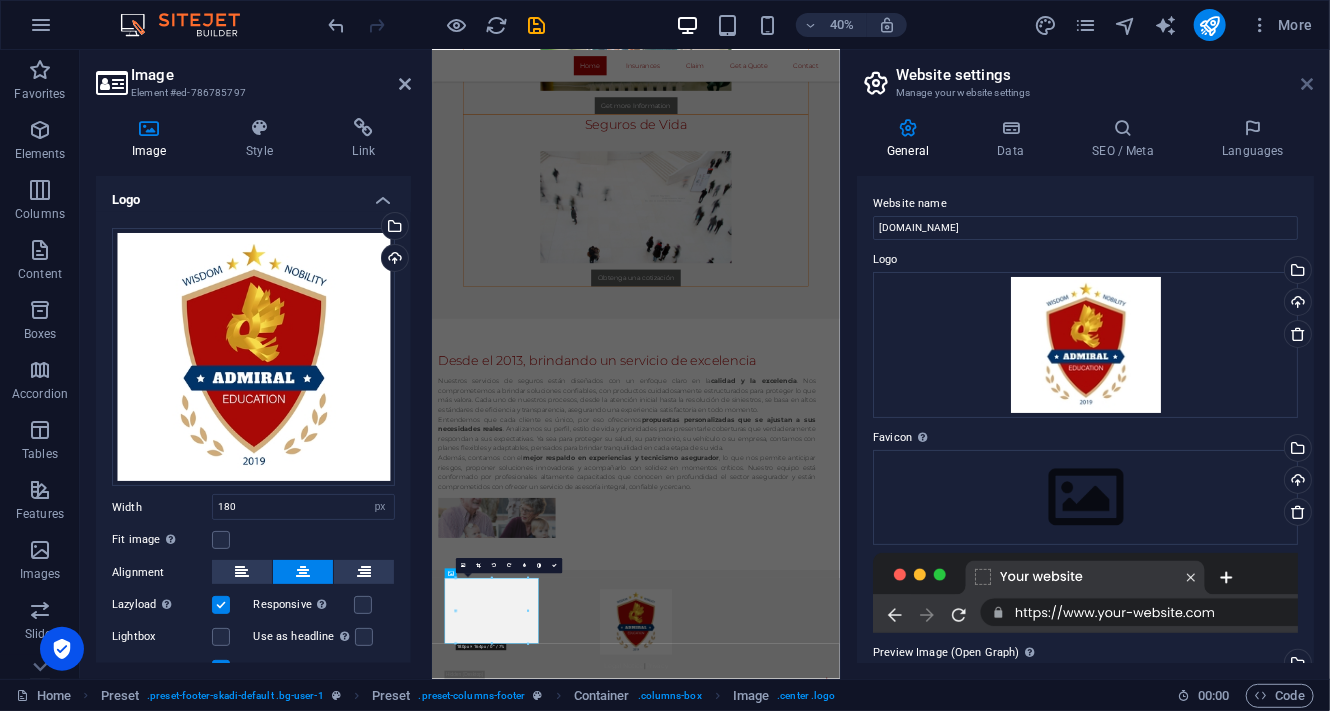 drag, startPoint x: 1313, startPoint y: 81, endPoint x: 733, endPoint y: 181, distance: 588.55756 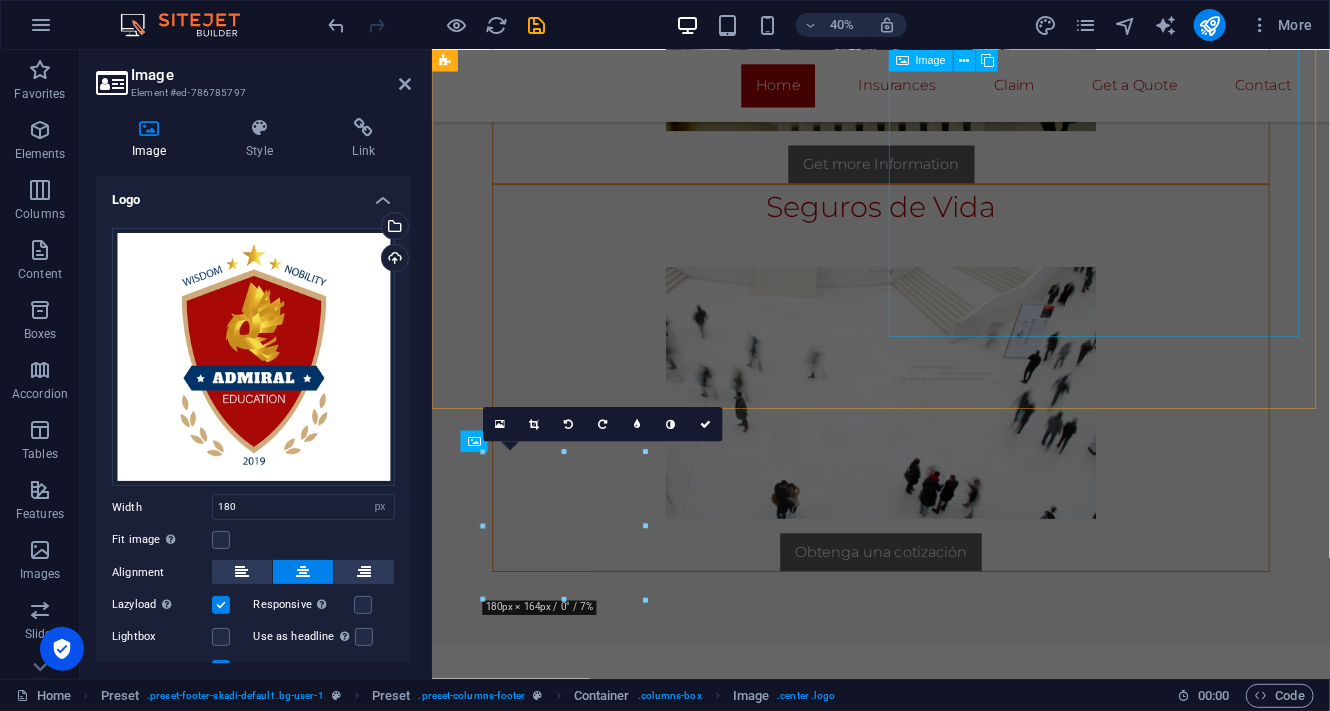 scroll, scrollTop: 3428, scrollLeft: 0, axis: vertical 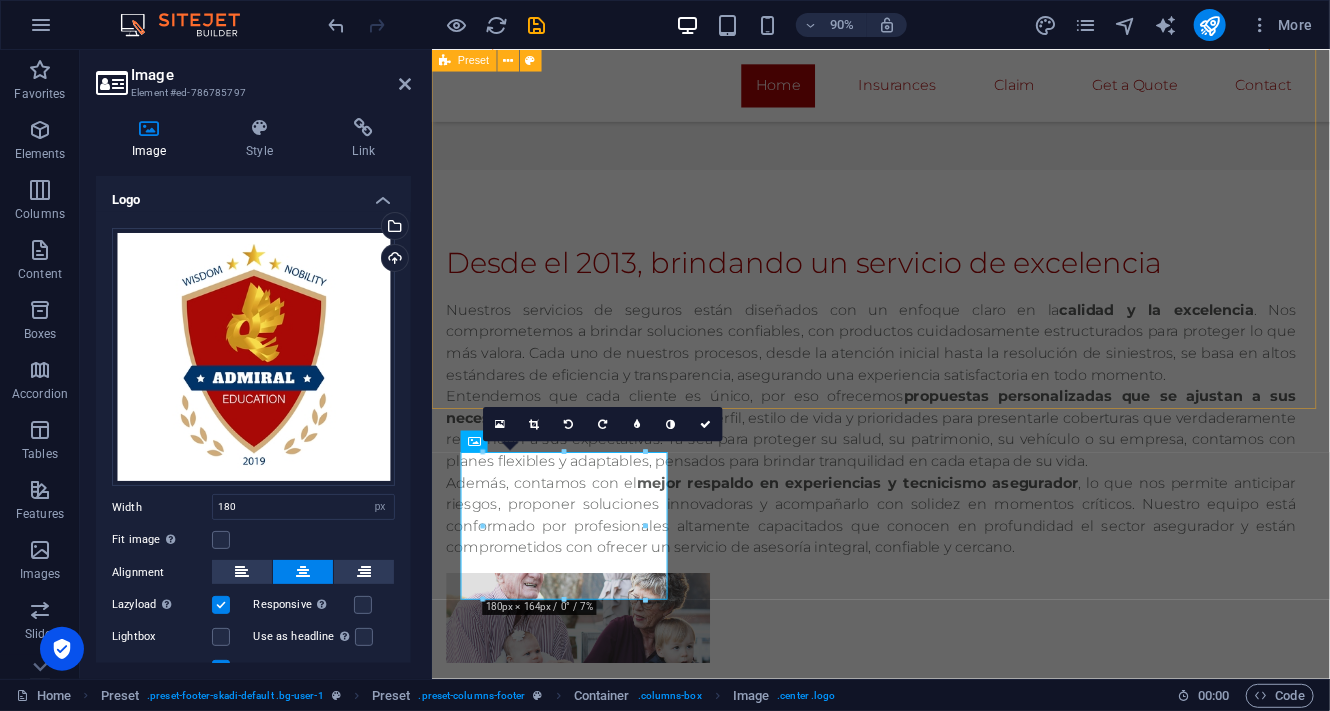 click on "Desde el 2013, brindando un servicio de excelencia Nuestros servicios de seguros están diseñados con un enfoque claro en la  calidad y la excelencia . Nos comprometemos a brindar soluciones confiables, con productos cuidadosamente estructurados para proteger lo que más valora. Cada uno de nuestros procesos, desde la atención inicial hasta la resolución de siniestros, se basa en altos estándares de eficiencia y transparencia, asegurando una experiencia satisfactoria en todo momento. Entendemos que cada cliente es único, por eso ofrecemos  propuestas personalizadas que se ajustan a sus necesidades reales . Analizamos su perfil, estilo de vida y prioridades para presentarle coberturas que verdaderamente respondan a sus expectativas. Ya sea para proteger su salud, su patrimonio, su vehículo o su empresa, contamos con planes flexibles y adaptables, pensados para brindar tranquilidad en cada etapa de su vida. Además, contamos con el  mejor respaldo en experiencias y tecnicismo asegurador" at bounding box center (930, 496) 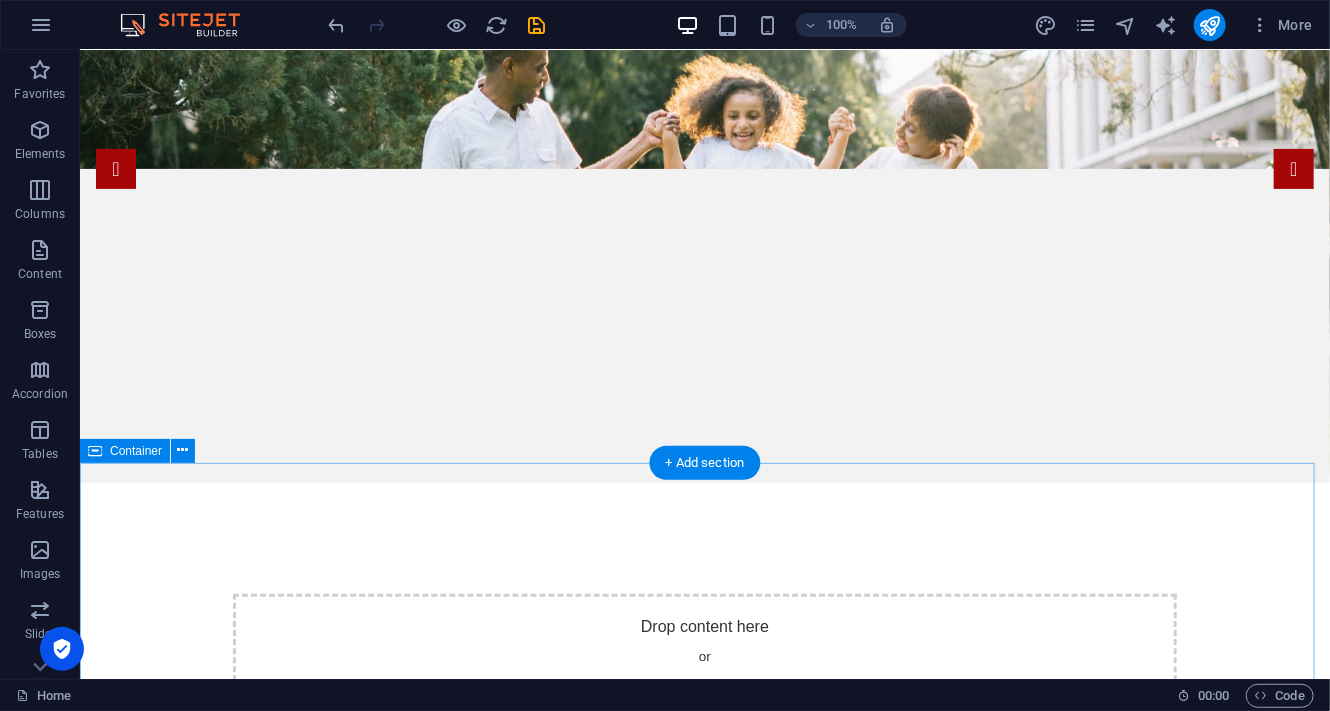 scroll, scrollTop: 0, scrollLeft: 0, axis: both 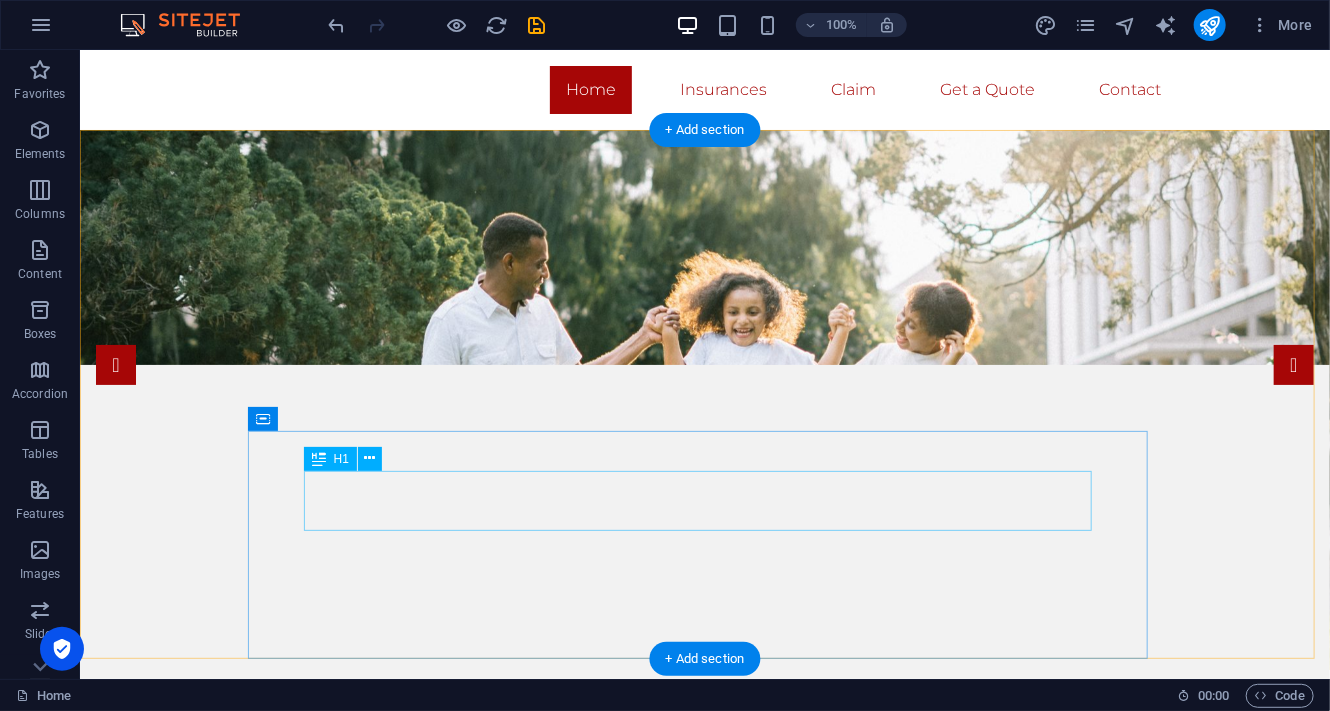 click on "[DOMAIN_NAME]" at bounding box center [704, 1081] 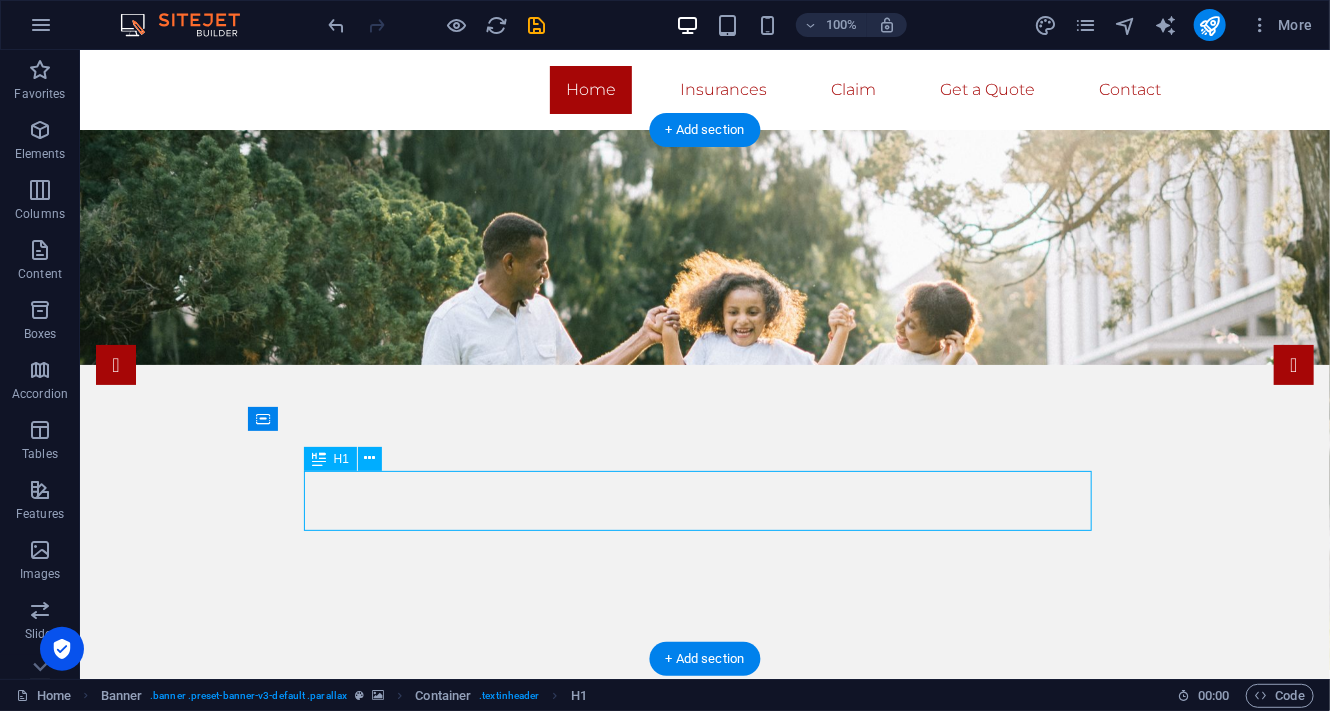 click on "[DOMAIN_NAME]" at bounding box center [704, 1081] 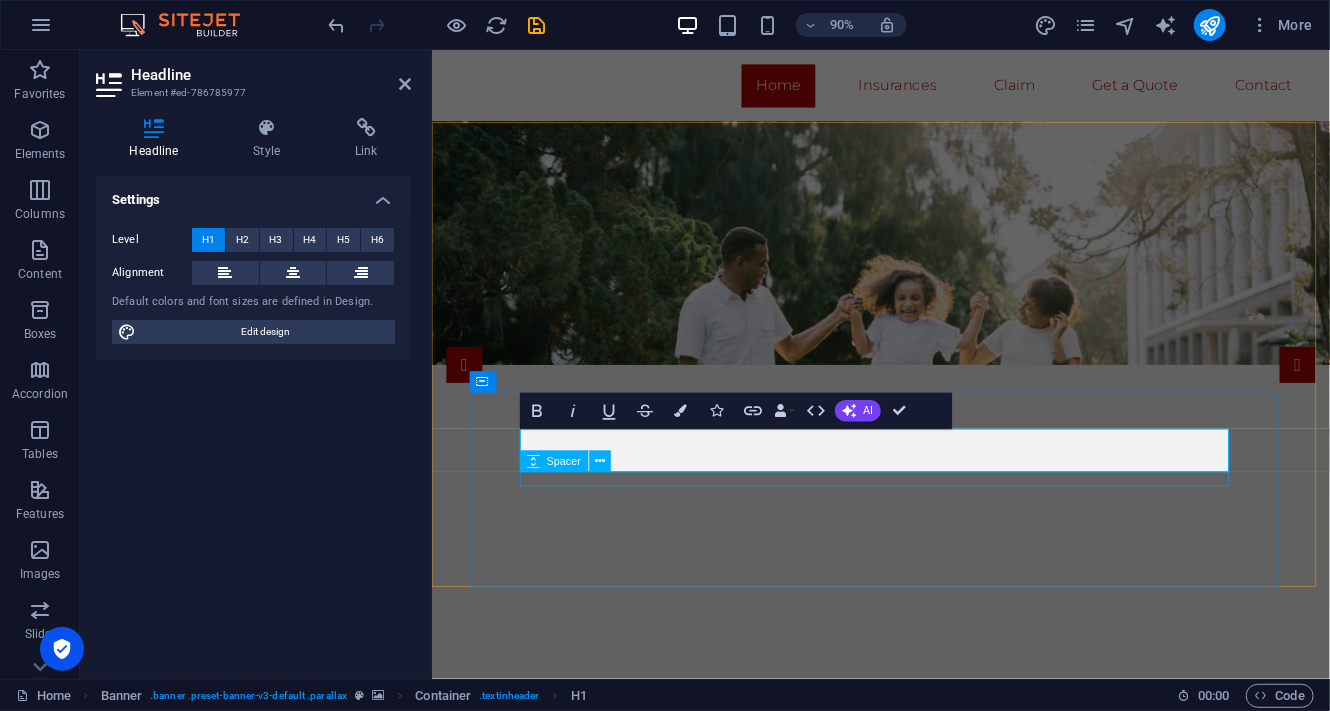 type 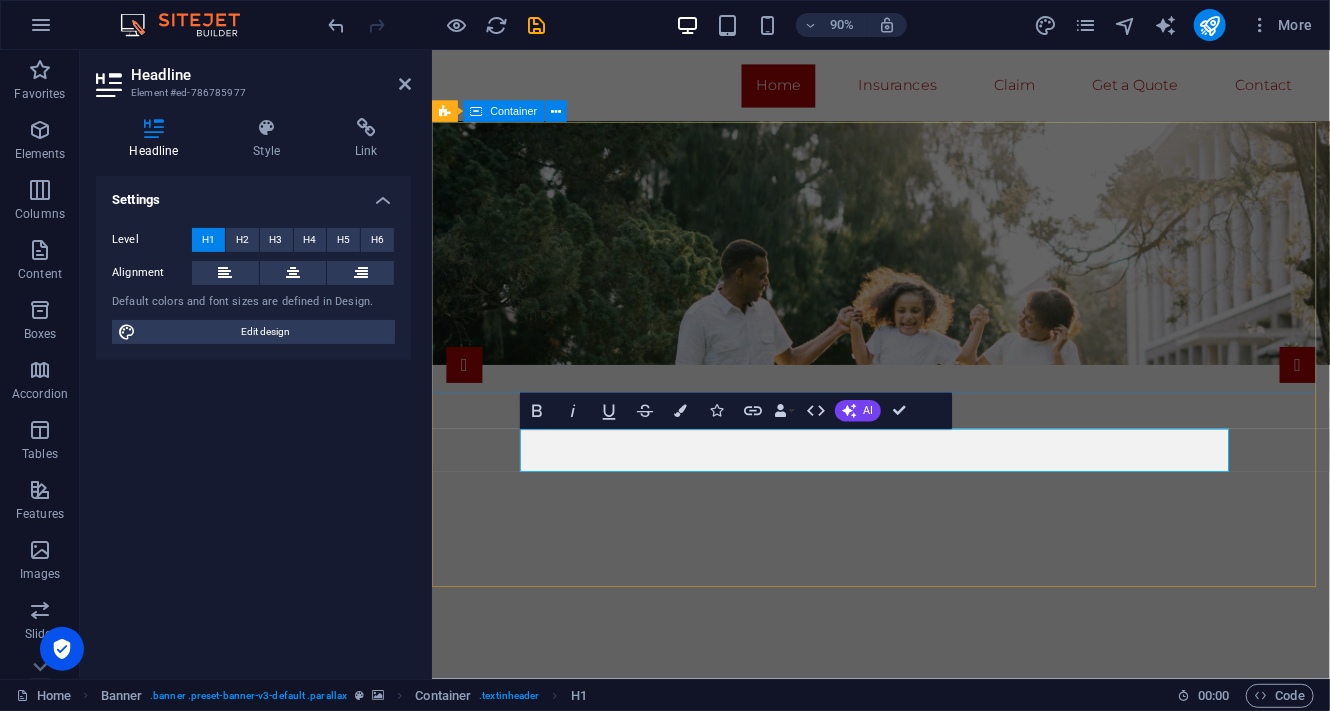 click on "Drop content here or  Add elements  Paste clipboard" at bounding box center (930, 888) 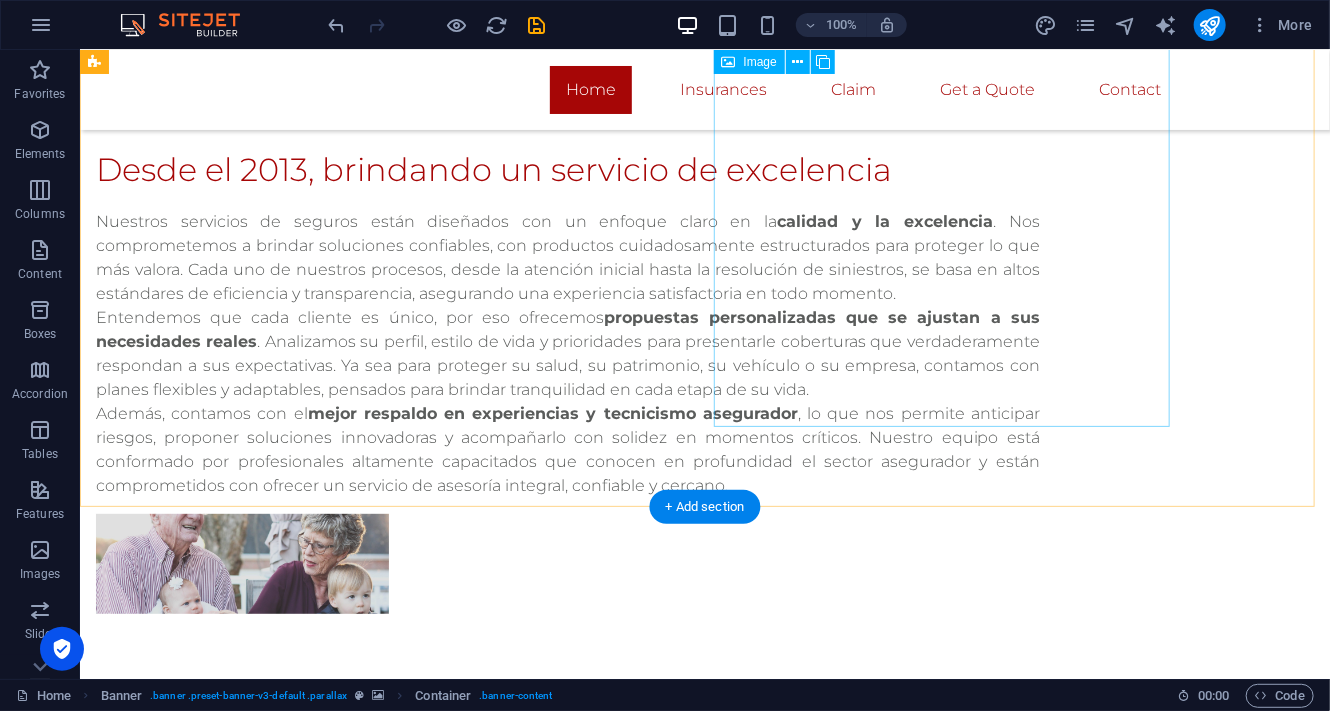 scroll, scrollTop: 3510, scrollLeft: 0, axis: vertical 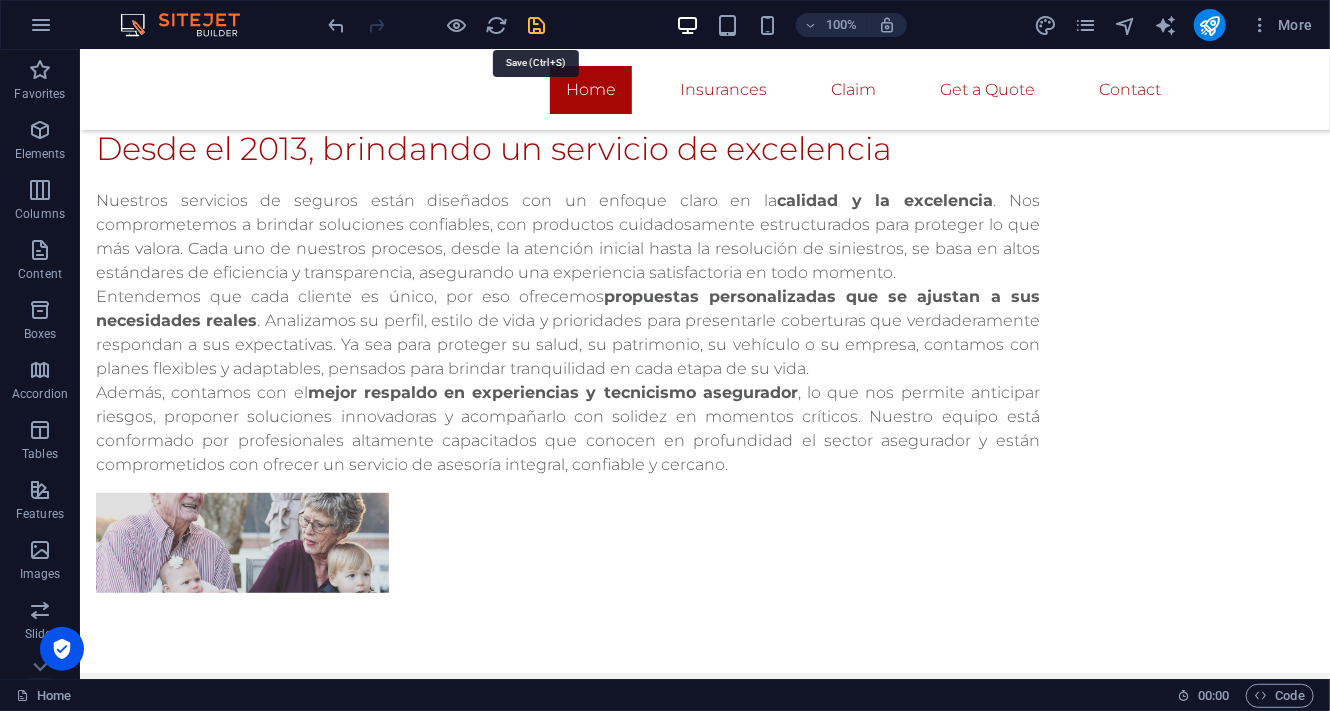 click at bounding box center [537, 25] 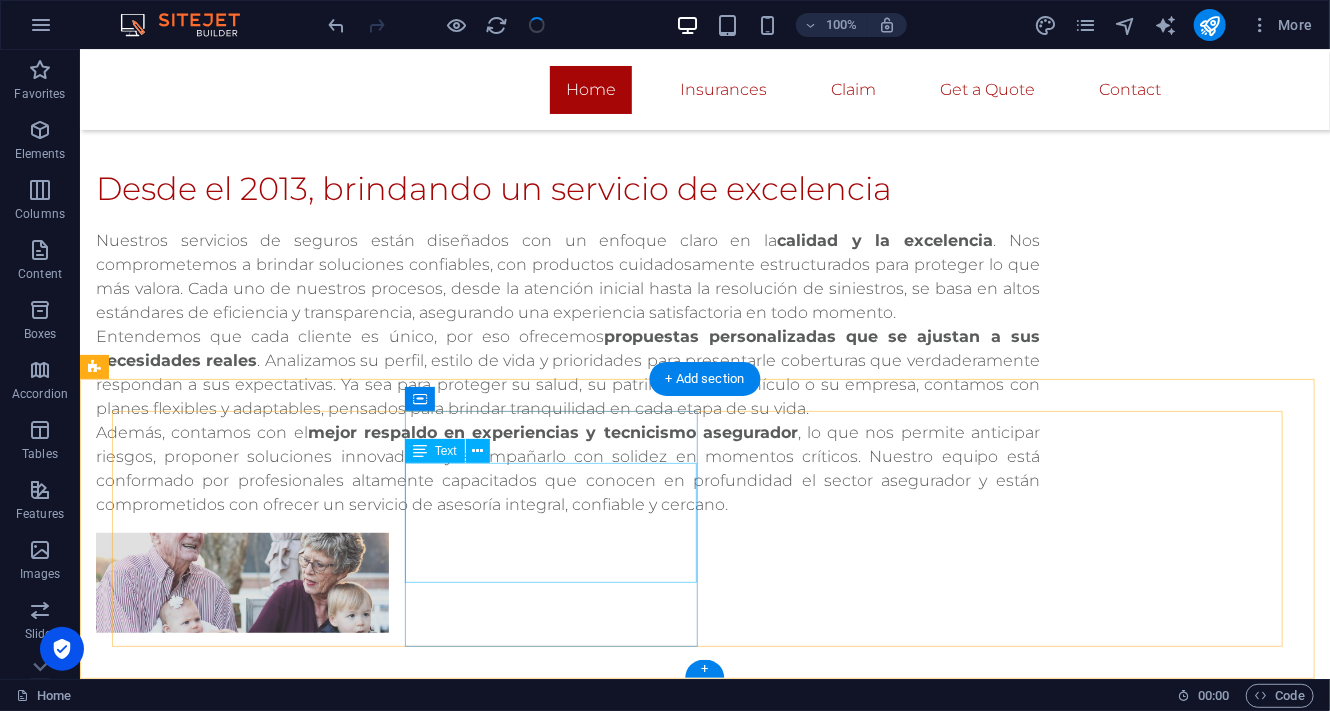 click on "Life Insurance Home & Property Travel Insurance Health & Disability Vehicle Insurance" at bounding box center [703, 1092] 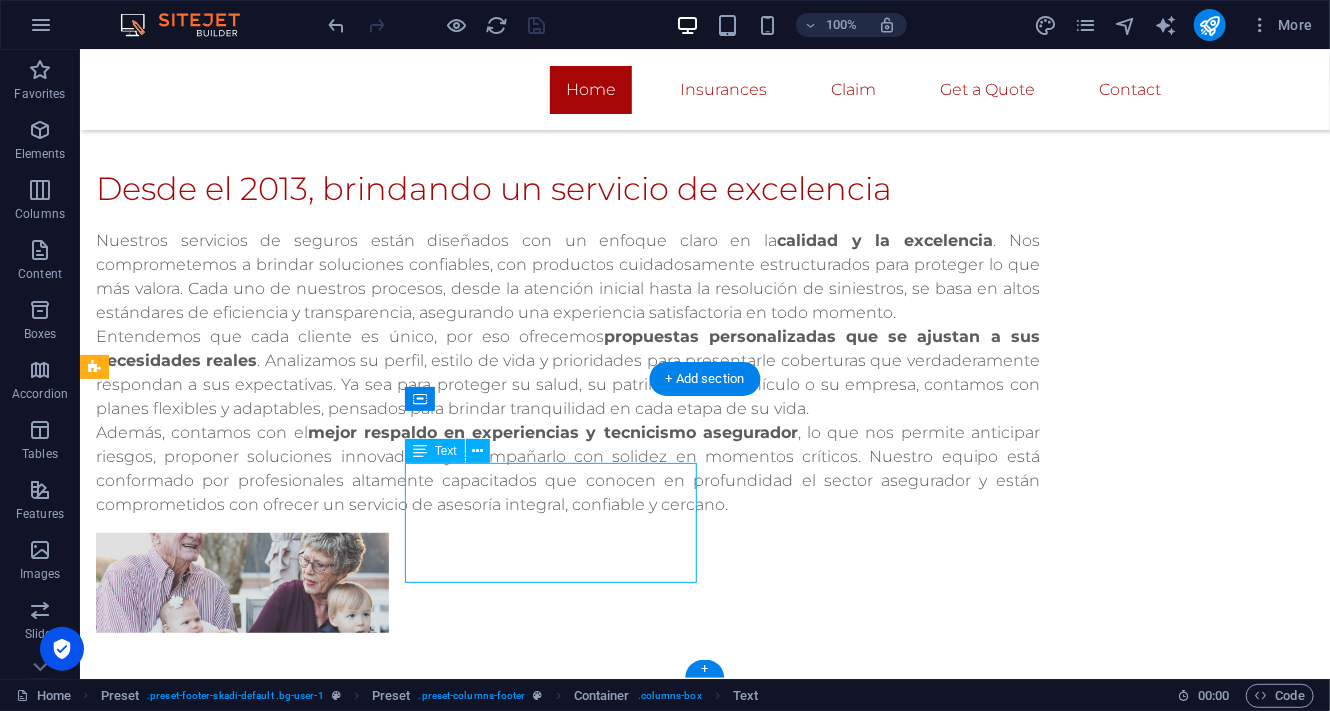 click on "Life Insurance Home & Property Travel Insurance Health & Disability Vehicle Insurance" at bounding box center [703, 1092] 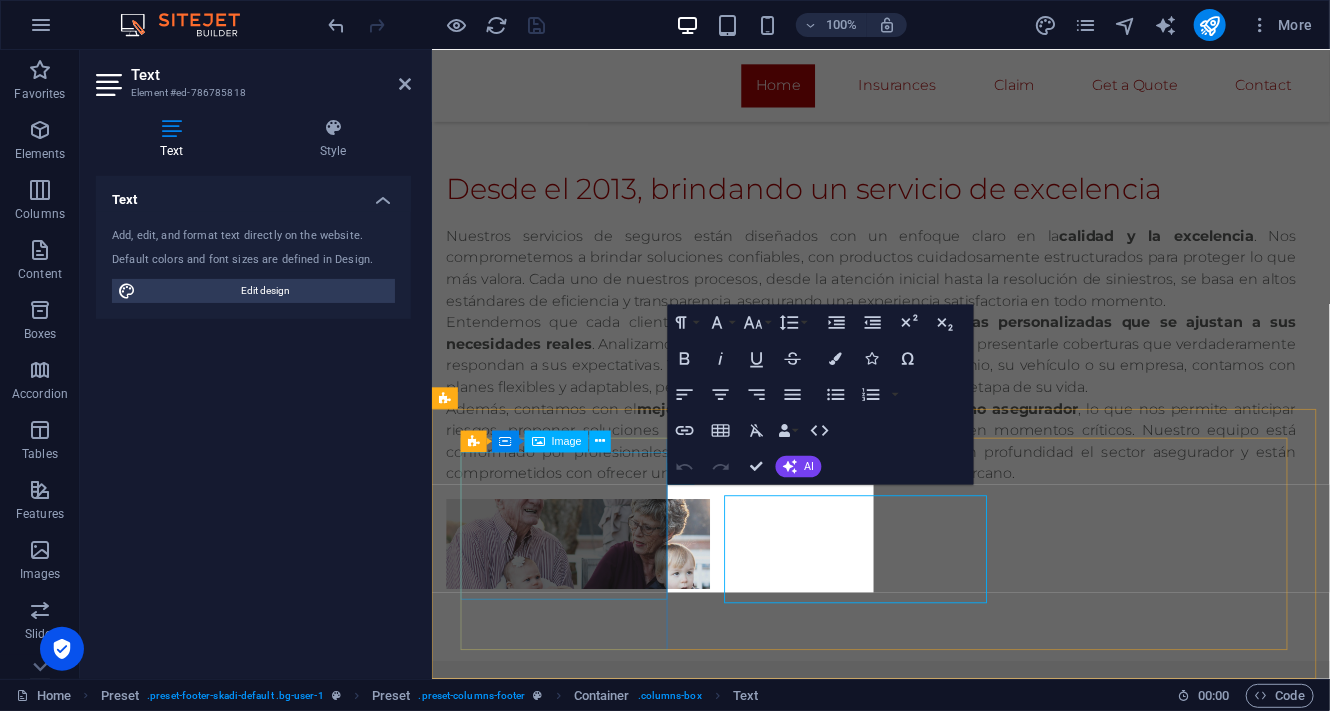 scroll, scrollTop: 3428, scrollLeft: 0, axis: vertical 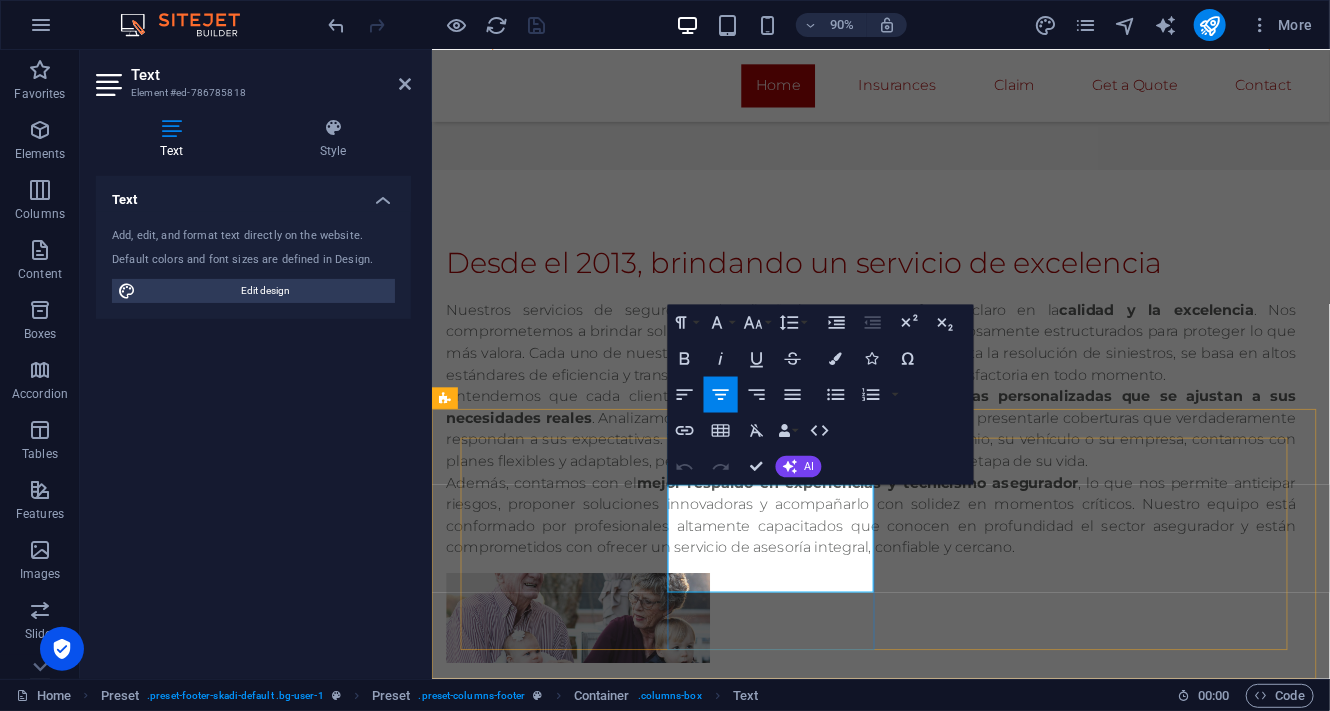 click on "Vehicle Insurance" at bounding box center (929, 1238) 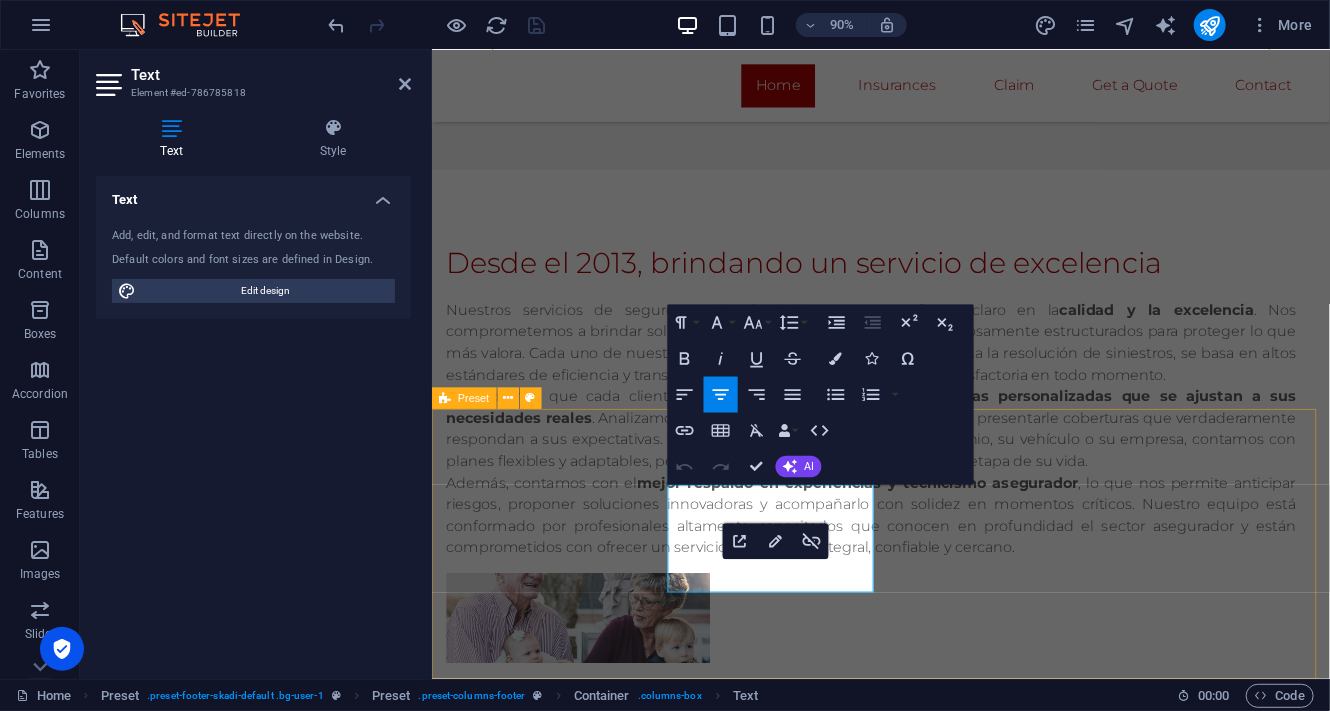 drag, startPoint x: 902, startPoint y: 641, endPoint x: 664, endPoint y: 473, distance: 291.32114 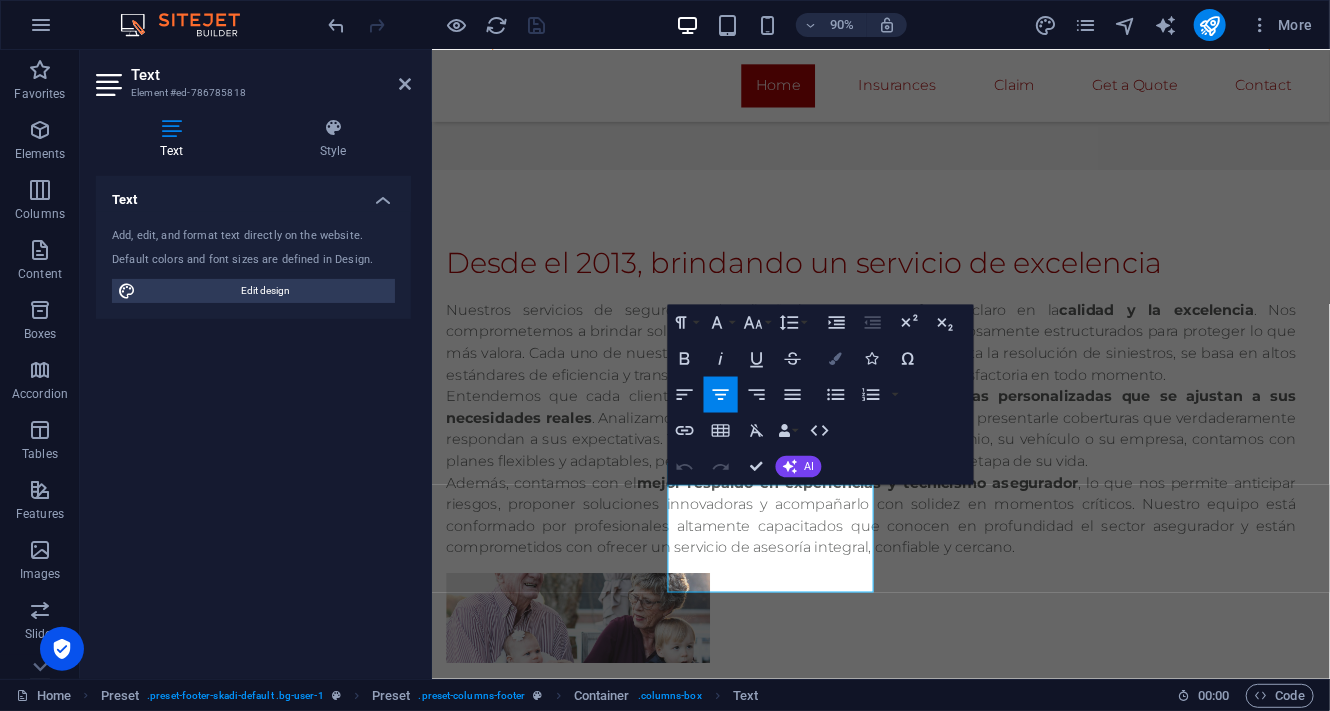 click on "Colors" at bounding box center (836, 359) 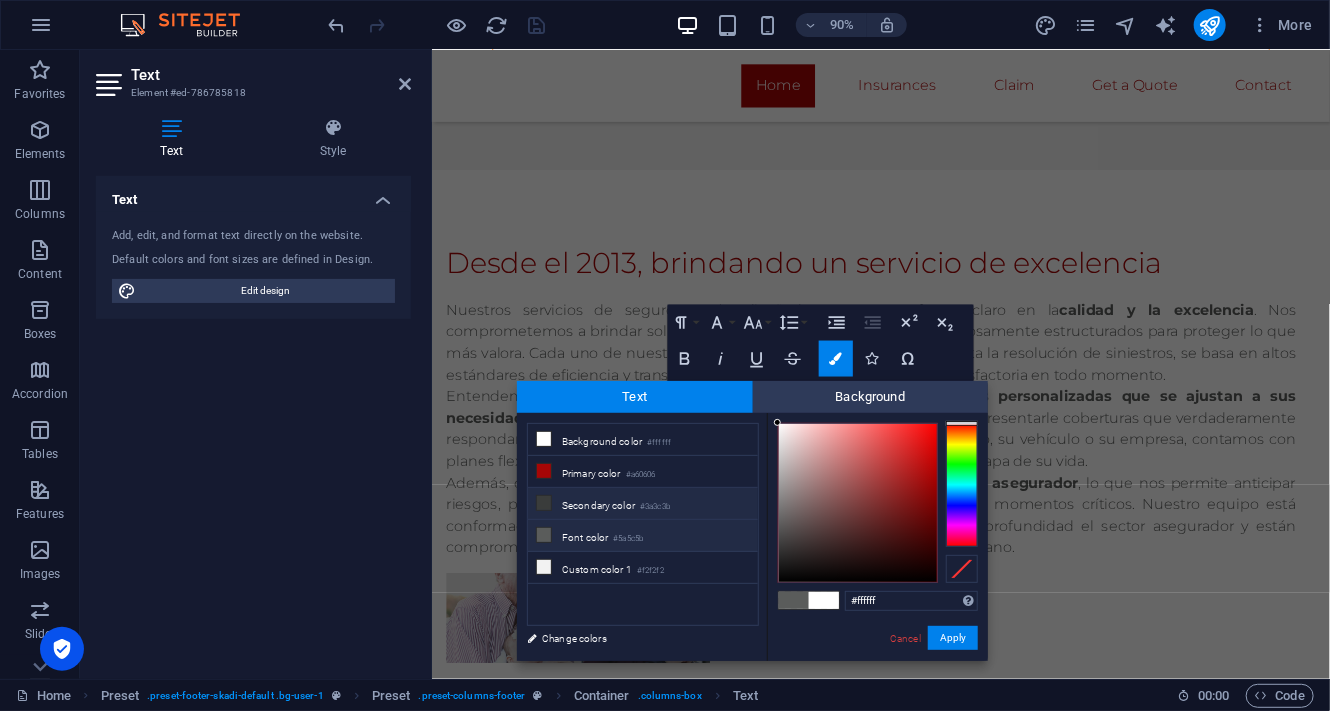 click on "Secondary color
#3a3c3b" at bounding box center (643, 504) 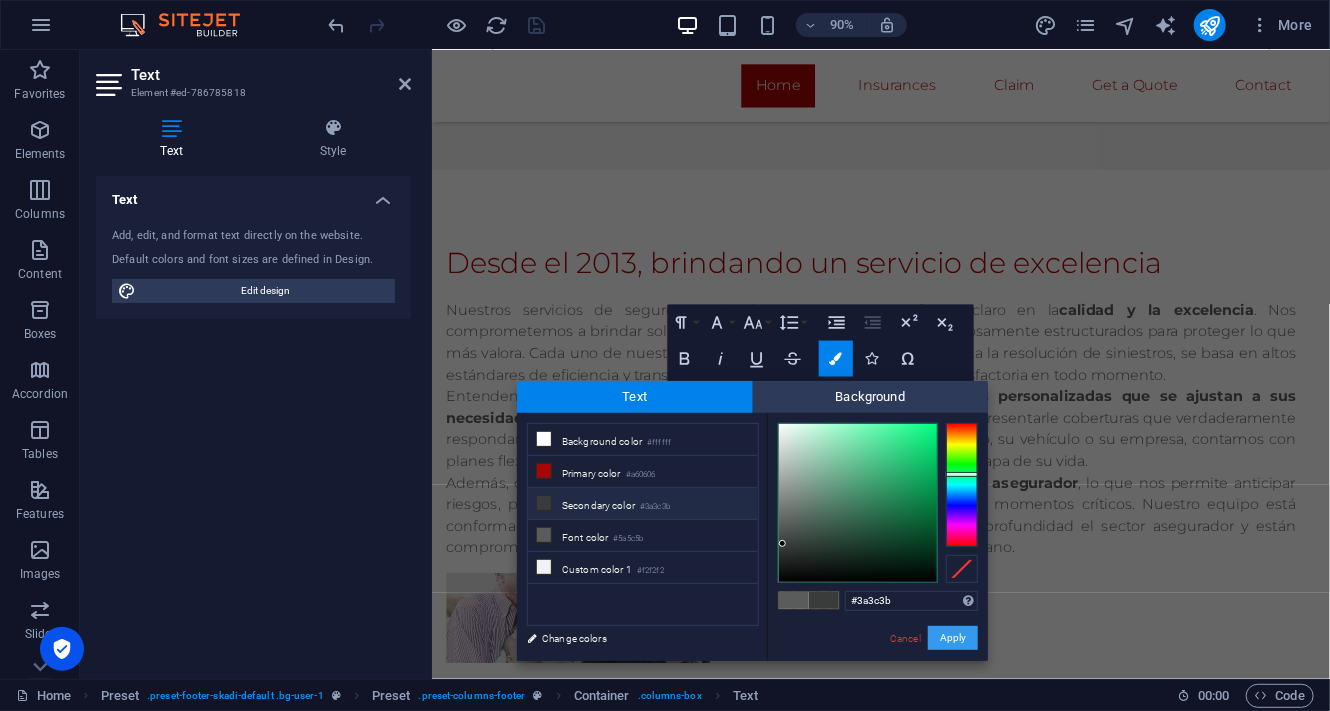 click on "Apply" at bounding box center (953, 638) 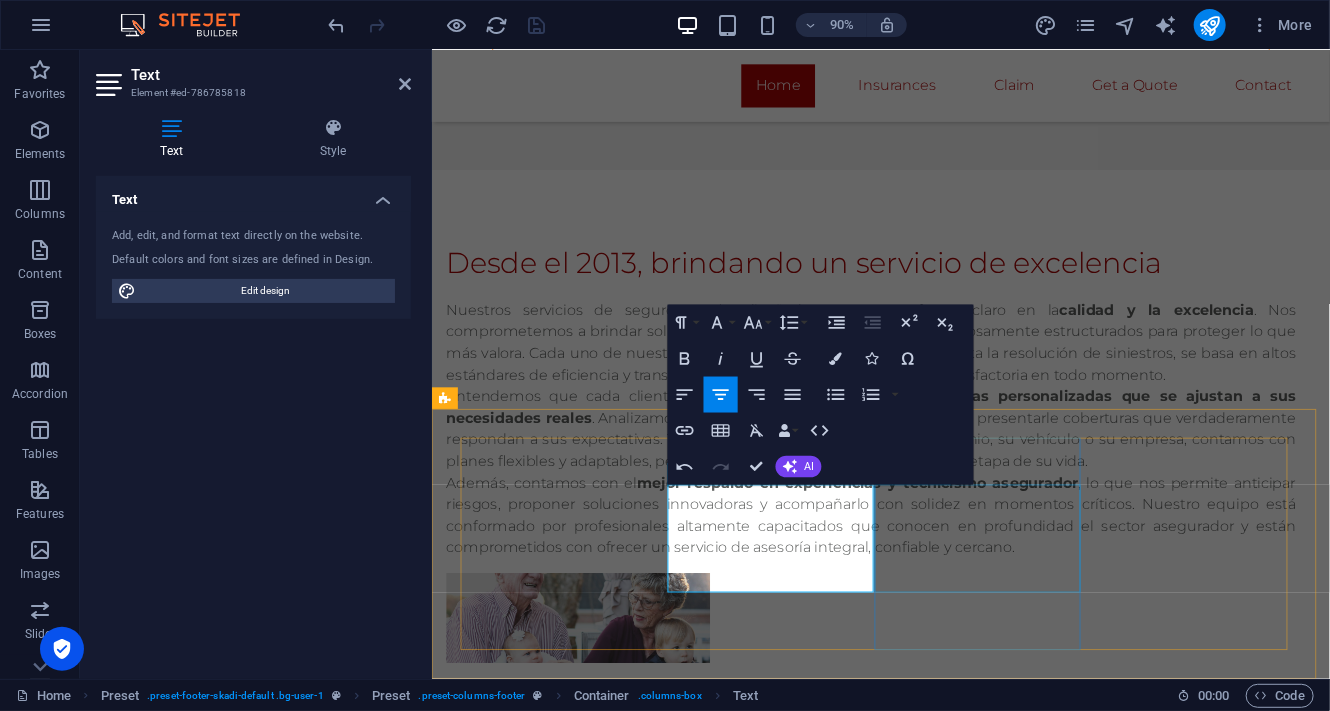 click on "[STREET_ADDRESS][US_STATE] +1-123-456-7890 [EMAIL_ADDRESS]" at bounding box center [929, 1378] 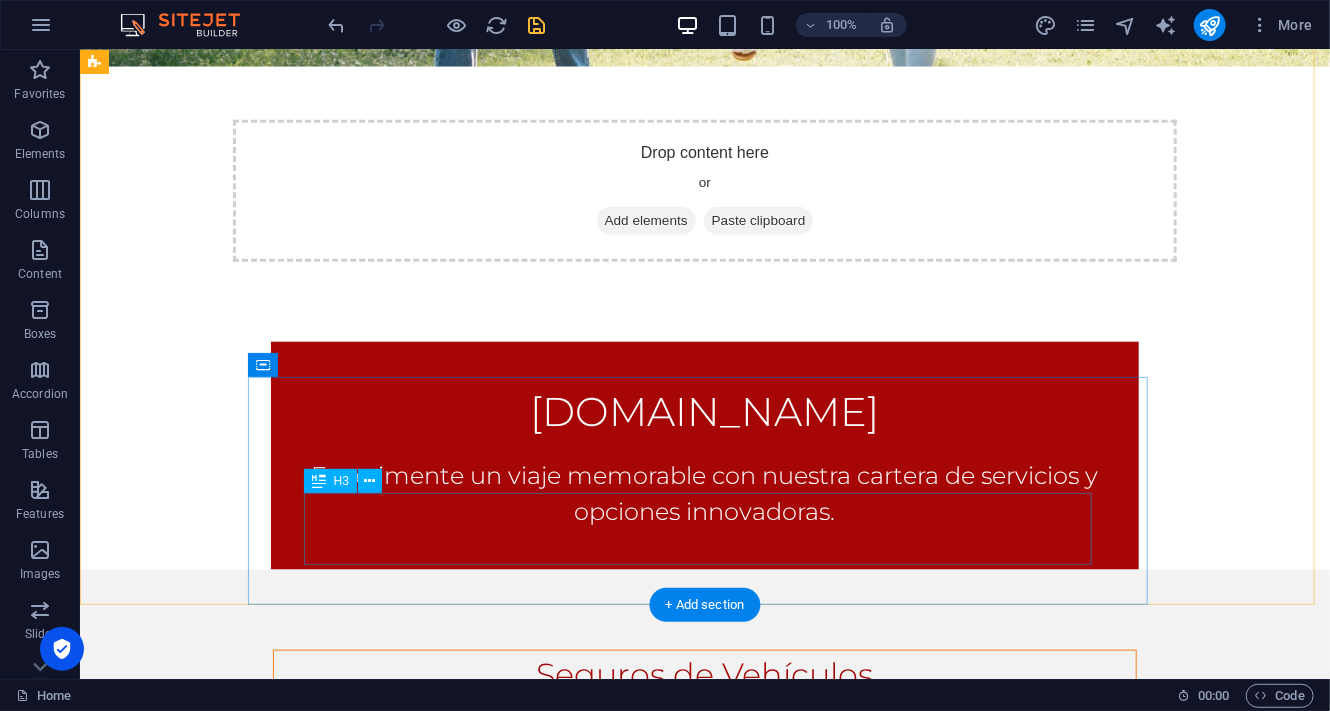 scroll, scrollTop: 10, scrollLeft: 0, axis: vertical 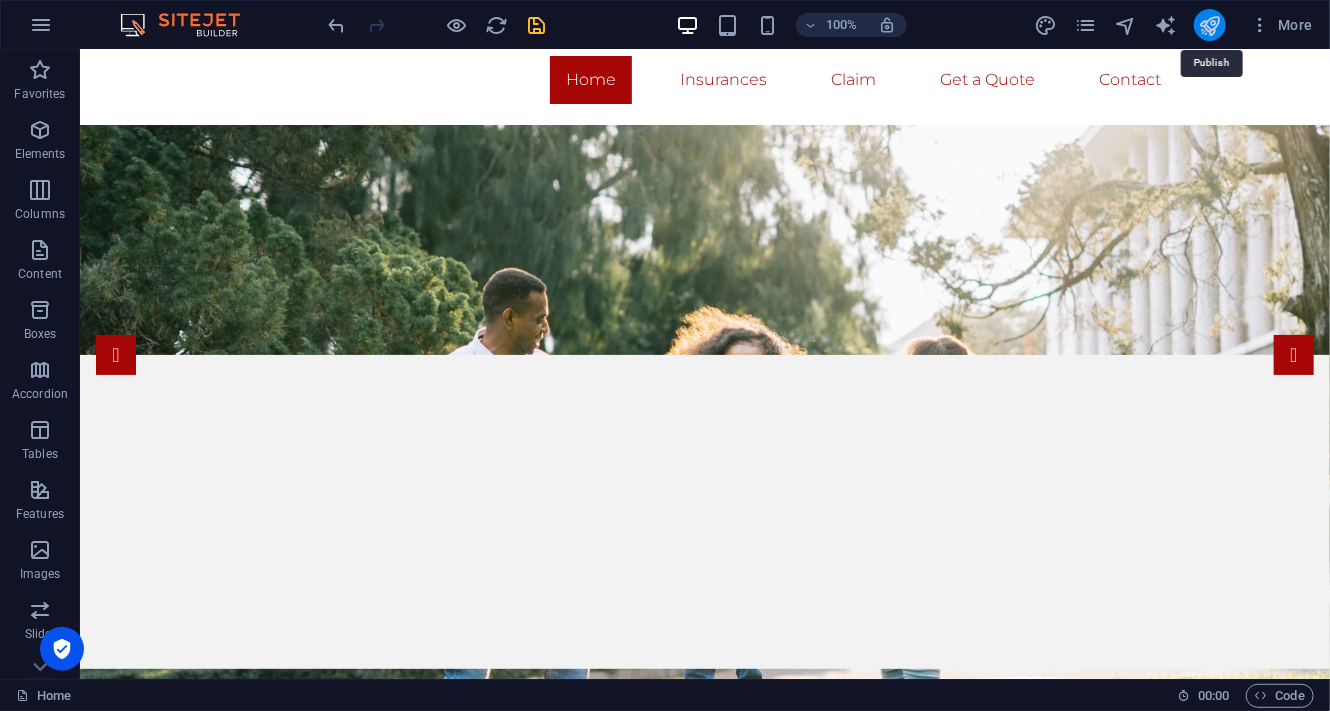 click at bounding box center (1209, 25) 